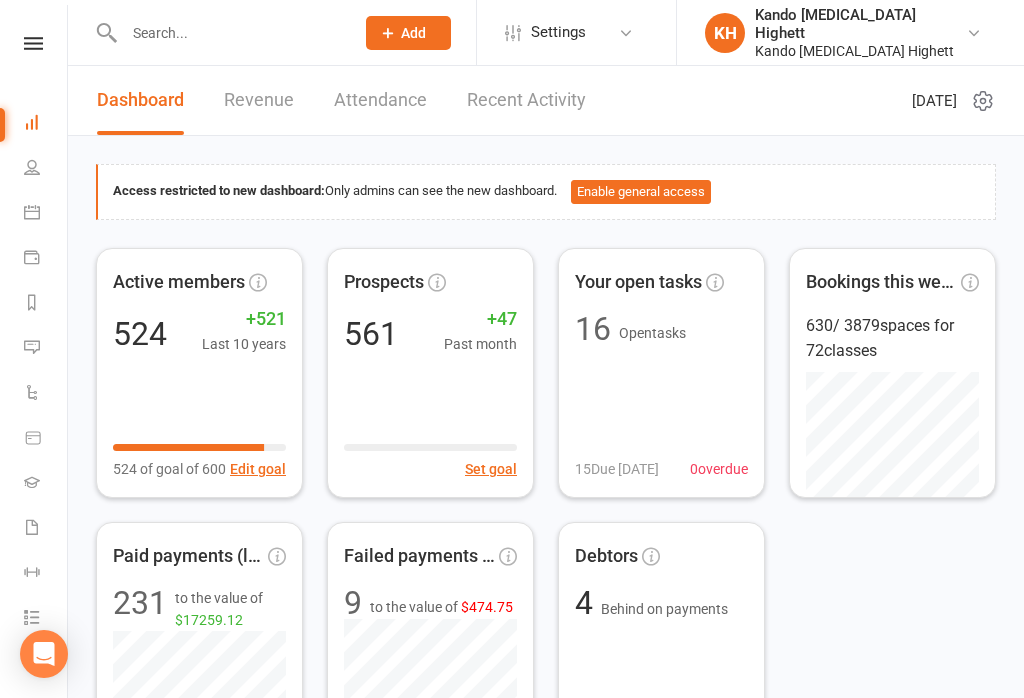 scroll, scrollTop: 0, scrollLeft: 0, axis: both 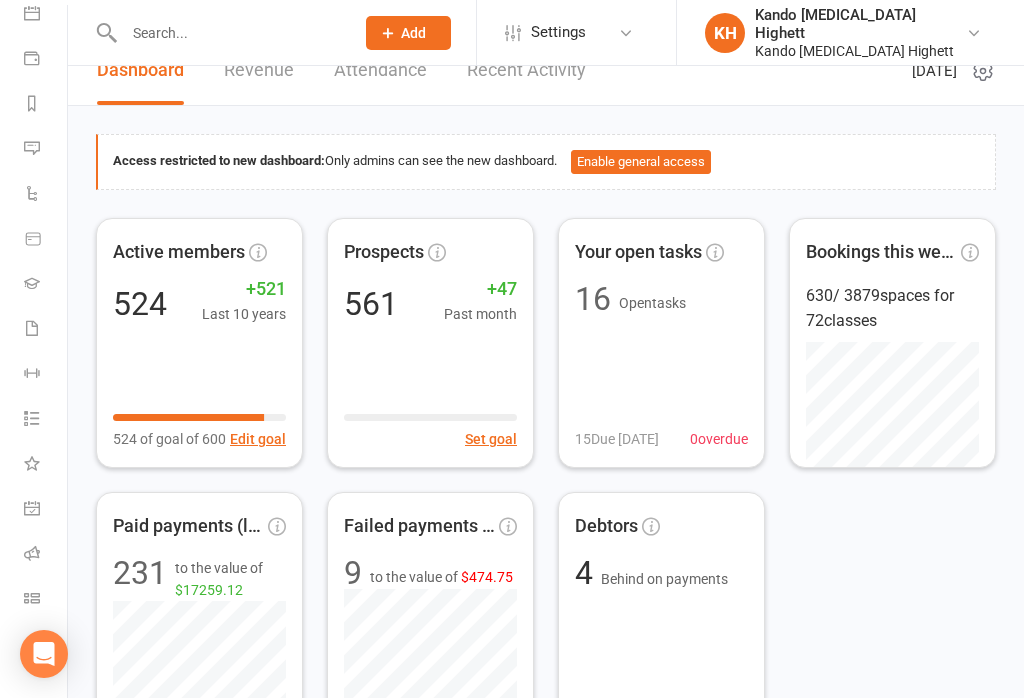 click at bounding box center [32, 508] 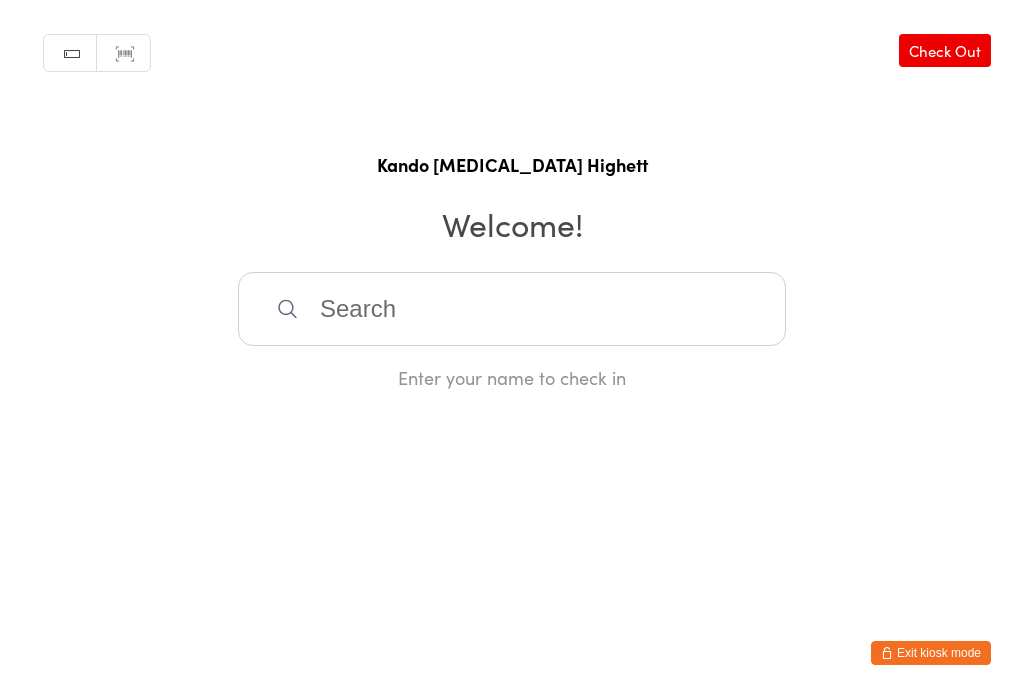 scroll, scrollTop: 0, scrollLeft: 0, axis: both 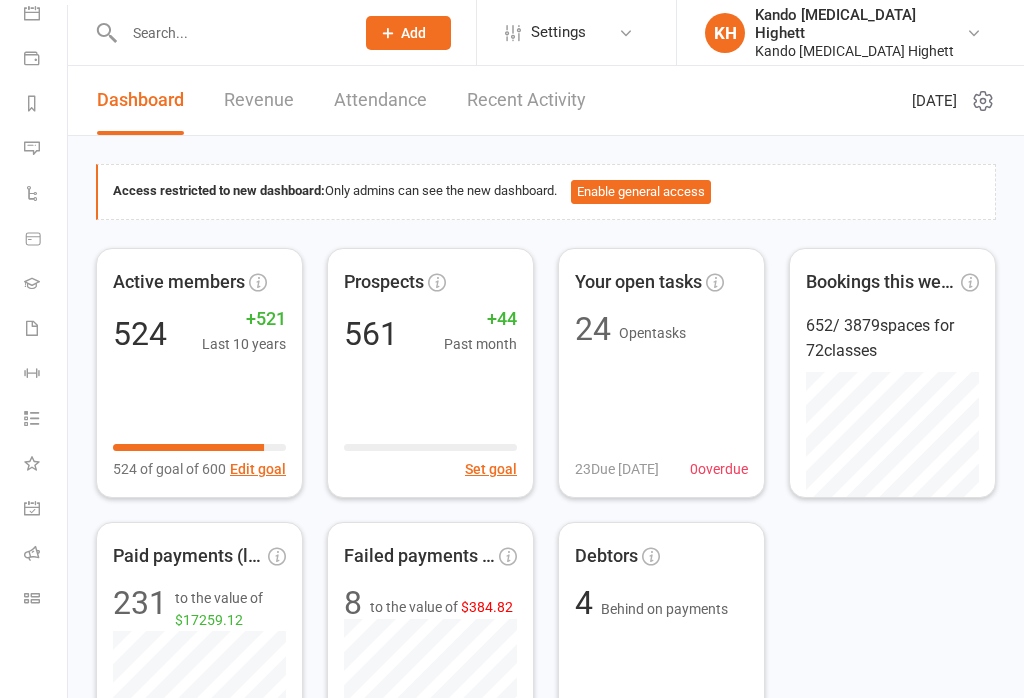 click at bounding box center [32, 510] 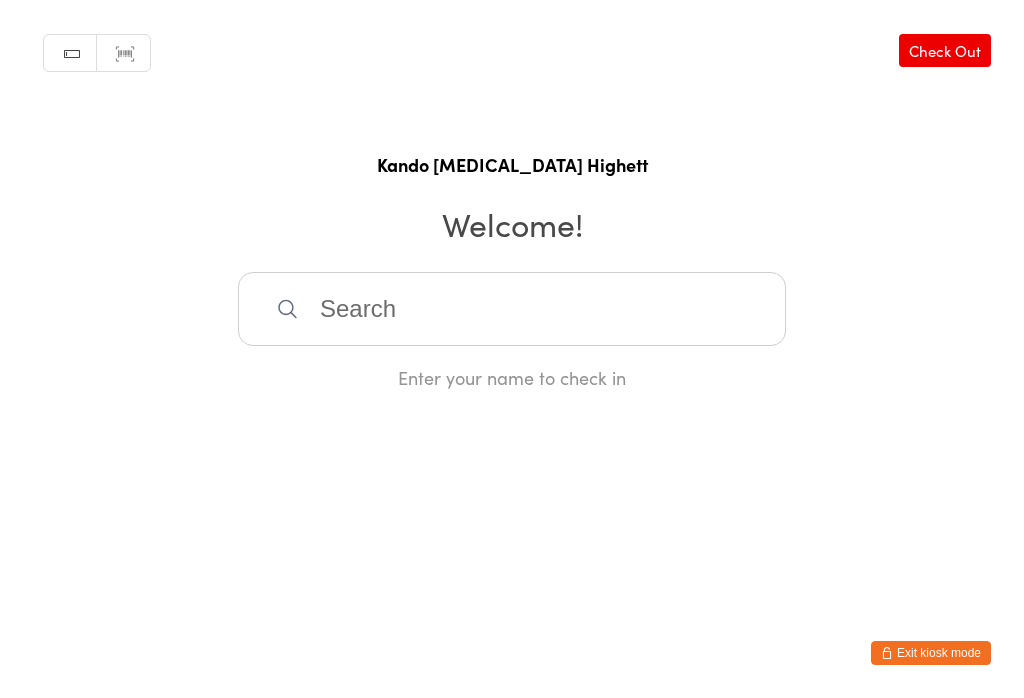 scroll, scrollTop: 0, scrollLeft: 0, axis: both 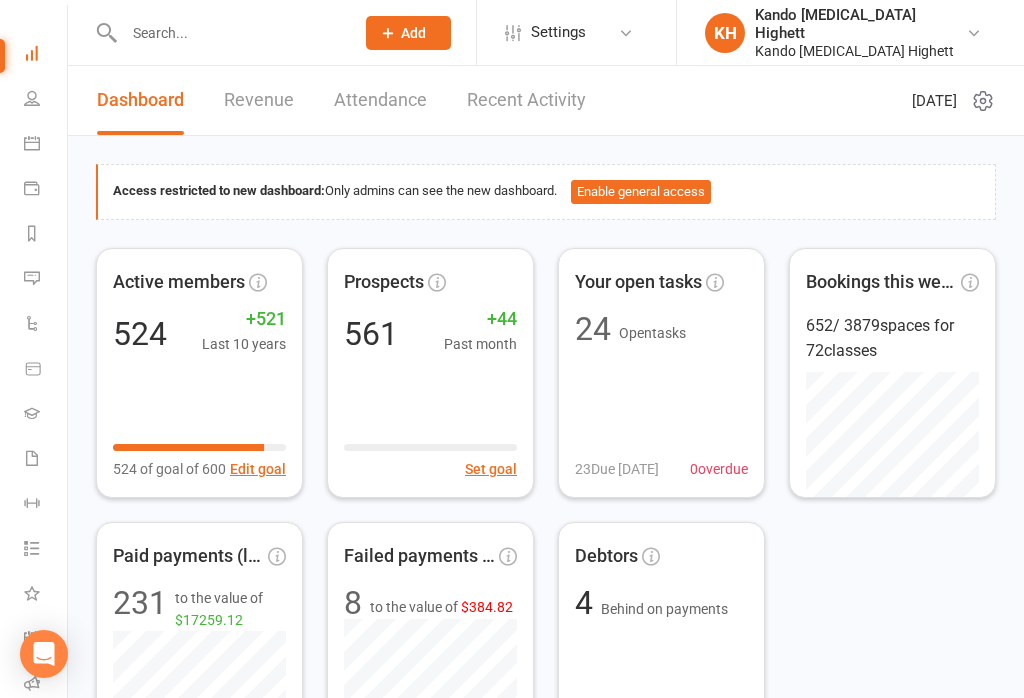 click at bounding box center (32, 143) 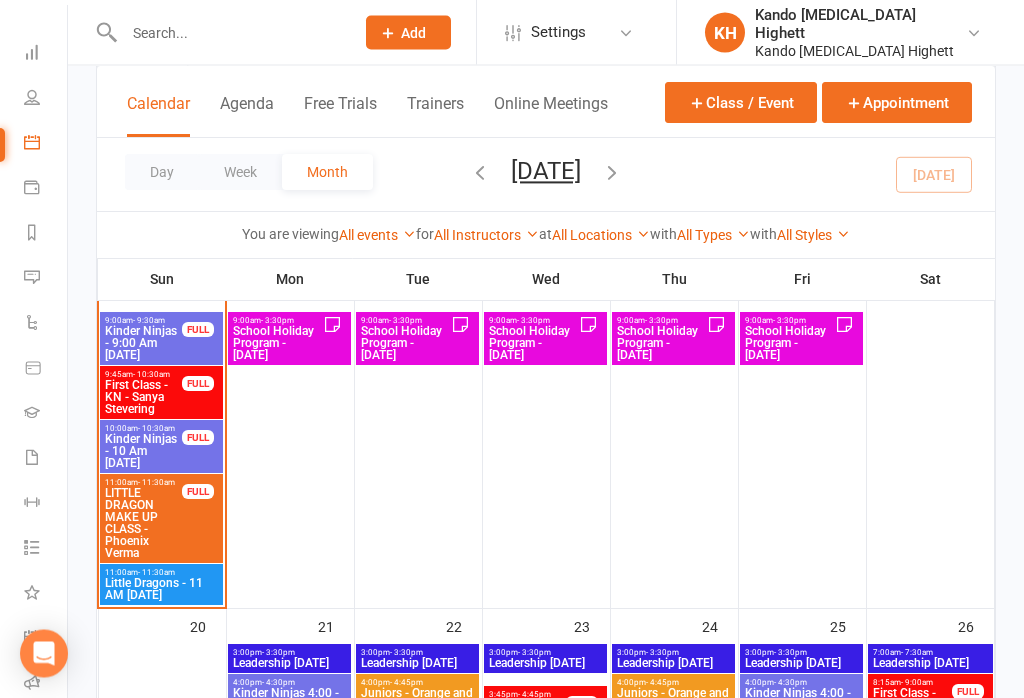 scroll, scrollTop: 1785, scrollLeft: 0, axis: vertical 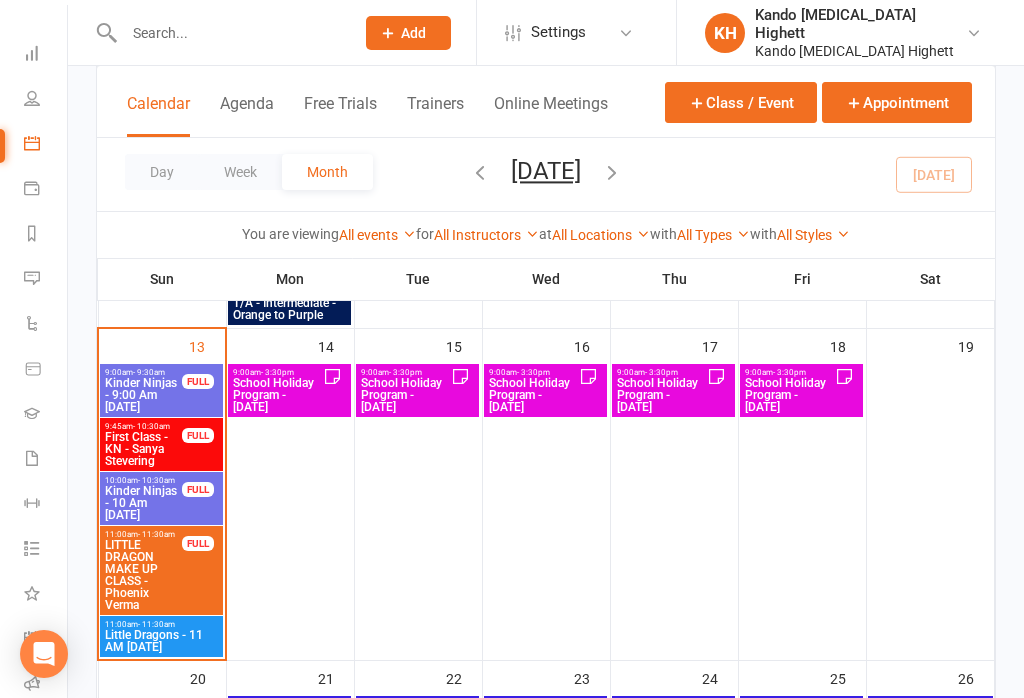 click on "Kinder Ninjas - 9:00 Am [DATE]" at bounding box center (143, 395) 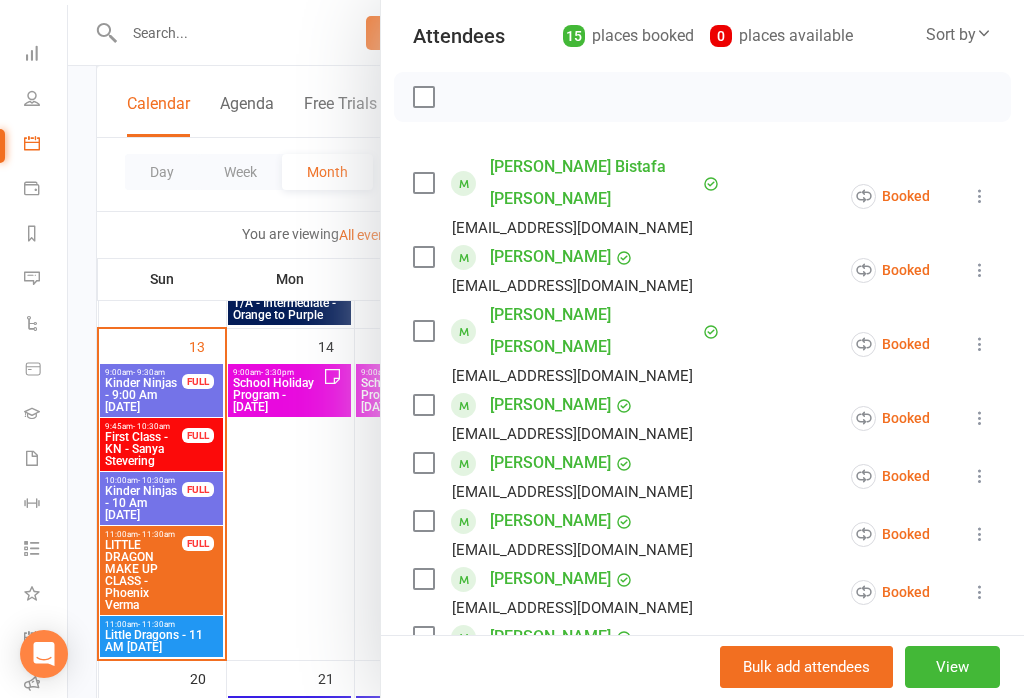 scroll, scrollTop: 223, scrollLeft: 0, axis: vertical 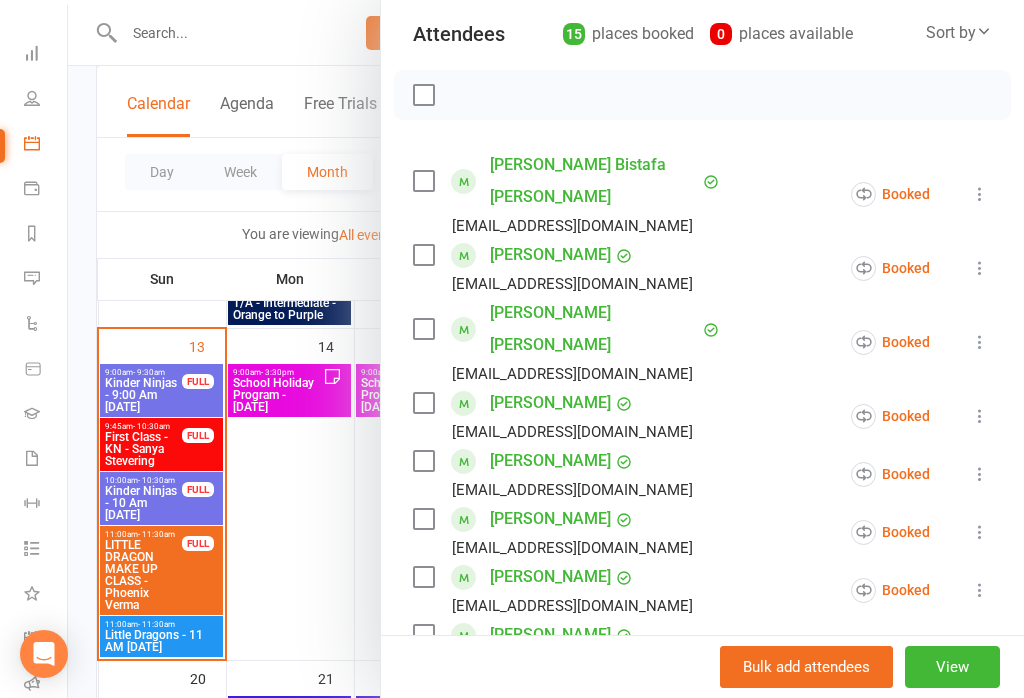 click at bounding box center [546, 349] 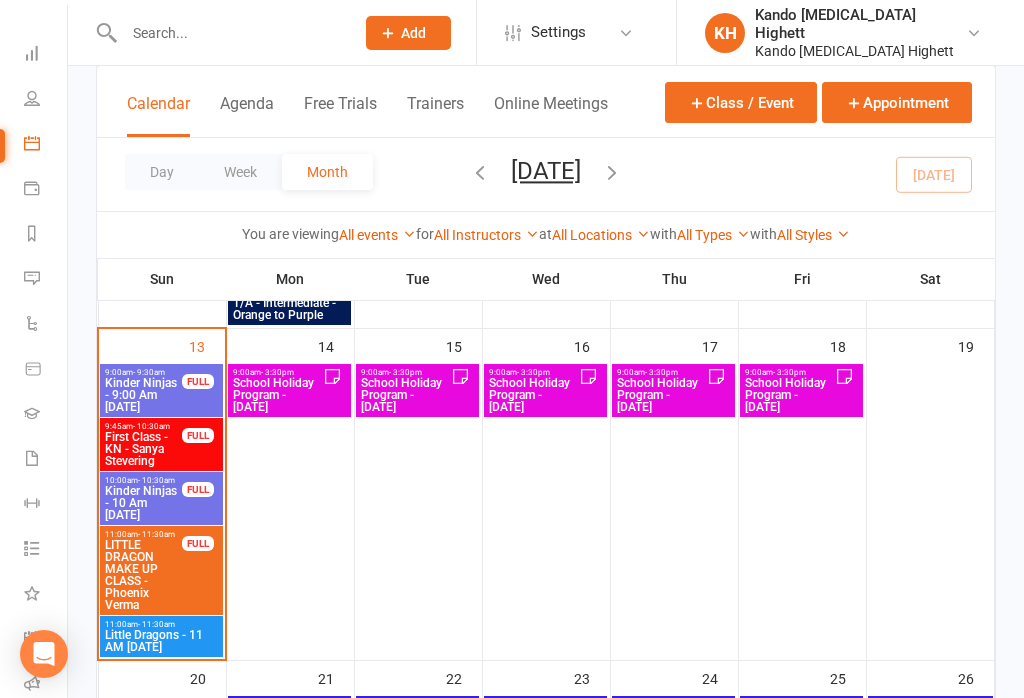 click on "First Class - KN - Sanya Stevering" at bounding box center (143, 449) 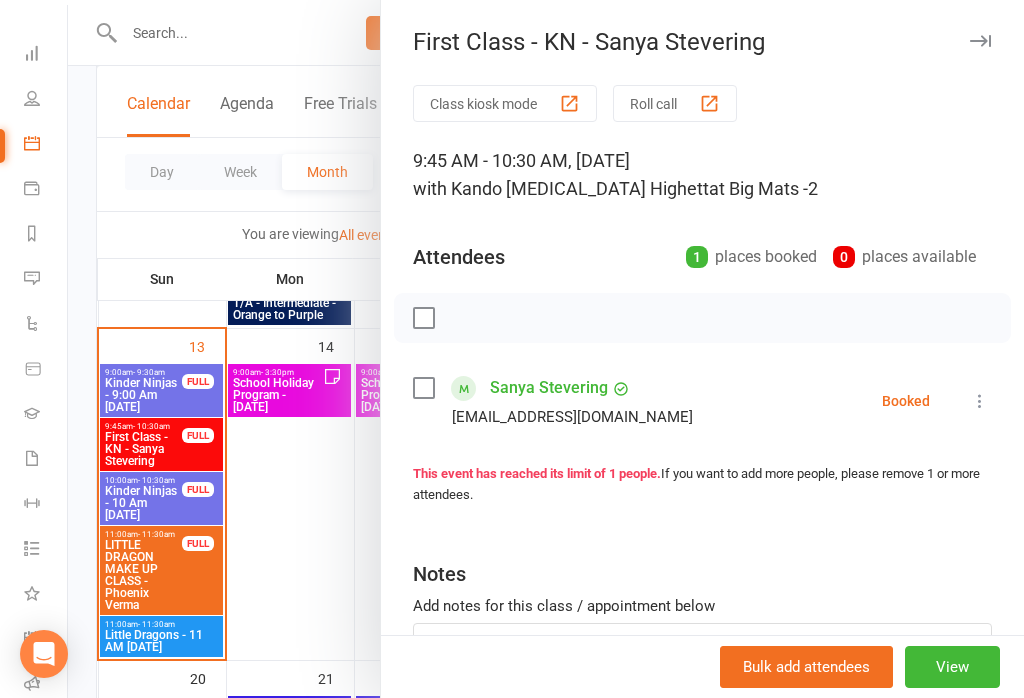 scroll, scrollTop: 0, scrollLeft: 0, axis: both 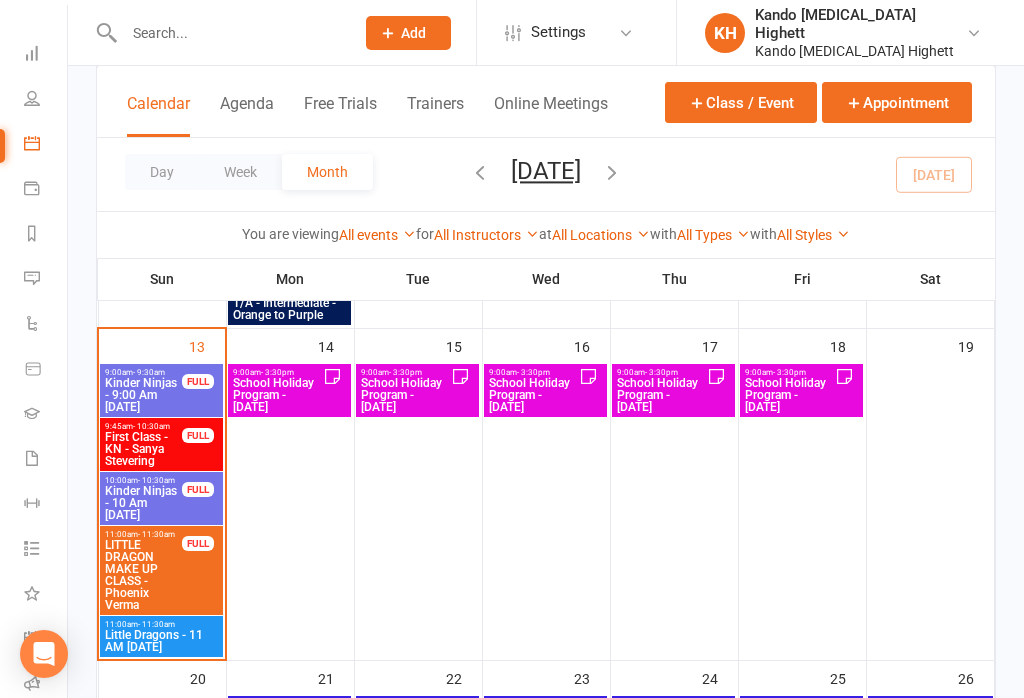 click on "11:00am  - 11:30am LITTLE DRAGON MAKE UP CLASS - Phoenix Verma FULL" at bounding box center (161, 570) 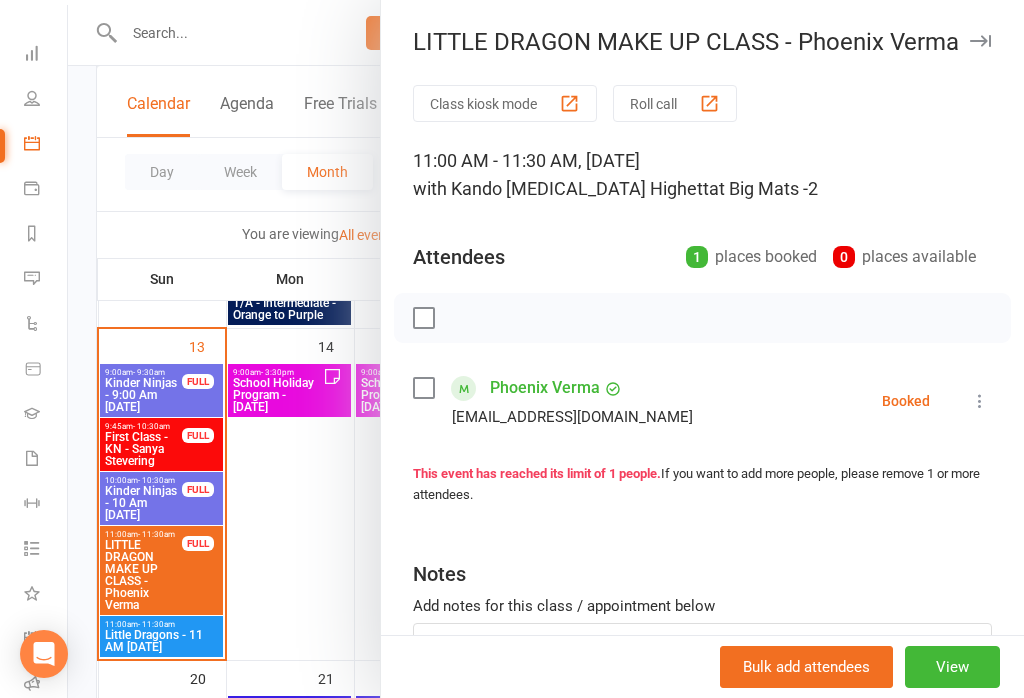 click at bounding box center [546, 349] 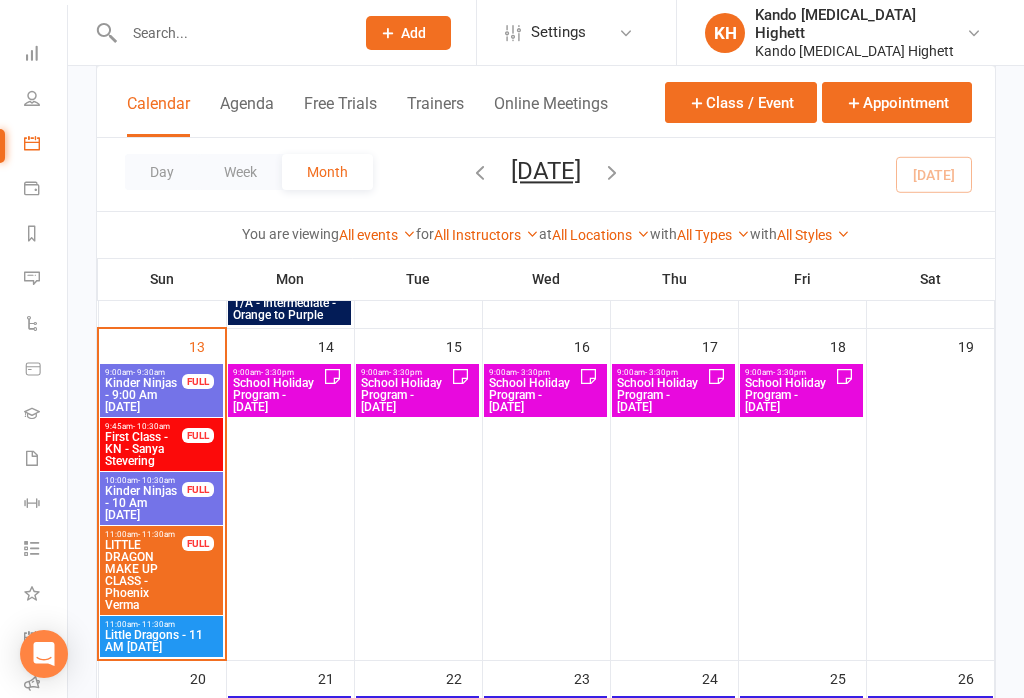 click on "Kinder Ninjas - 10 Am [DATE]" at bounding box center (143, 503) 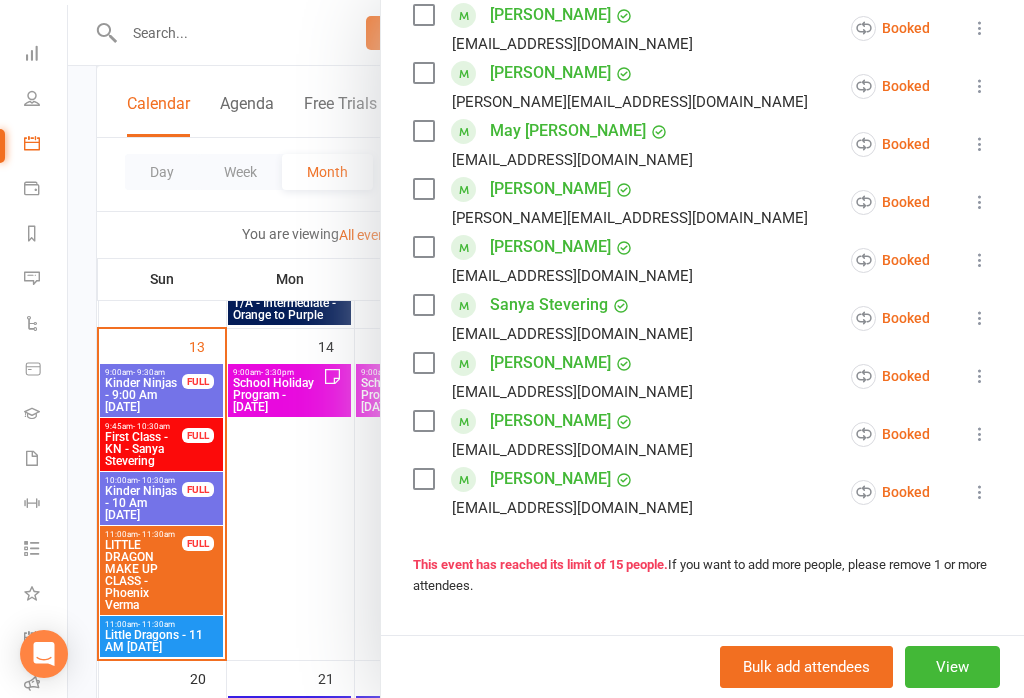 scroll, scrollTop: 730, scrollLeft: 0, axis: vertical 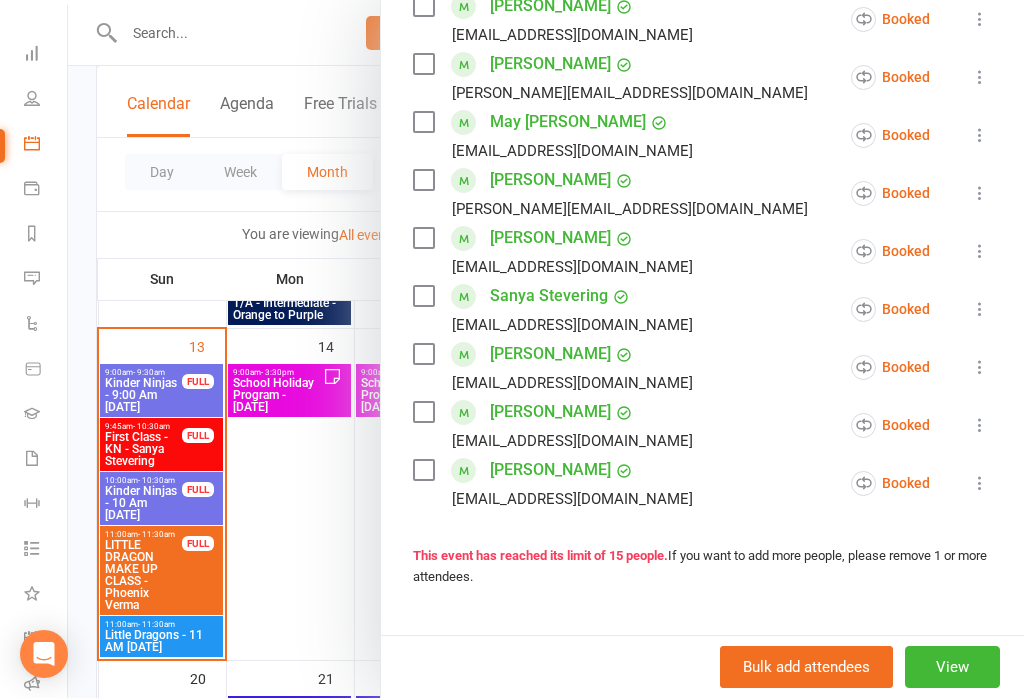 click at bounding box center [546, 349] 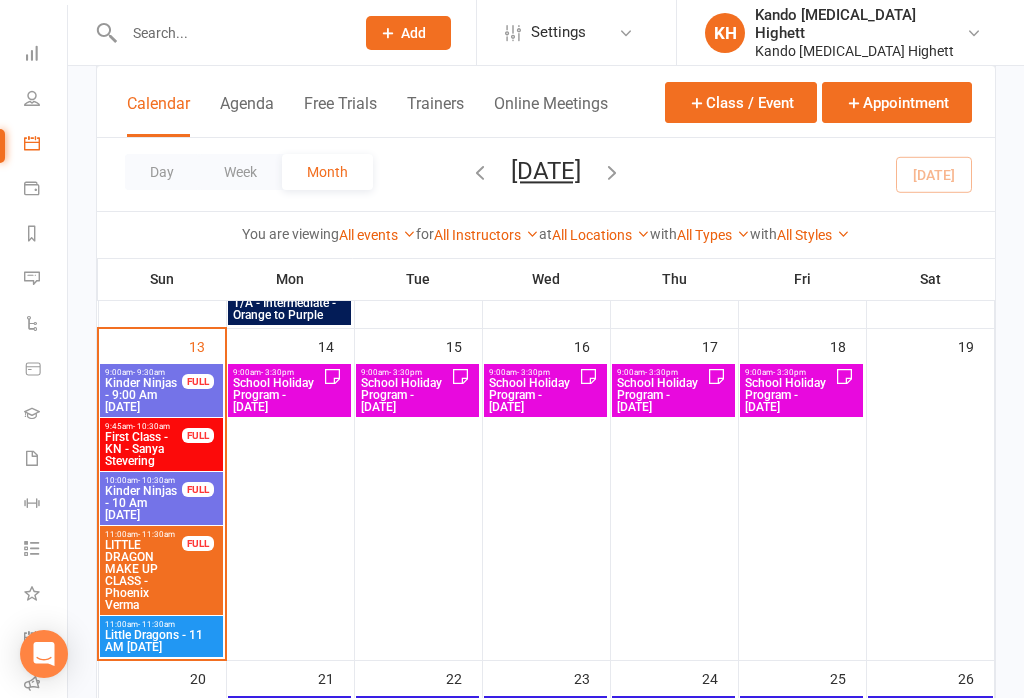 click on "First Class - KN - Sanya Stevering" at bounding box center (143, 449) 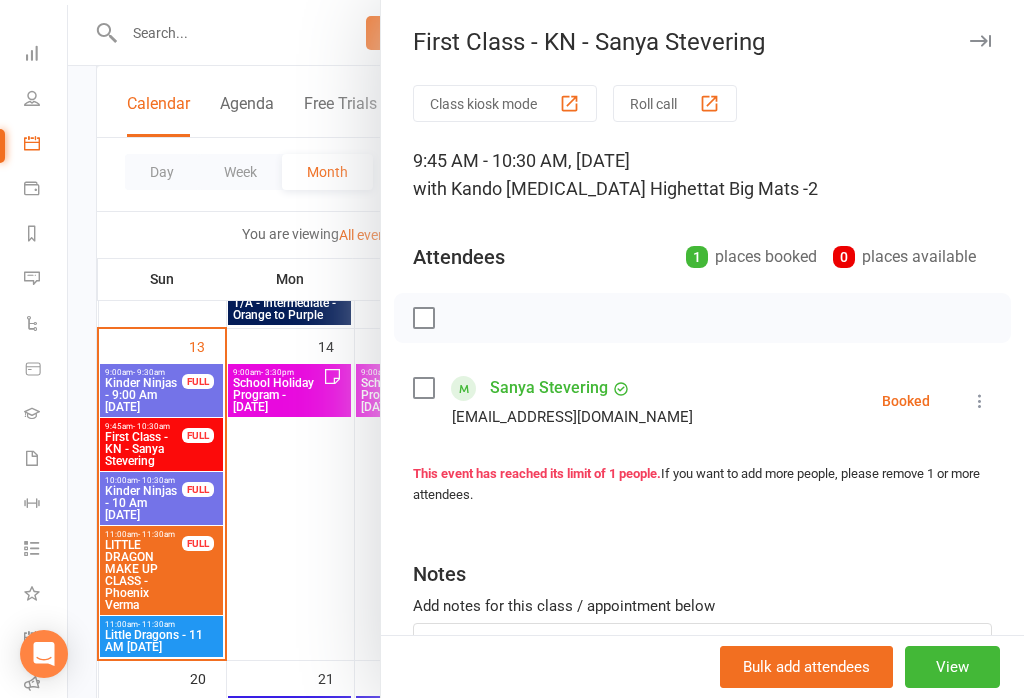 click at bounding box center [546, 349] 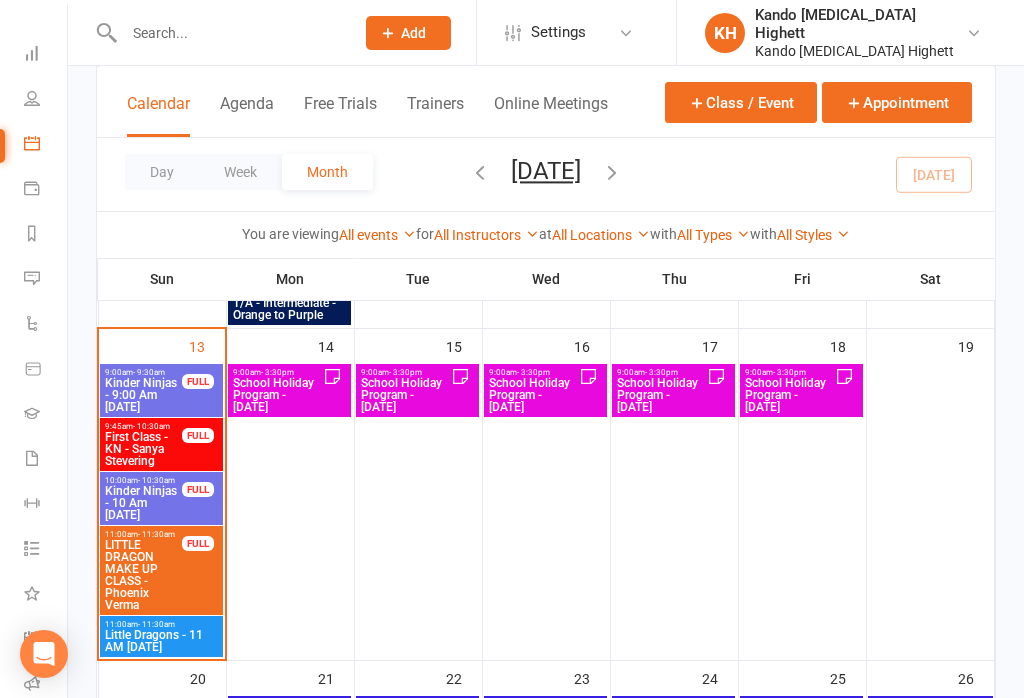 click at bounding box center [546, 349] 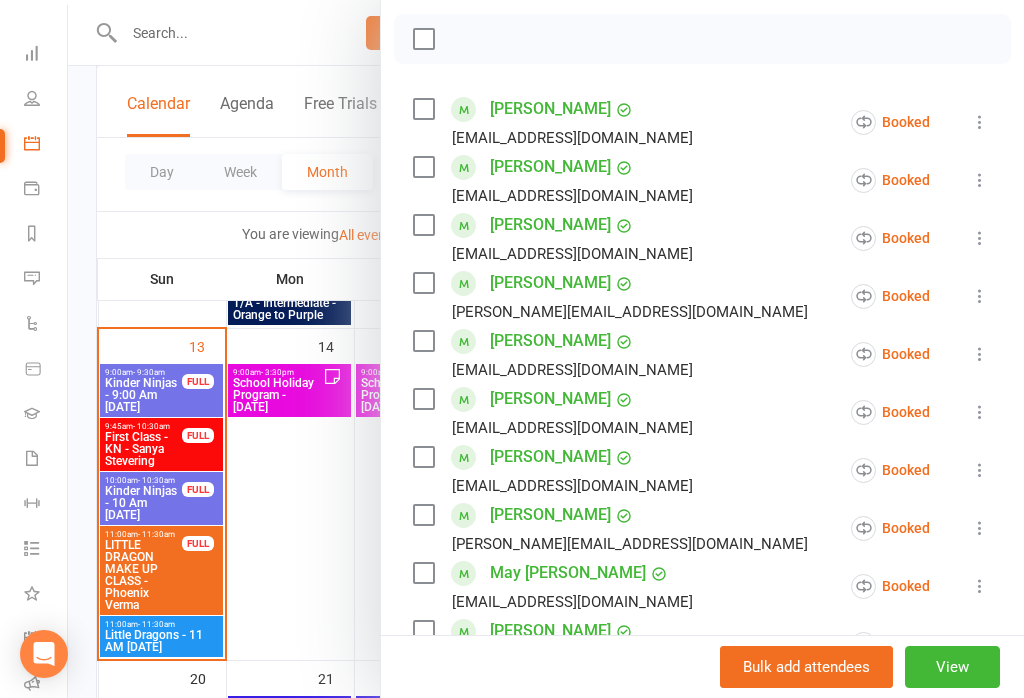 scroll, scrollTop: 278, scrollLeft: 0, axis: vertical 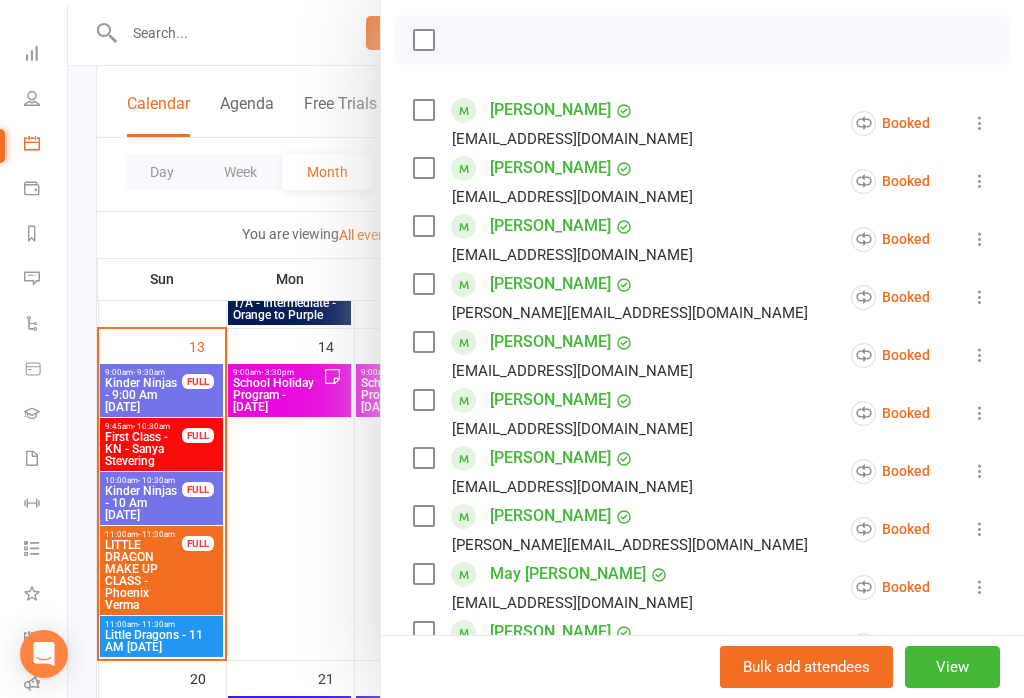 click at bounding box center (546, 349) 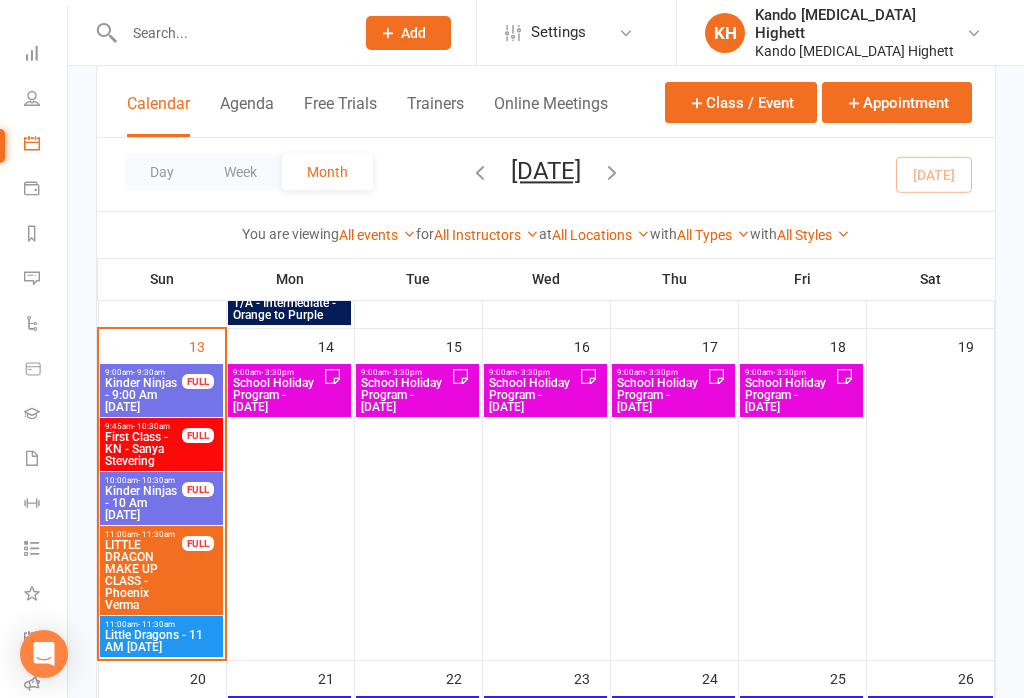 click on "13" at bounding box center [162, 494] 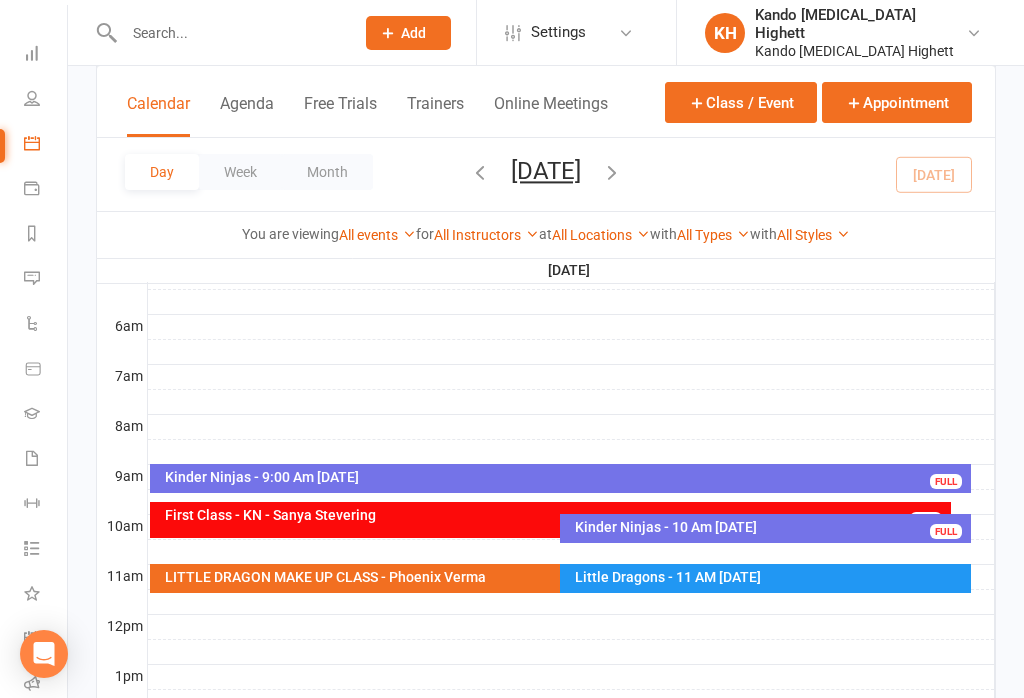 scroll, scrollTop: 0, scrollLeft: 0, axis: both 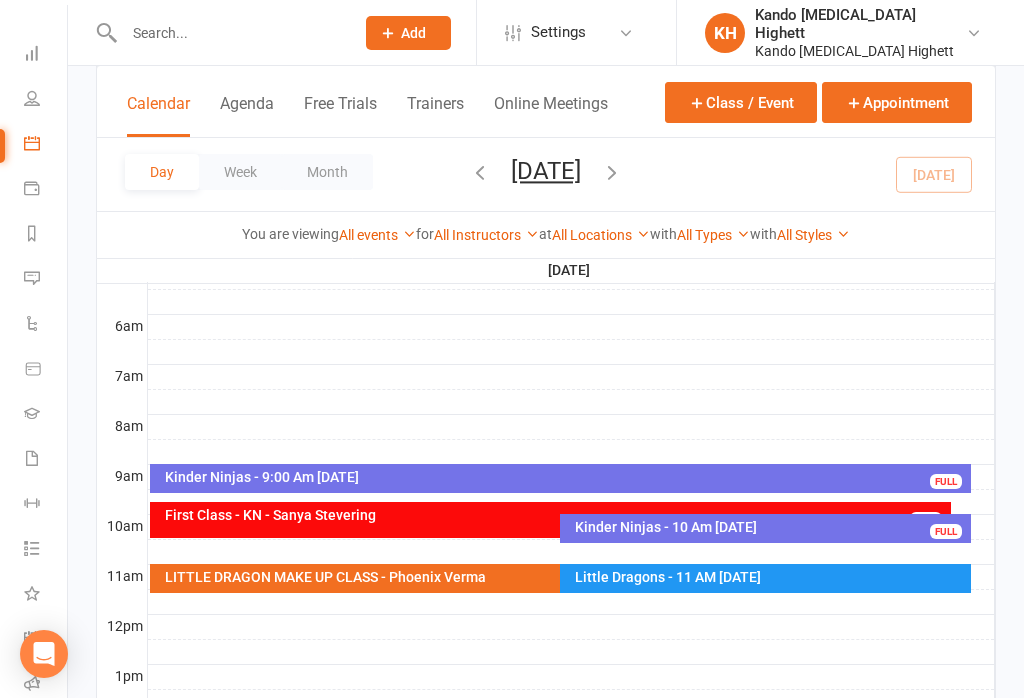 click on "Kinder Ninjas - 9:00 Am [DATE]" at bounding box center [566, 477] 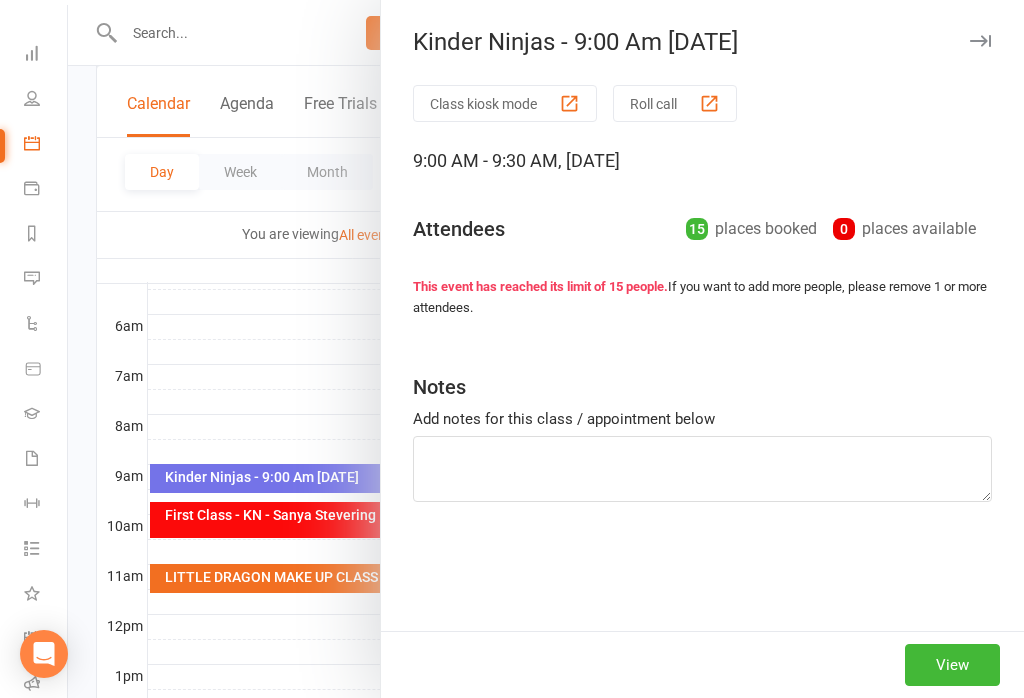 click at bounding box center [546, 349] 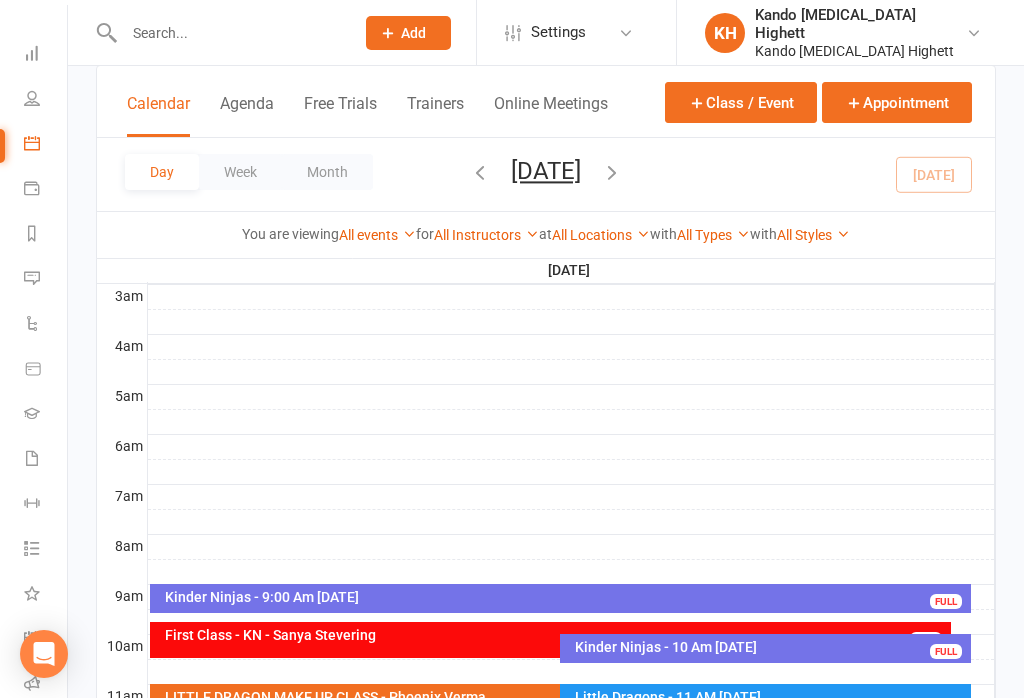 scroll, scrollTop: 324, scrollLeft: 0, axis: vertical 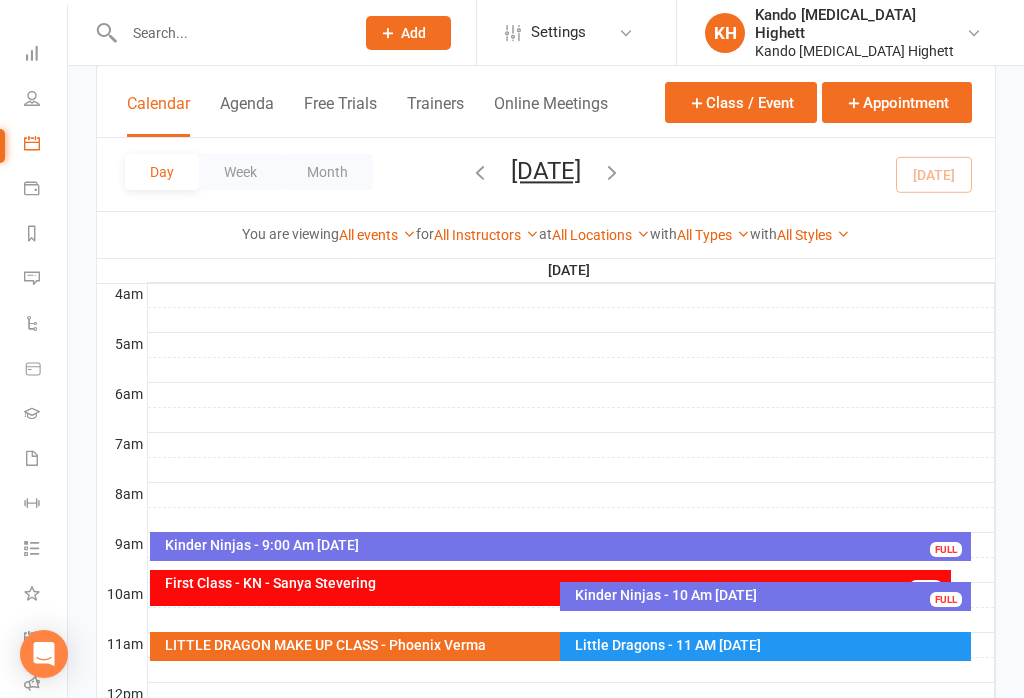 click on "Kinder Ninjas - 9:00 Am Sunday FULL" at bounding box center [561, 546] 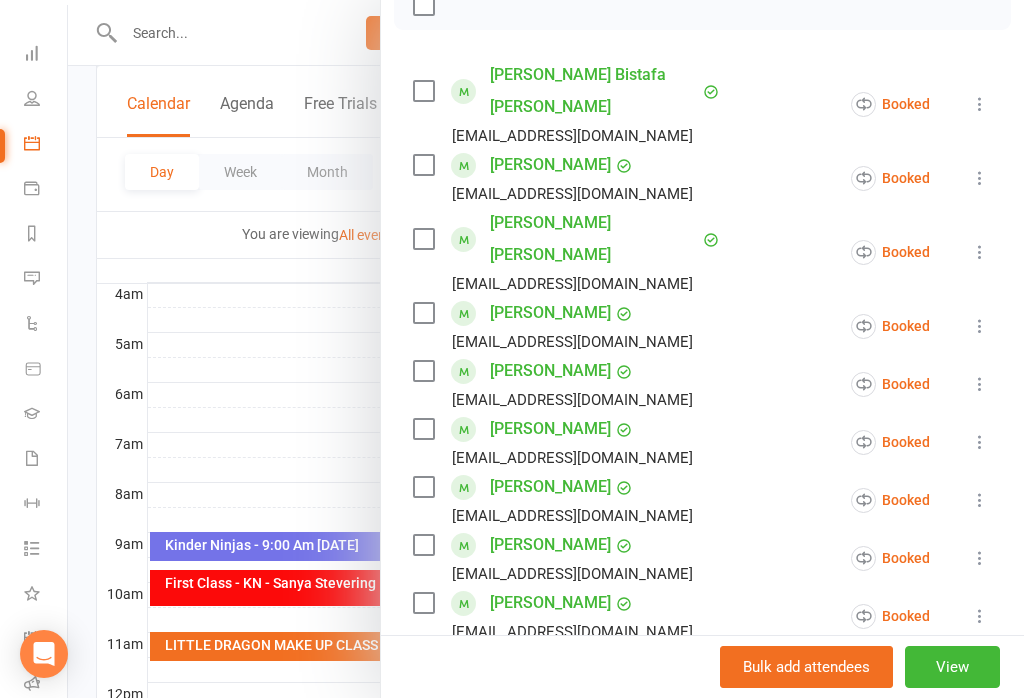 scroll, scrollTop: 310, scrollLeft: 0, axis: vertical 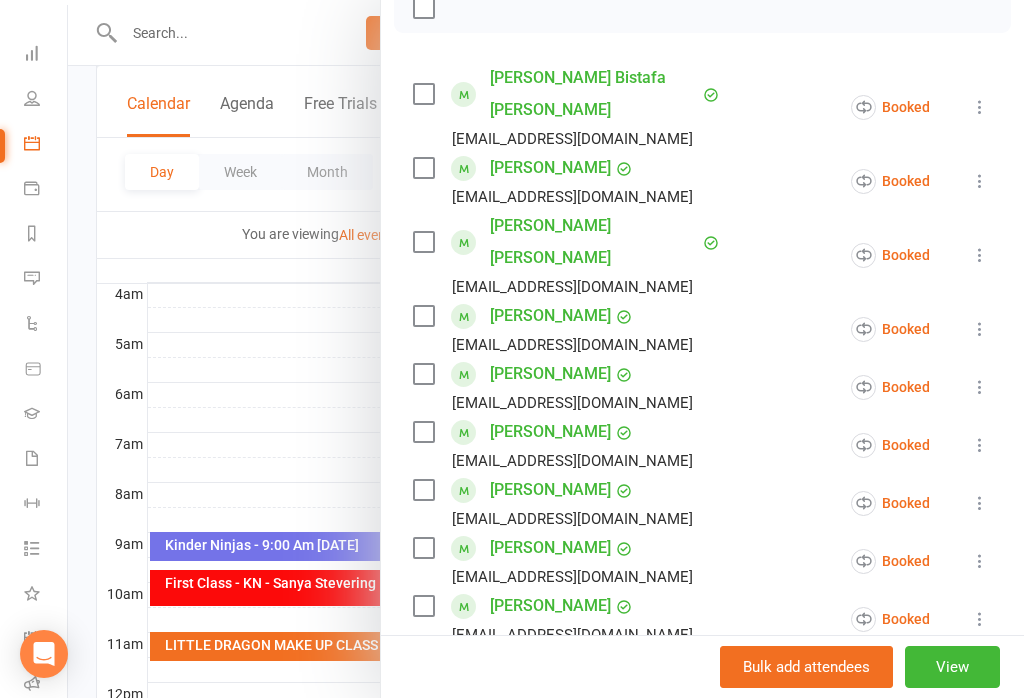 click at bounding box center [546, 349] 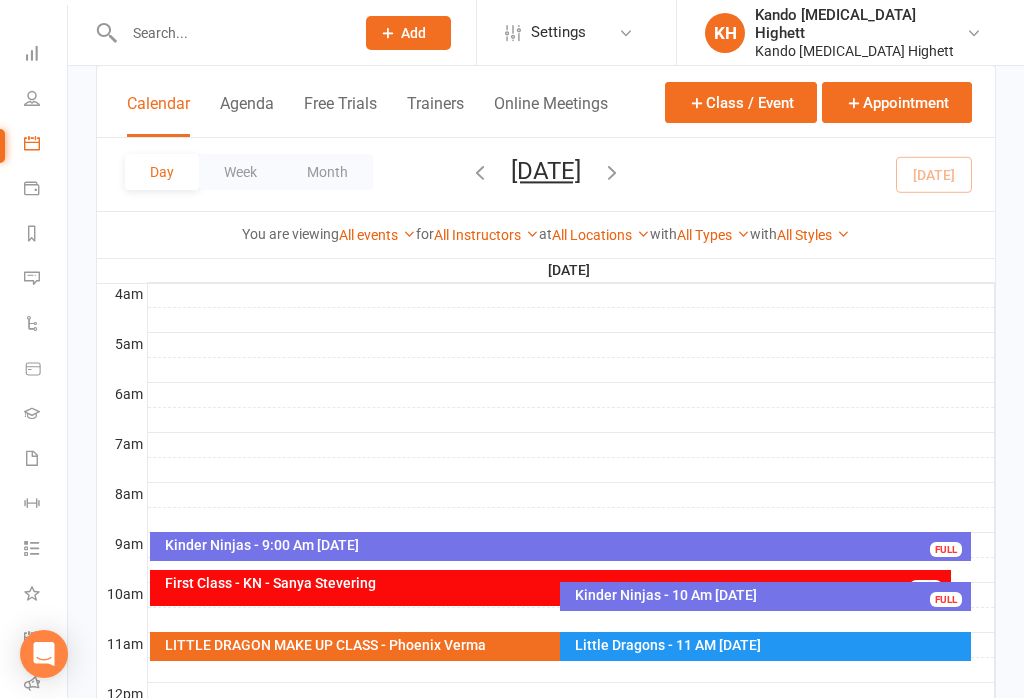 click on "Kinder Ninjas - 10 Am Sunday FULL" at bounding box center [765, 596] 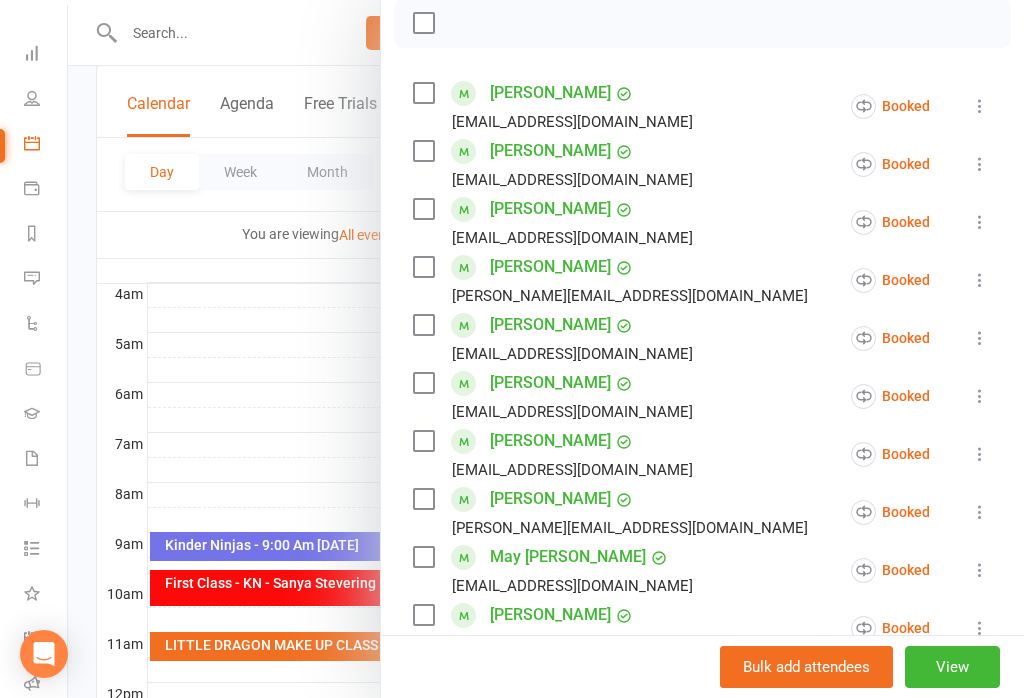 scroll, scrollTop: 298, scrollLeft: 0, axis: vertical 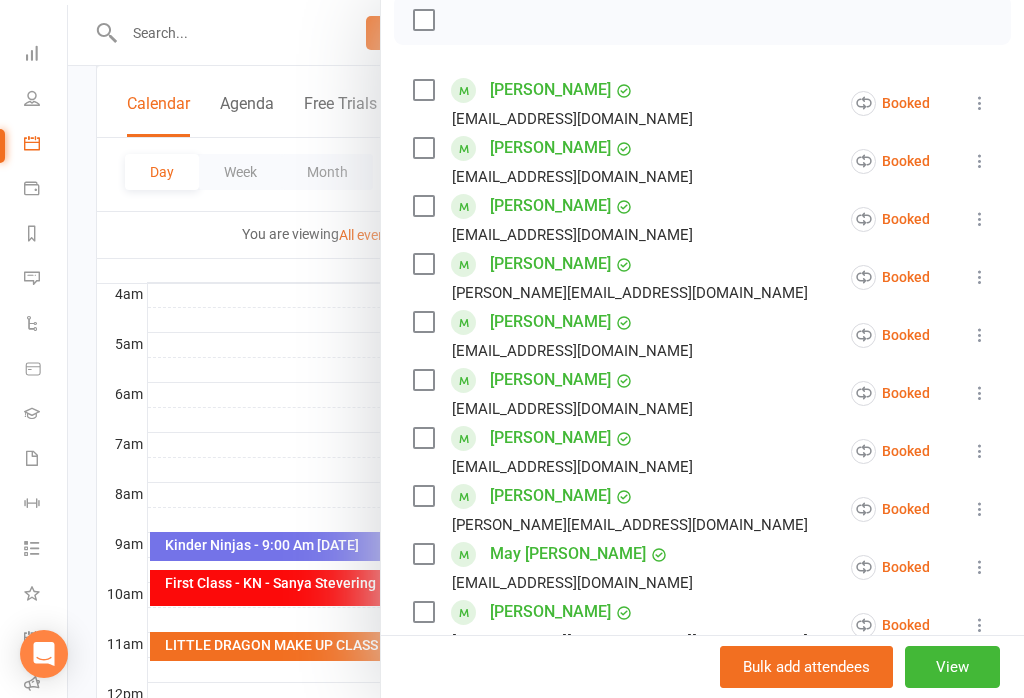 click at bounding box center [546, 349] 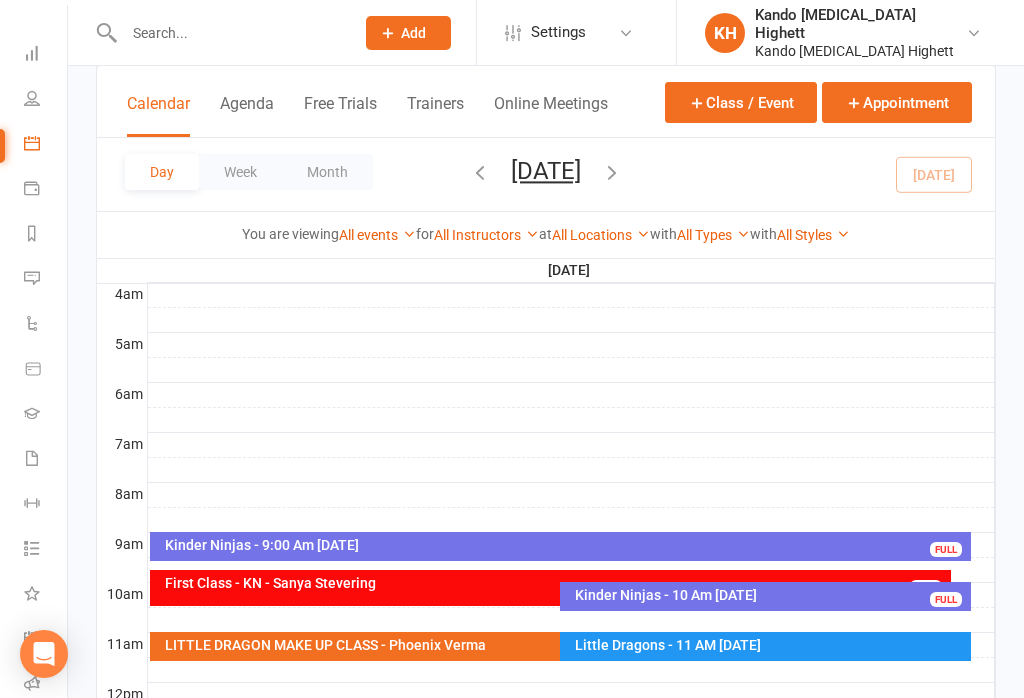 click at bounding box center (571, 520) 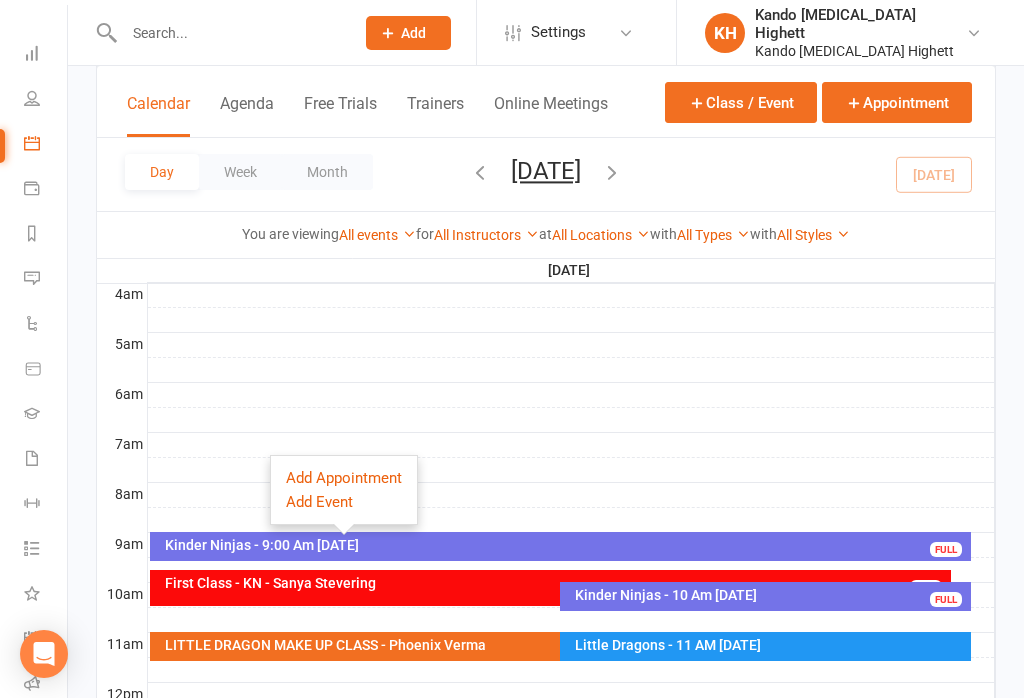 click on "Kinder Ninjas - 9:00 Am [DATE]" at bounding box center [566, 545] 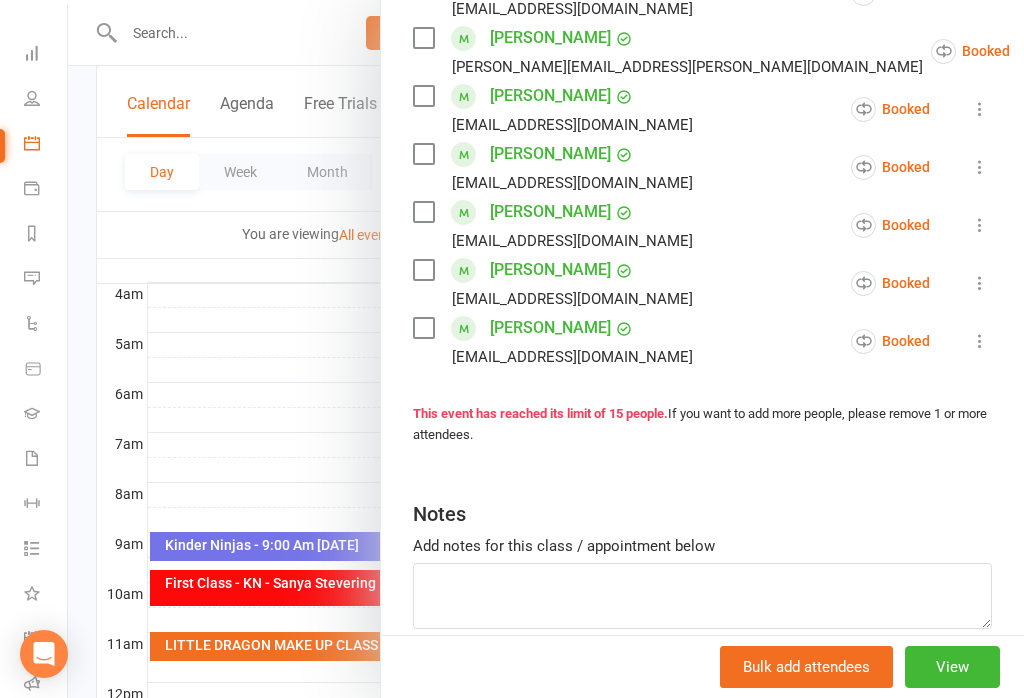 scroll, scrollTop: 933, scrollLeft: 0, axis: vertical 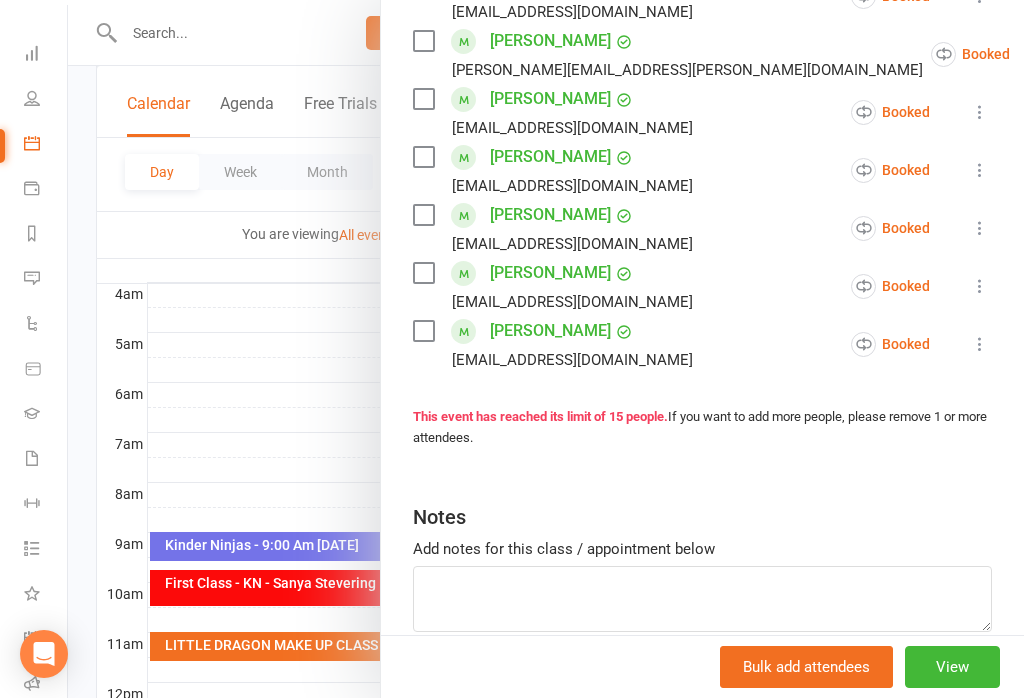 click at bounding box center [546, 349] 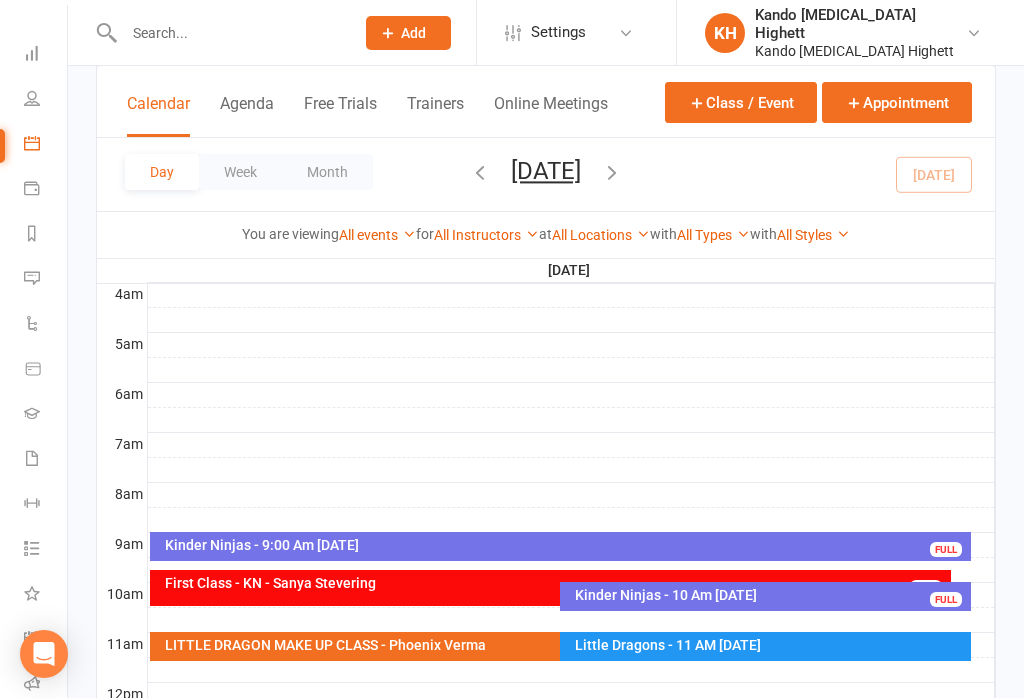 click on "Kinder Ninjas - 10 Am [DATE]" at bounding box center [770, 595] 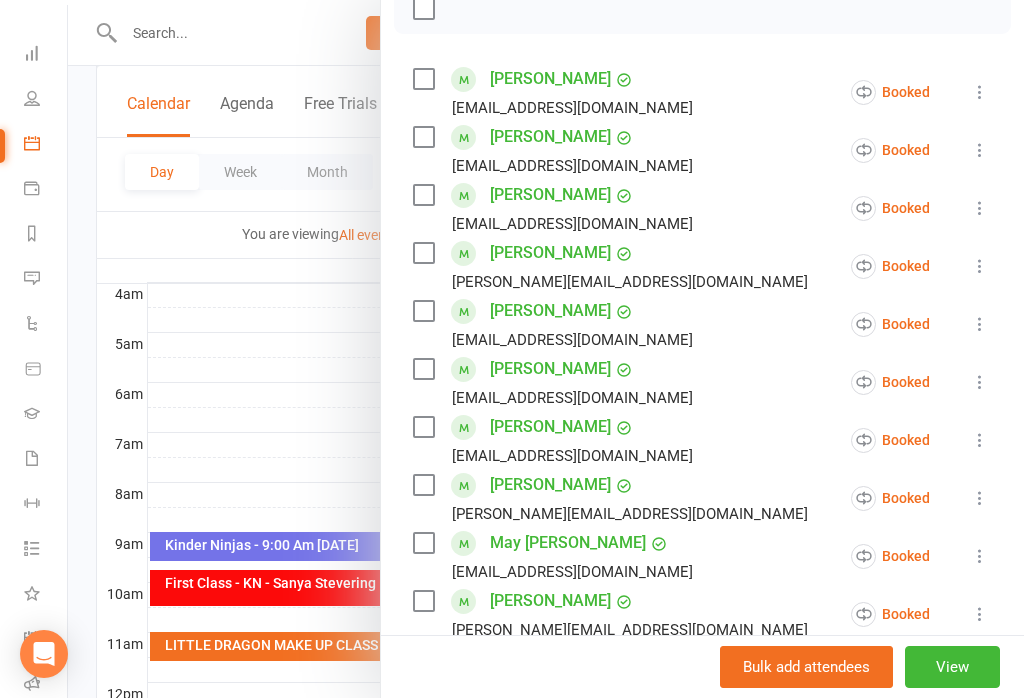 scroll, scrollTop: 310, scrollLeft: 0, axis: vertical 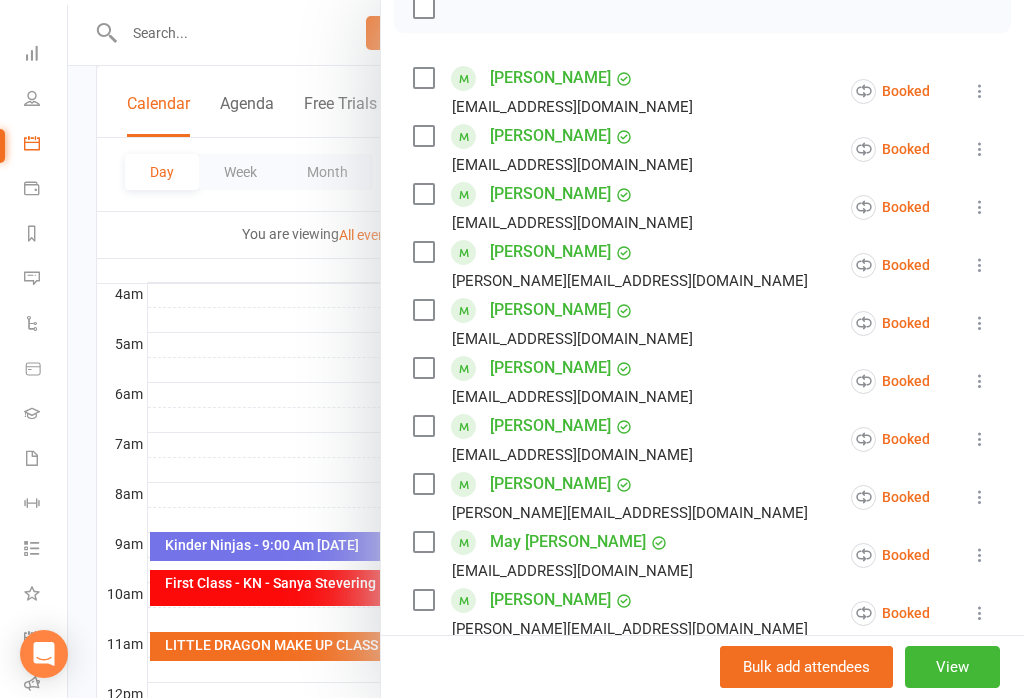click at bounding box center (546, 349) 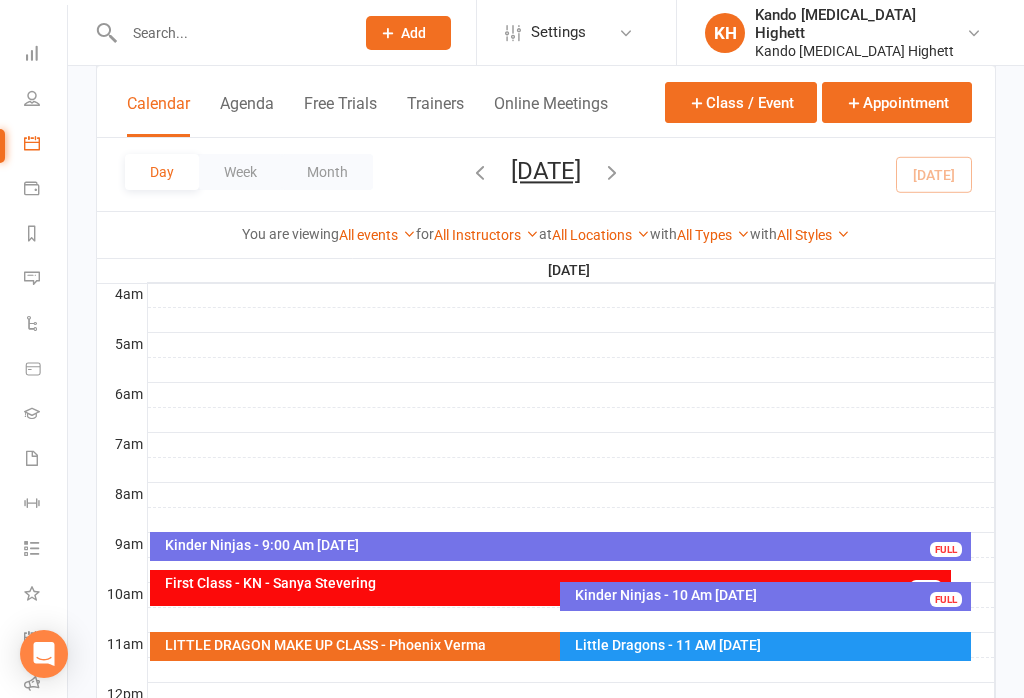 click on "Little Dragons - 11 AM [DATE]" at bounding box center (770, 645) 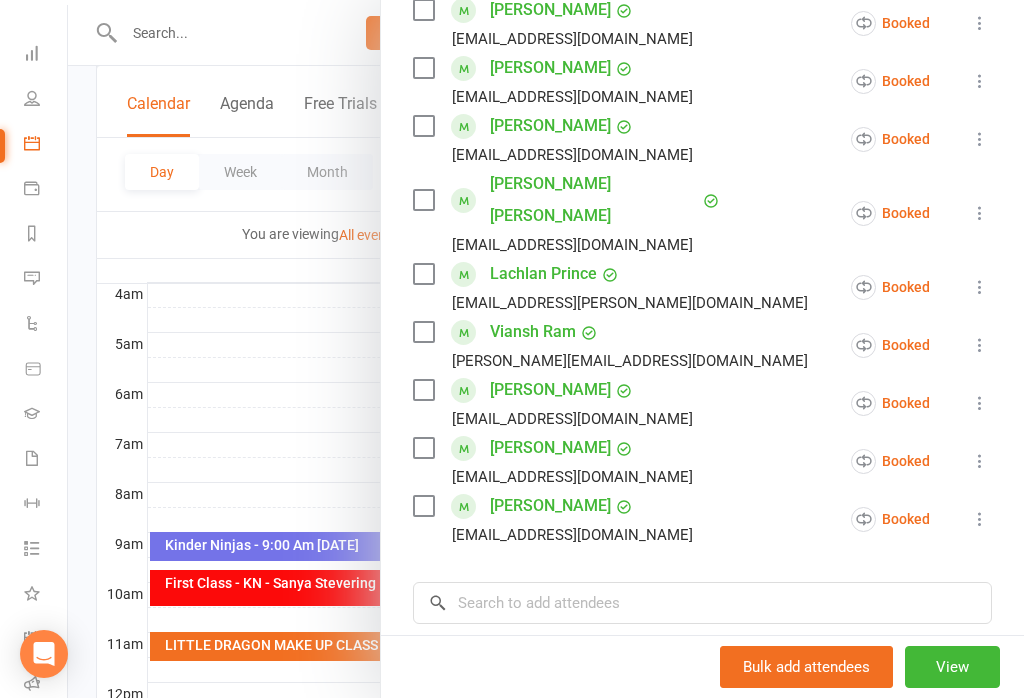 scroll, scrollTop: 560, scrollLeft: 0, axis: vertical 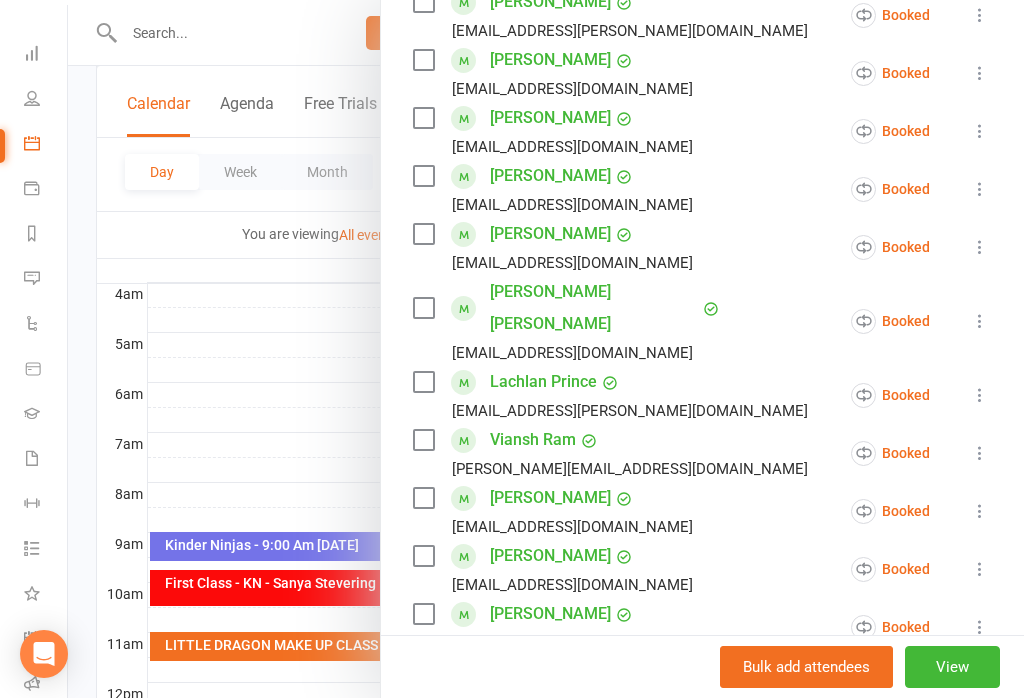 click at bounding box center (546, 349) 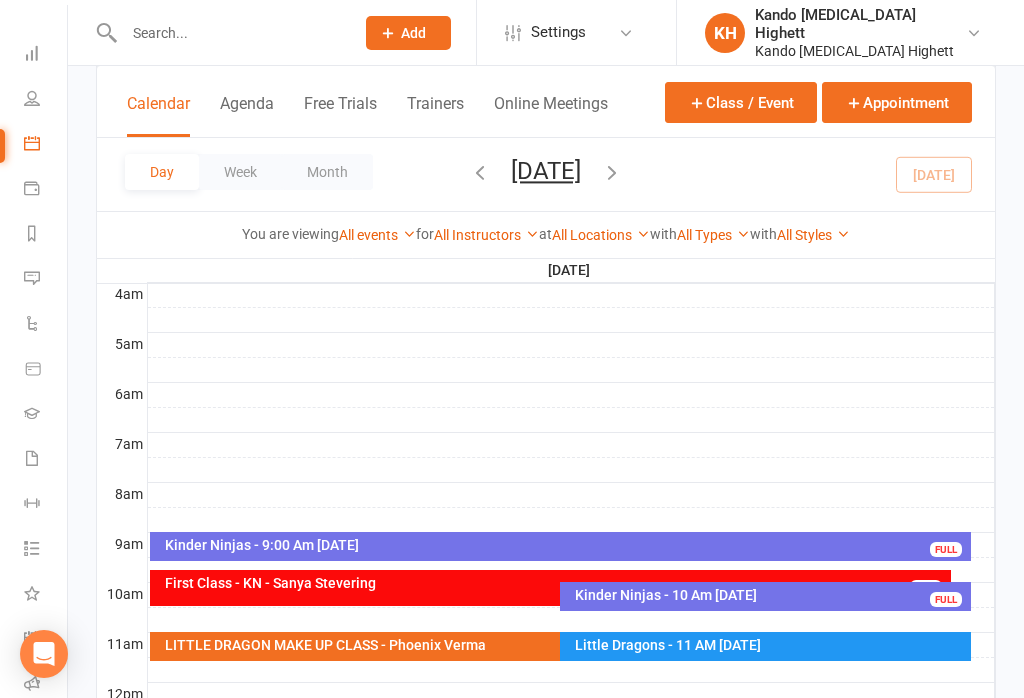 click on "Kinder Ninjas - 9:00 Am [DATE]" at bounding box center (566, 545) 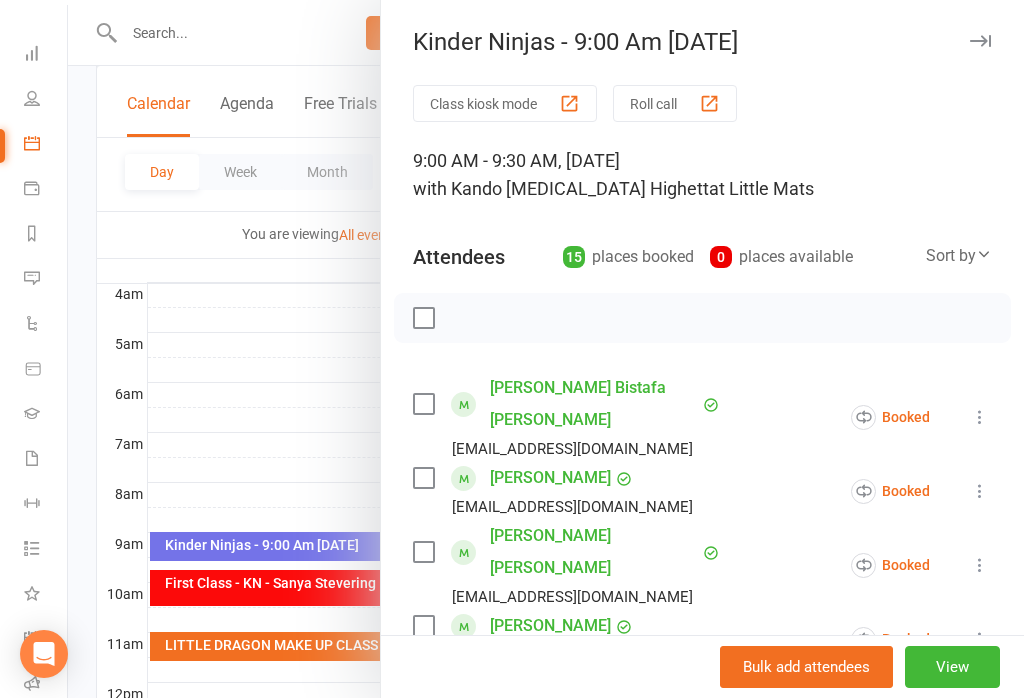 click on "Roll call" at bounding box center (675, 103) 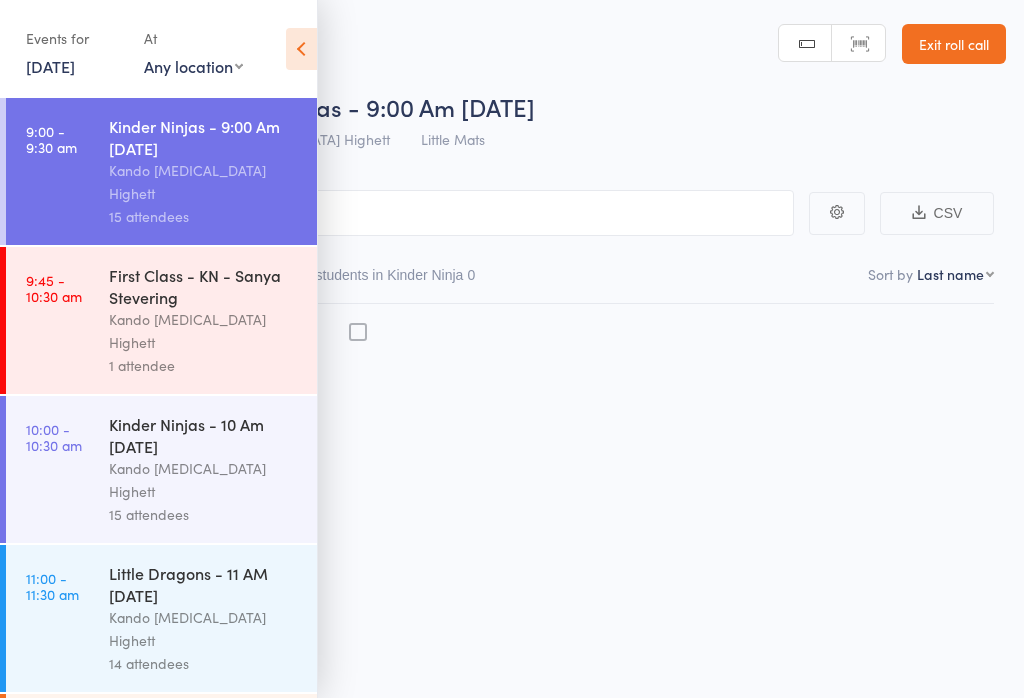 scroll, scrollTop: 0, scrollLeft: 0, axis: both 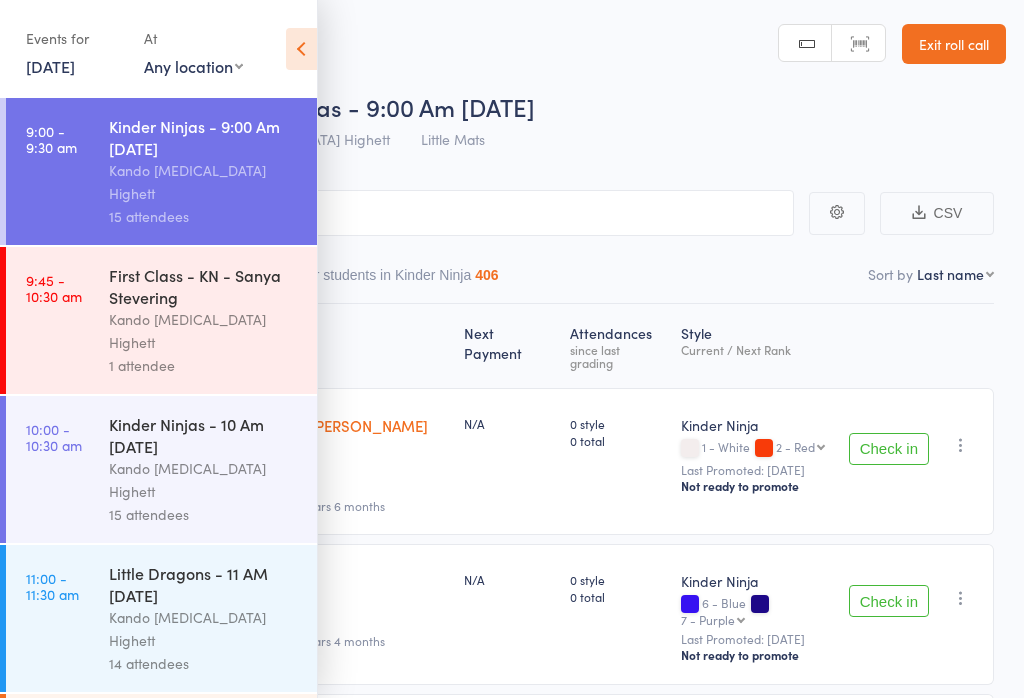 click at bounding box center [301, 49] 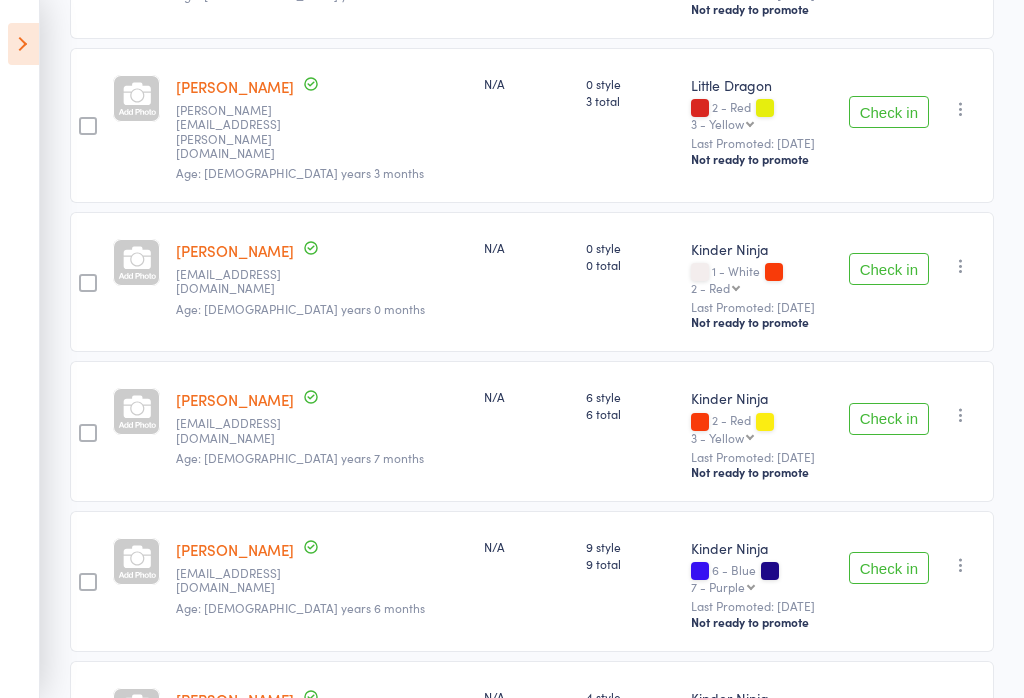 scroll, scrollTop: 1787, scrollLeft: 0, axis: vertical 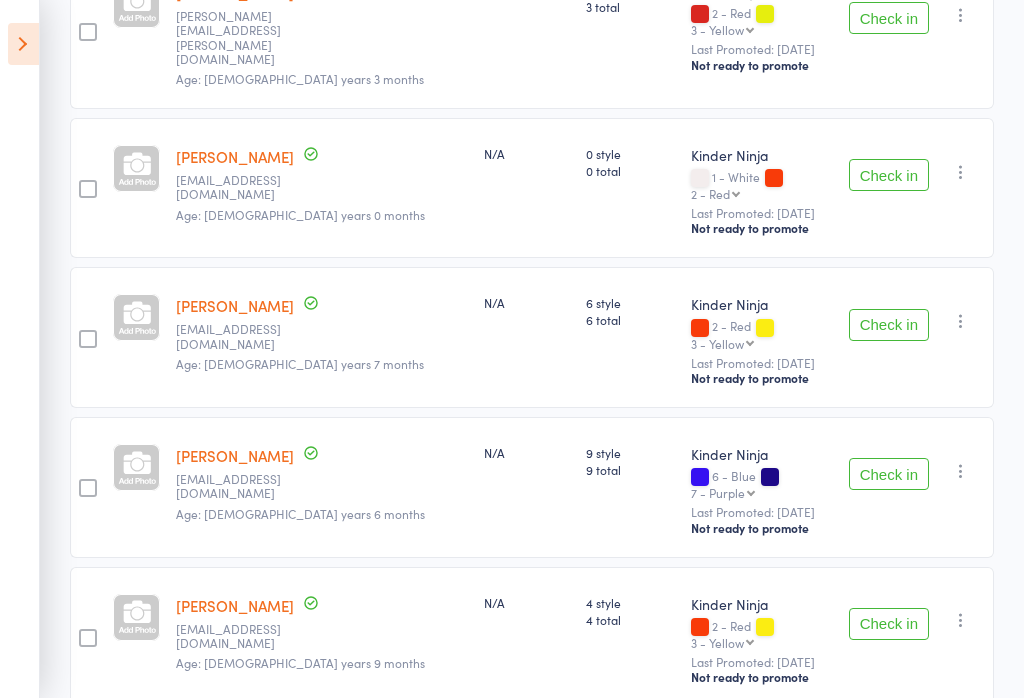 click on "Check in" at bounding box center [889, 474] 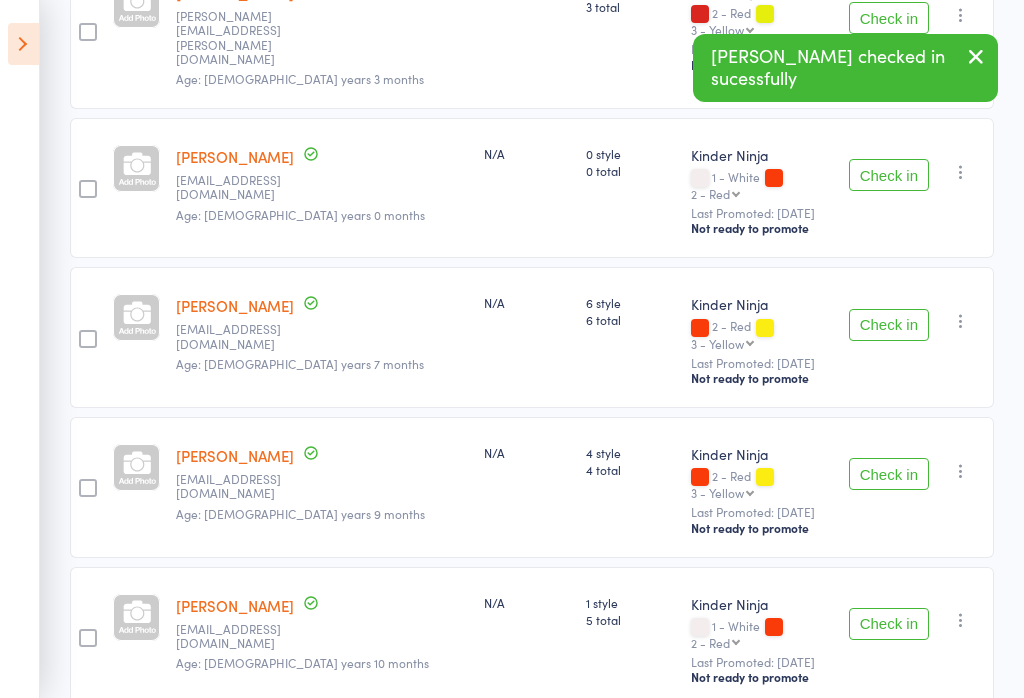 scroll, scrollTop: 1650, scrollLeft: 0, axis: vertical 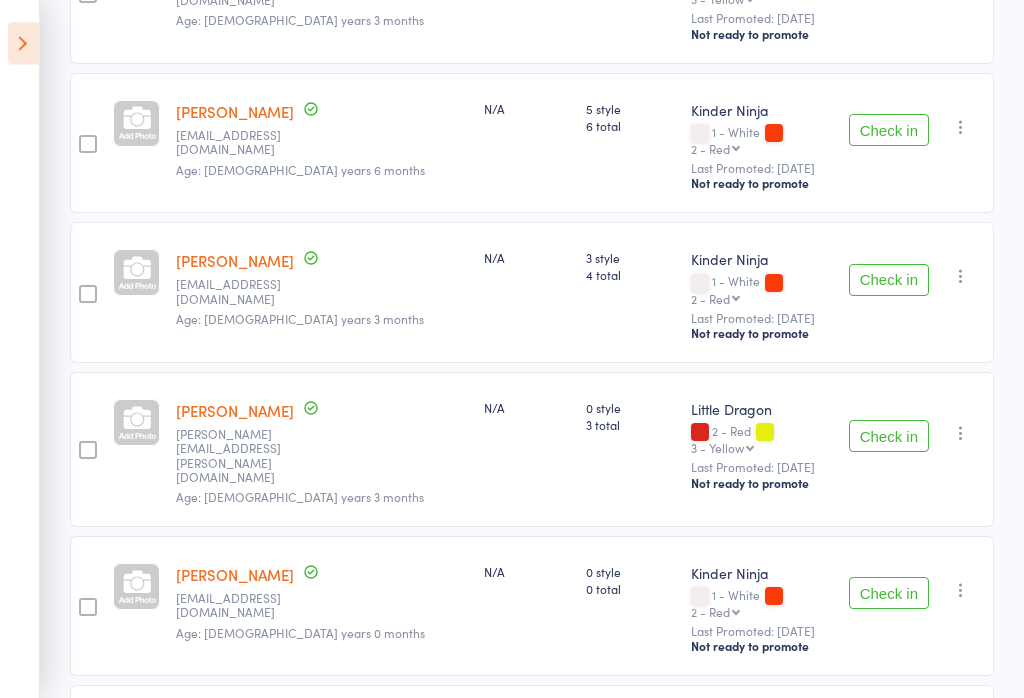 click on "Check in" at bounding box center (889, 281) 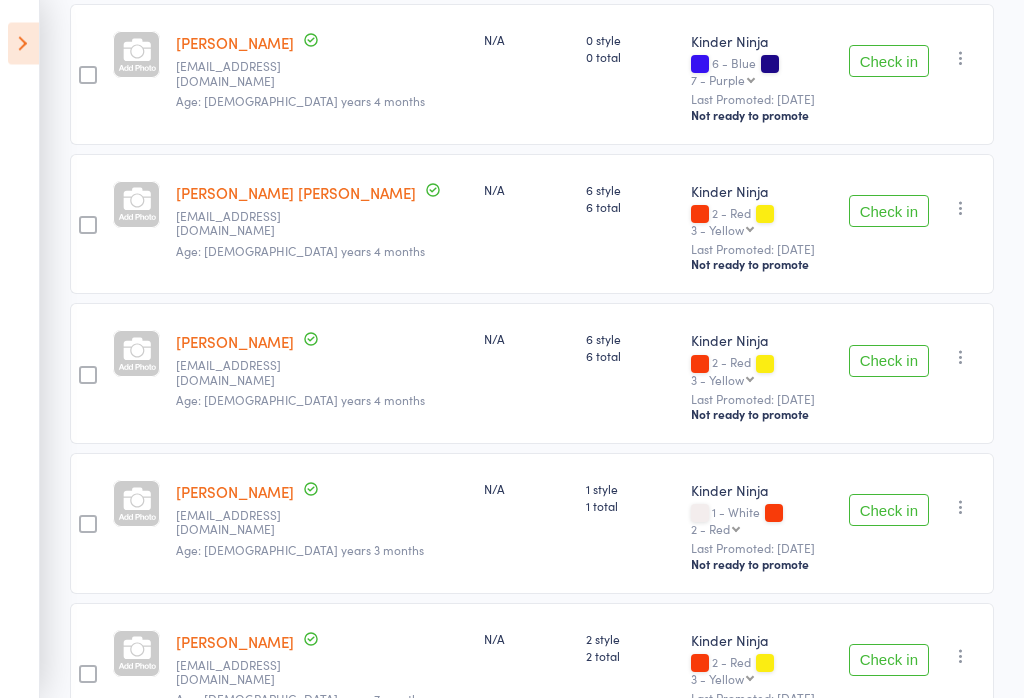 scroll, scrollTop: 540, scrollLeft: 0, axis: vertical 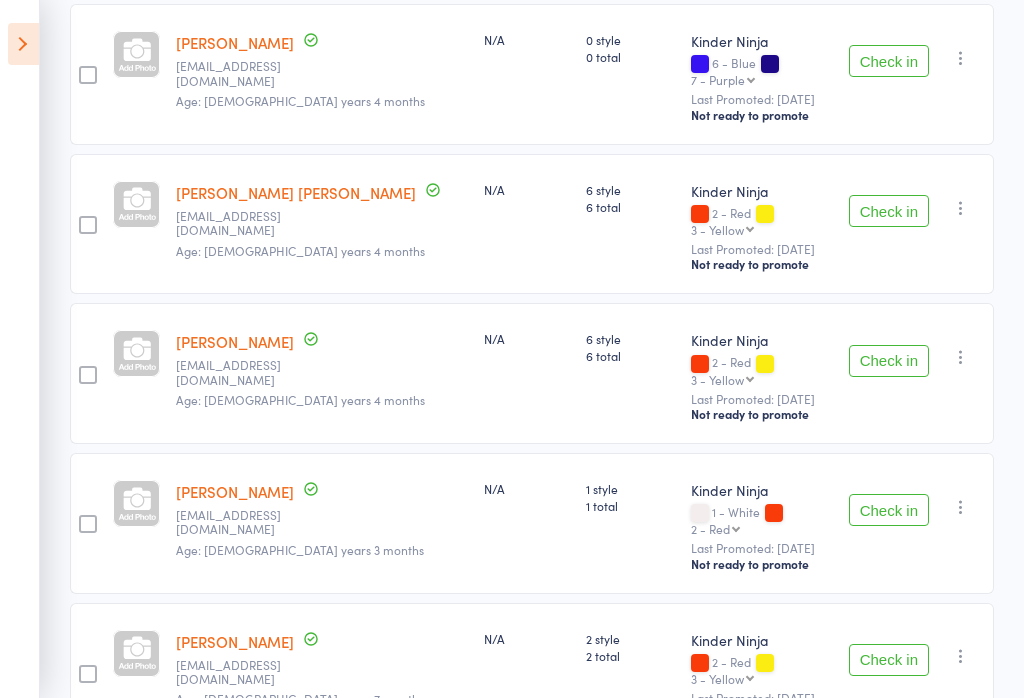 click on "Check in" at bounding box center [889, 211] 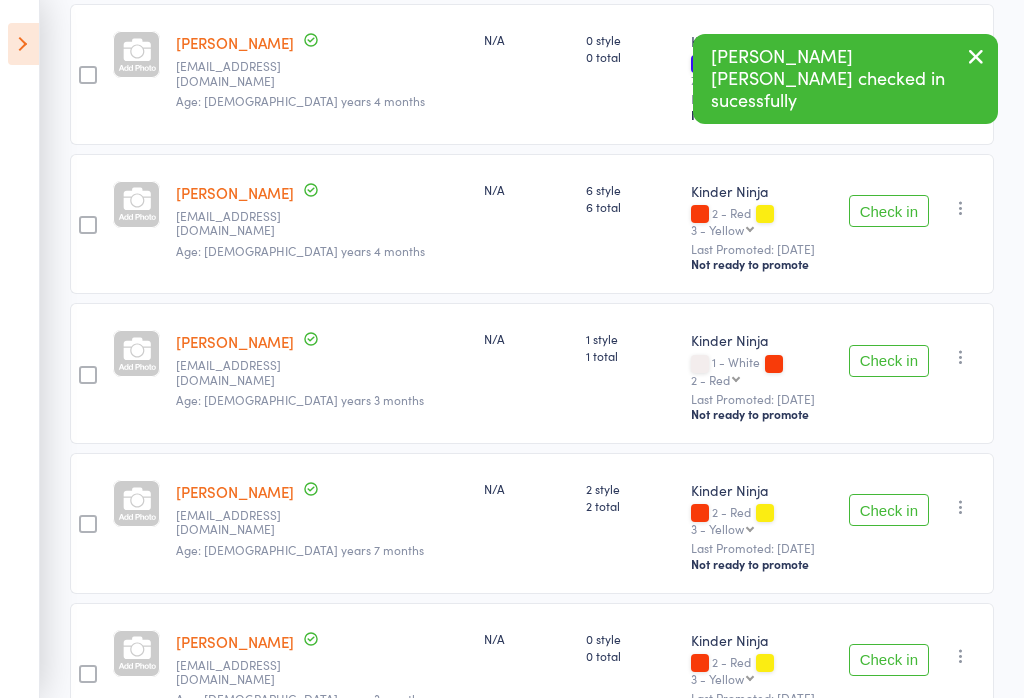 click on "Check in Check in Promote Send message Add Note Add Task Add Flag Remove Mark absent" at bounding box center [917, 224] 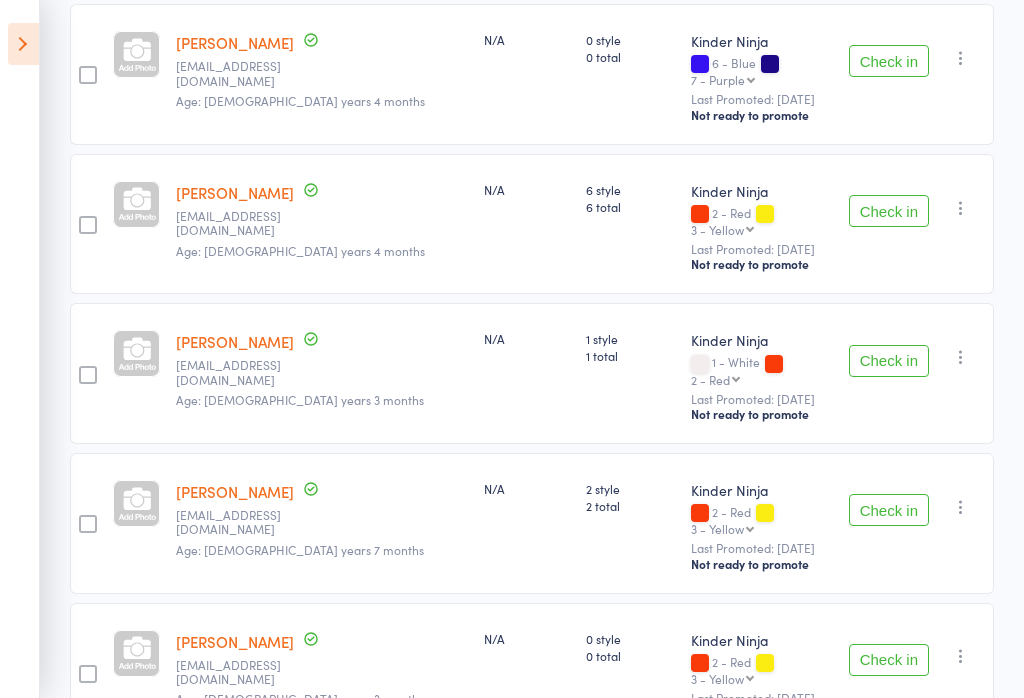 click on "Check in" at bounding box center (889, 211) 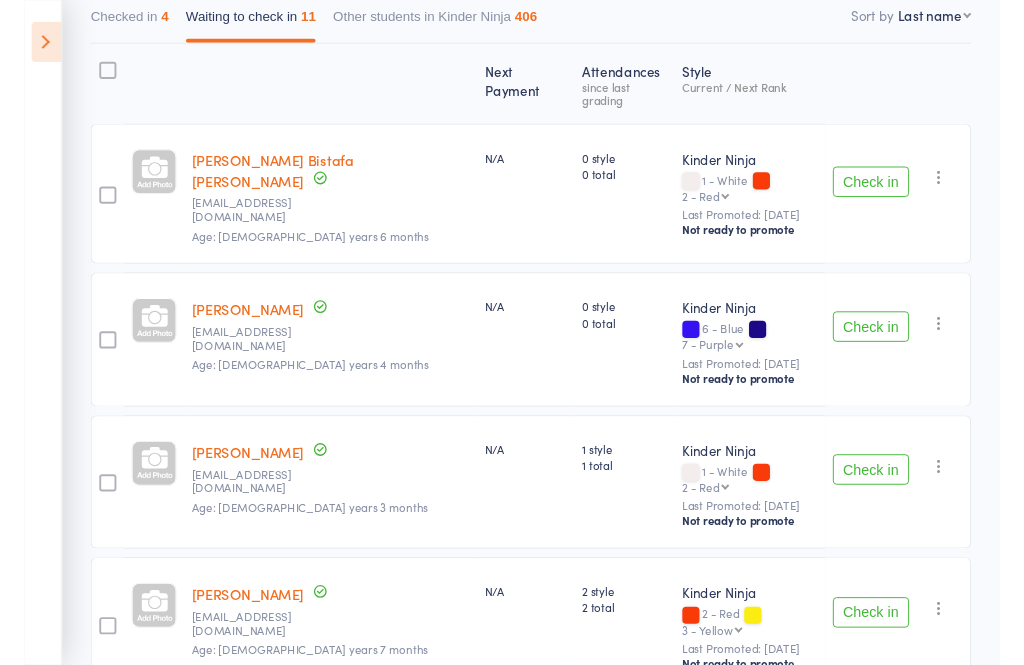 scroll, scrollTop: 0, scrollLeft: 0, axis: both 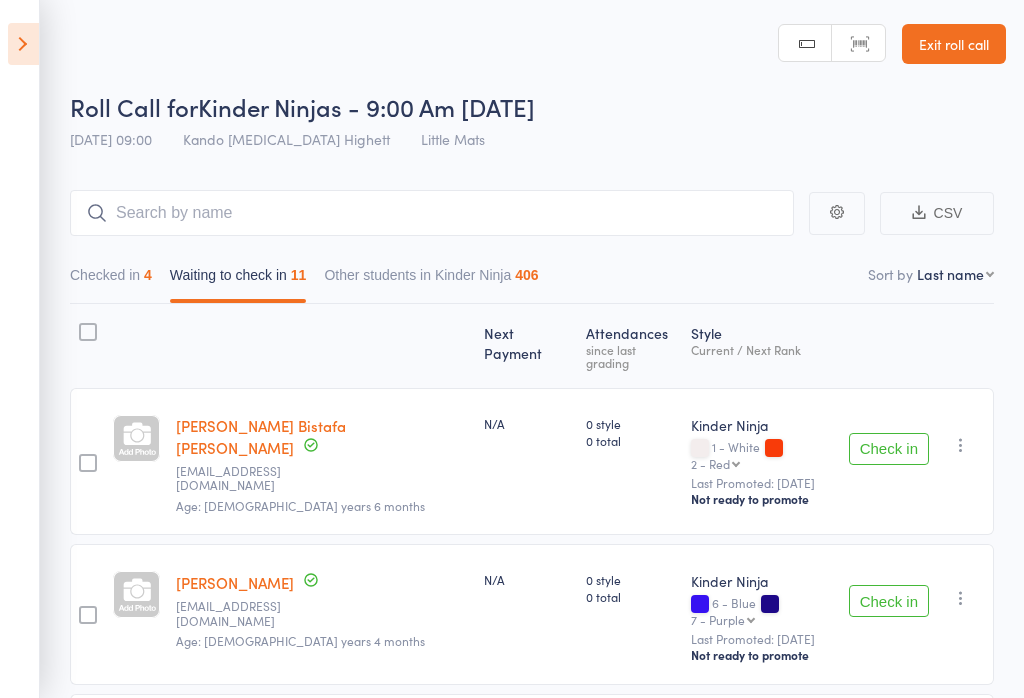 click at bounding box center (919, 212) 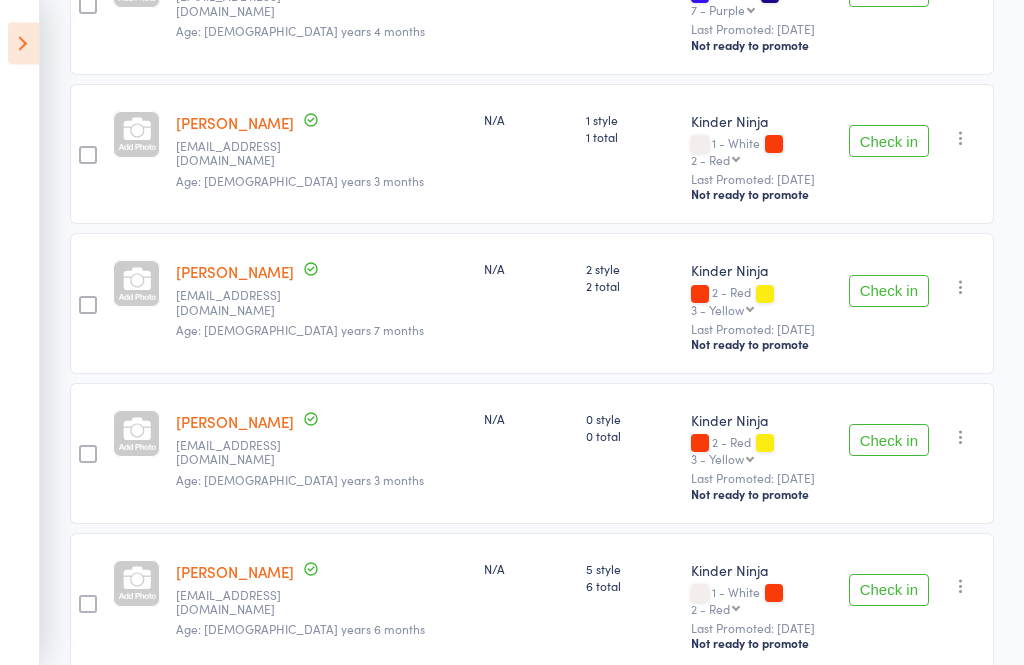 scroll, scrollTop: 700, scrollLeft: 0, axis: vertical 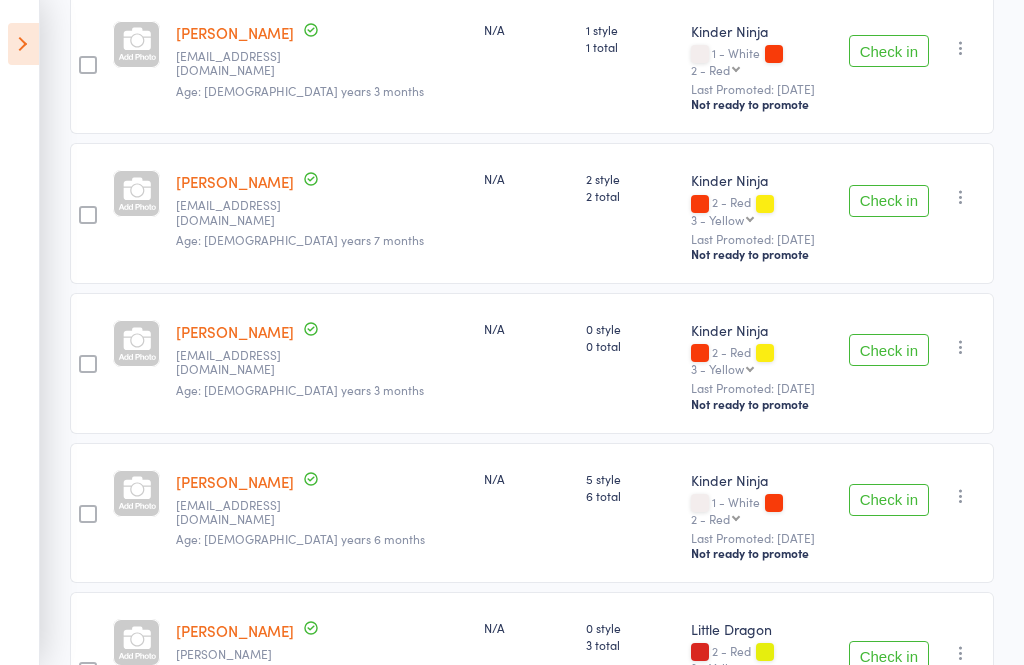 click on "Check in" at bounding box center [889, 657] 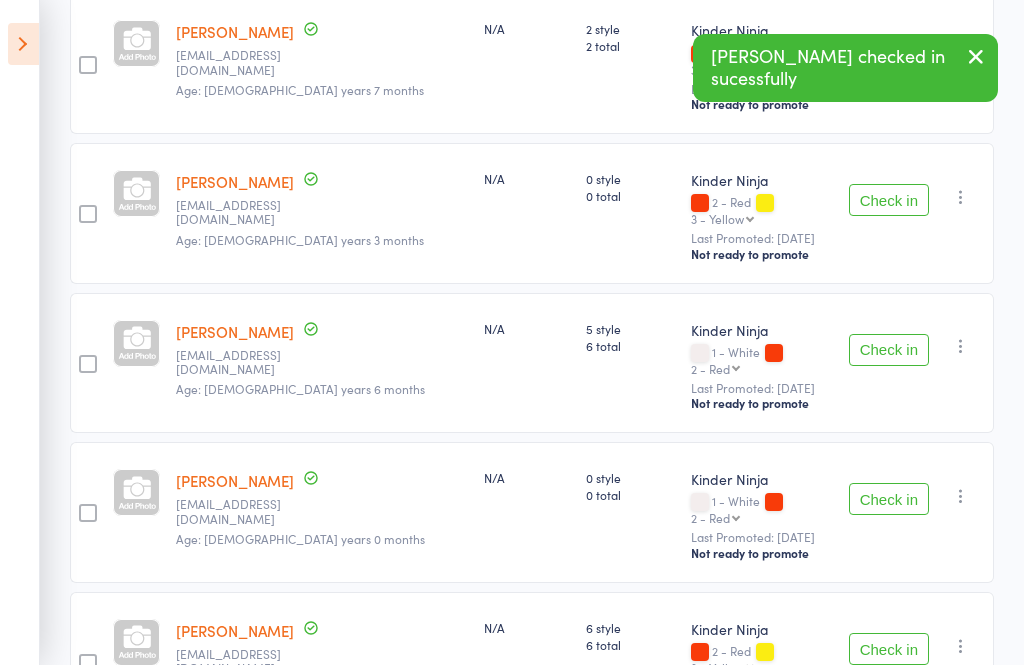 scroll, scrollTop: 854, scrollLeft: 0, axis: vertical 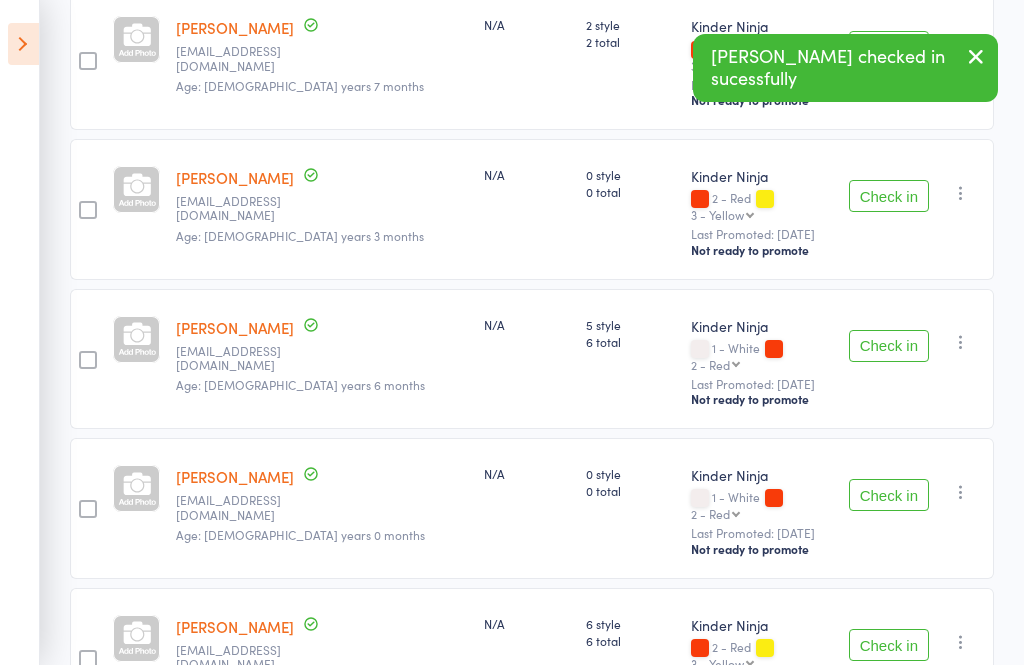 click on "Check in" at bounding box center [889, 645] 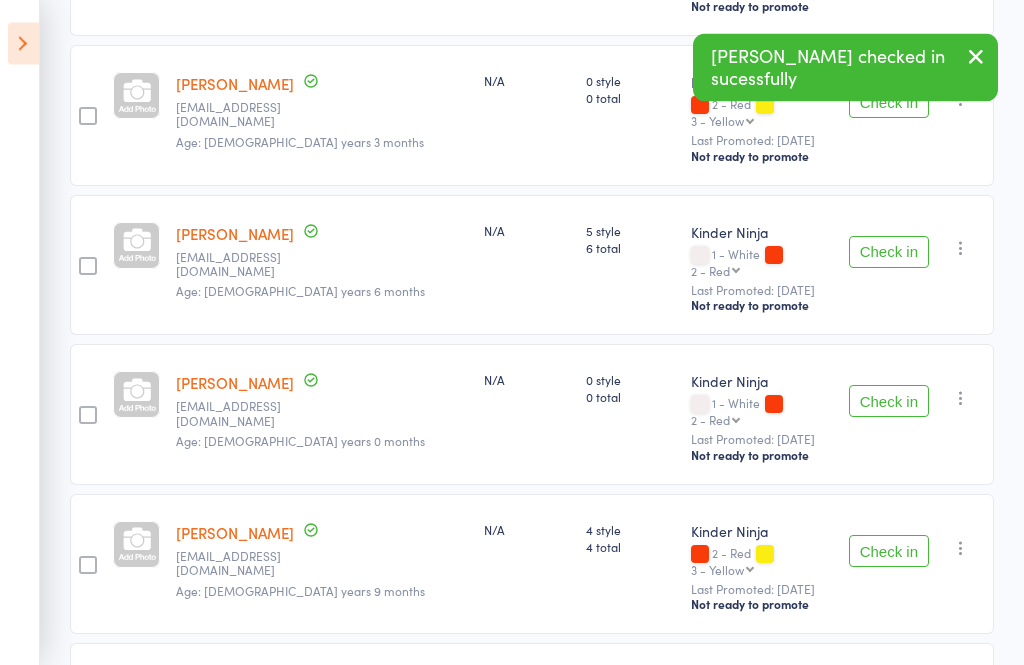 scroll, scrollTop: 964, scrollLeft: 0, axis: vertical 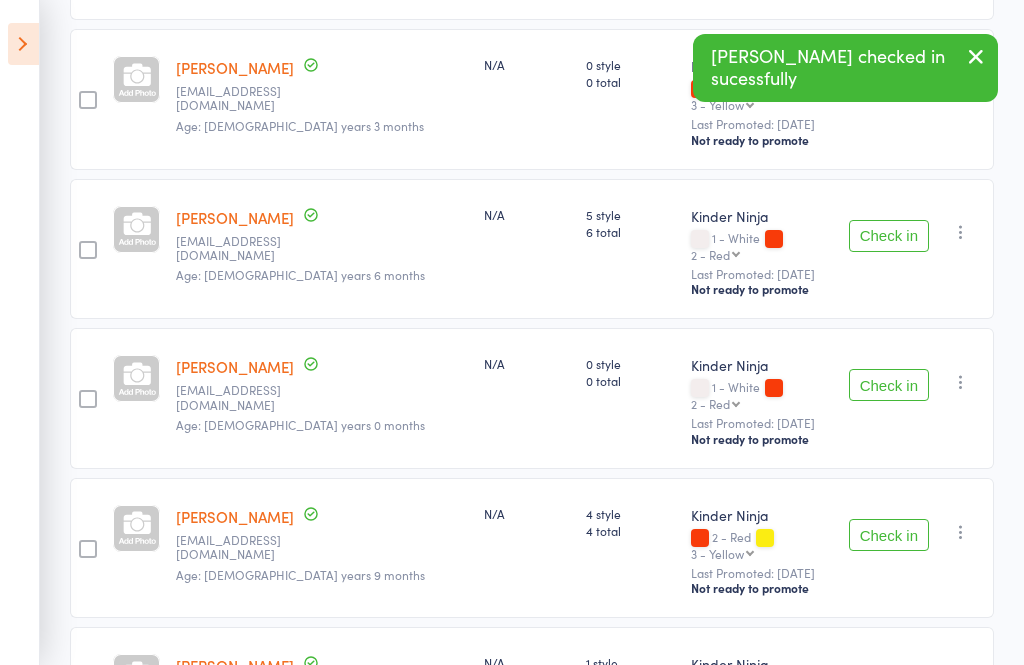 click on "Check in" at bounding box center [889, 535] 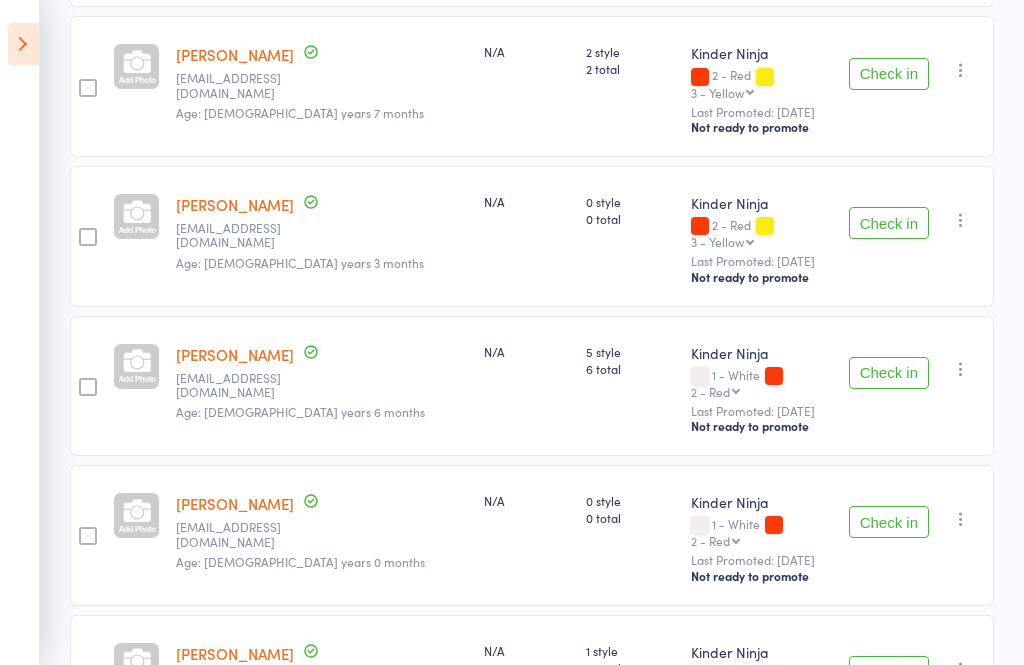 click on "Check in" at bounding box center (889, 672) 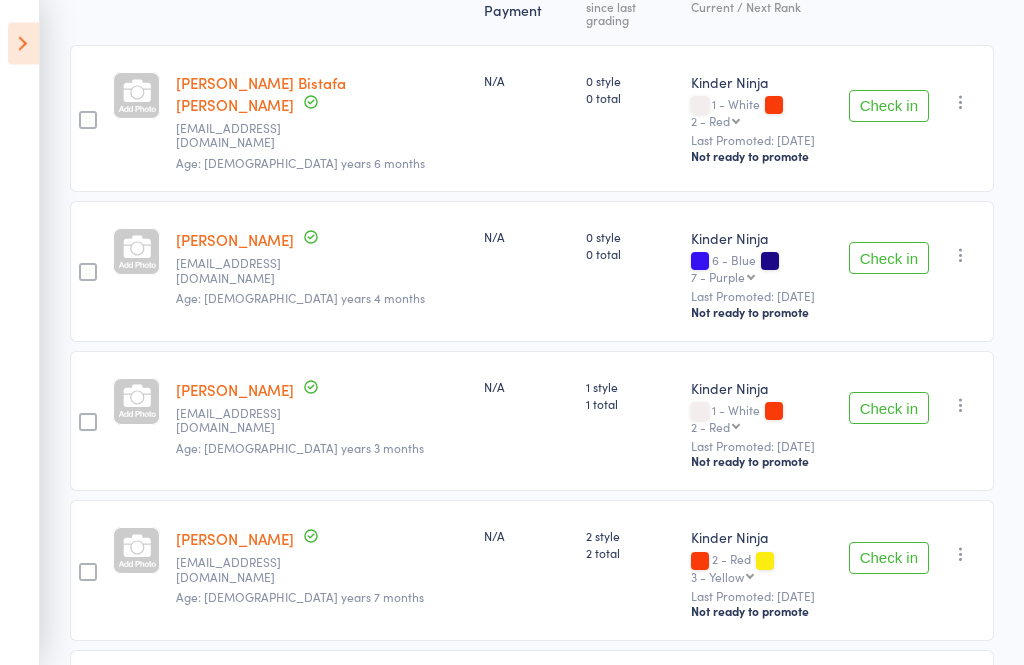 click on "Check in" at bounding box center [889, 259] 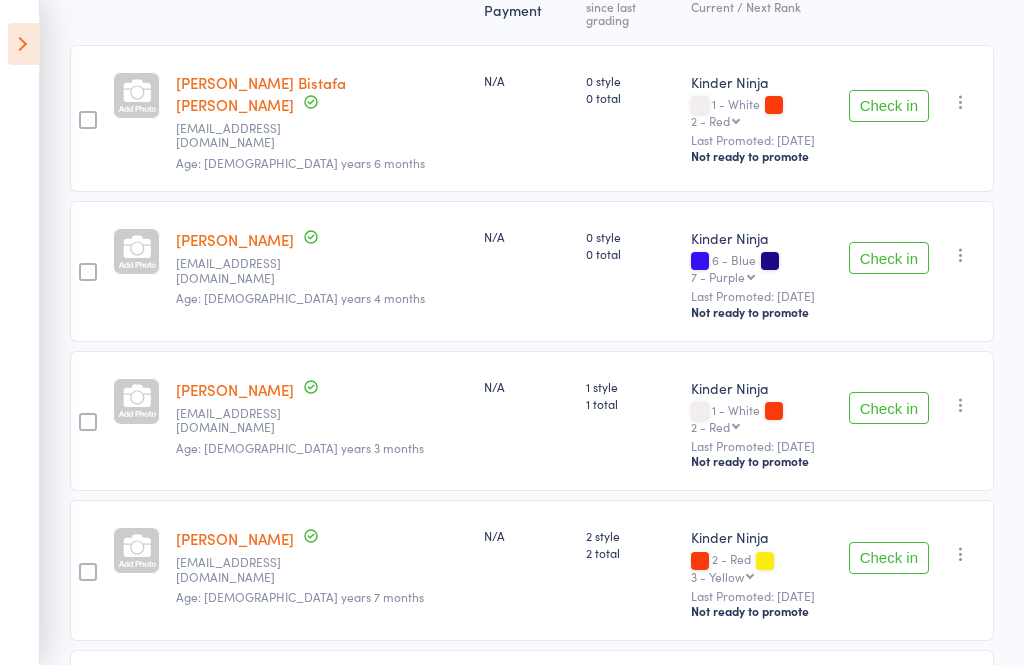 click on "Check in" at bounding box center [889, 258] 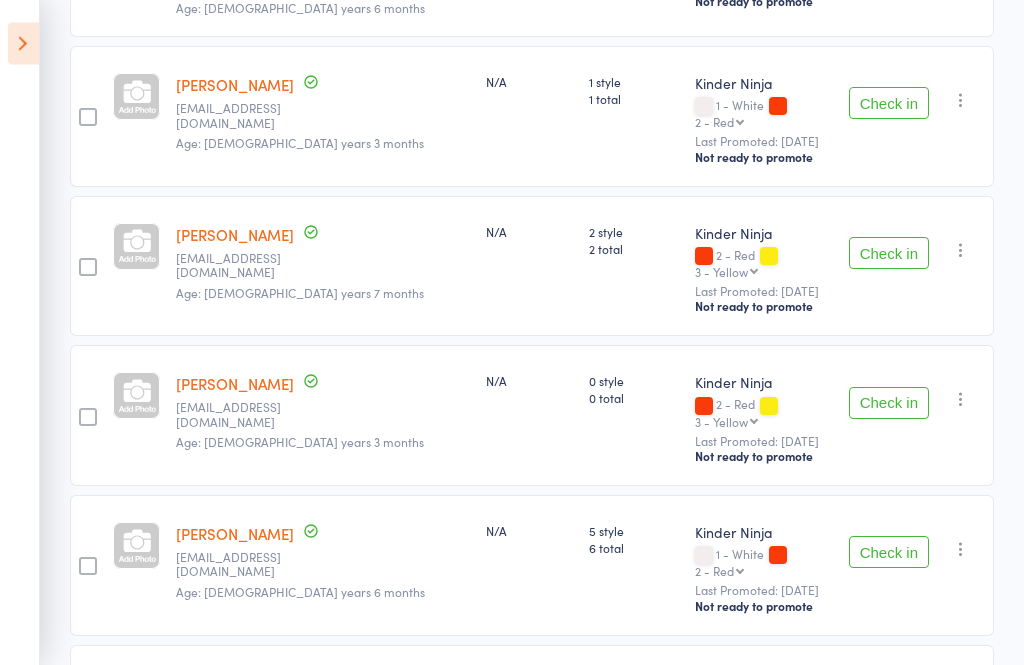 scroll, scrollTop: 504, scrollLeft: 0, axis: vertical 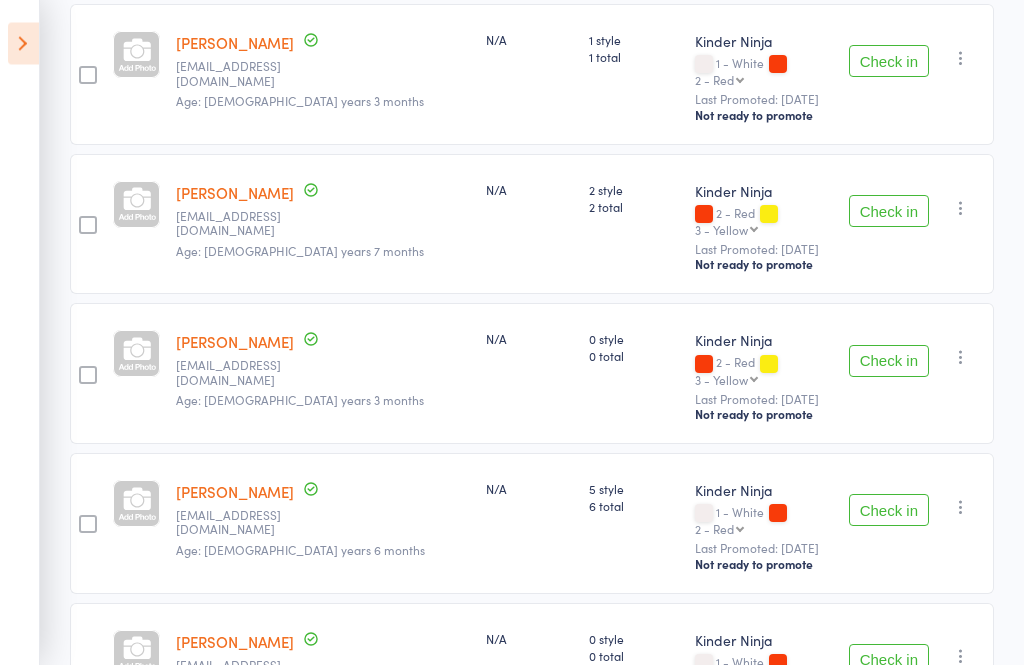 click on "Check in" at bounding box center (889, 661) 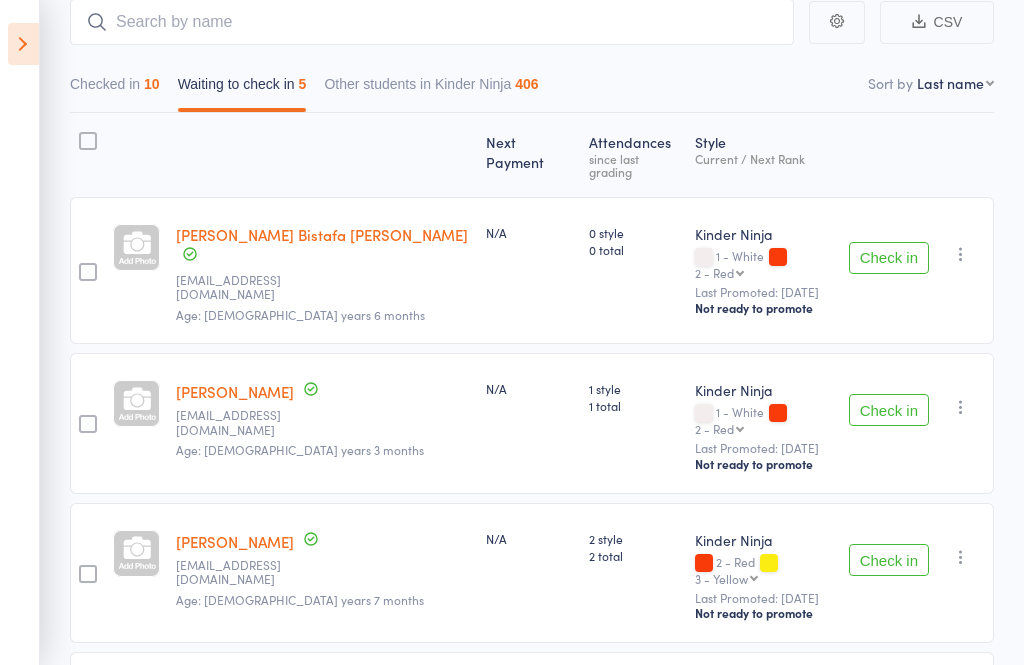 scroll, scrollTop: 191, scrollLeft: 0, axis: vertical 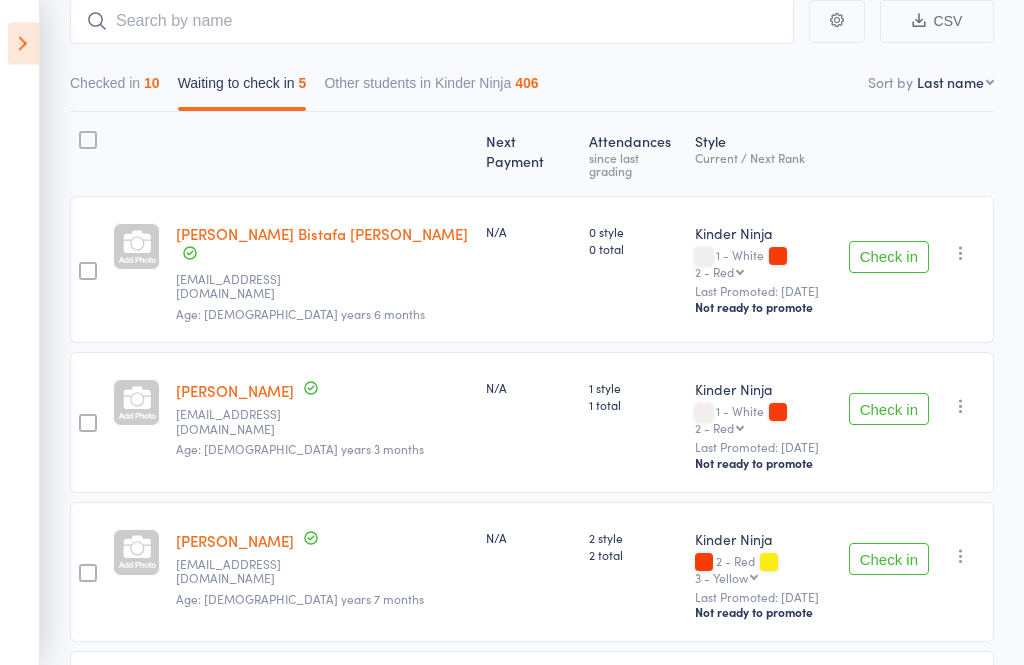 click on "Checked in  10" at bounding box center [115, 89] 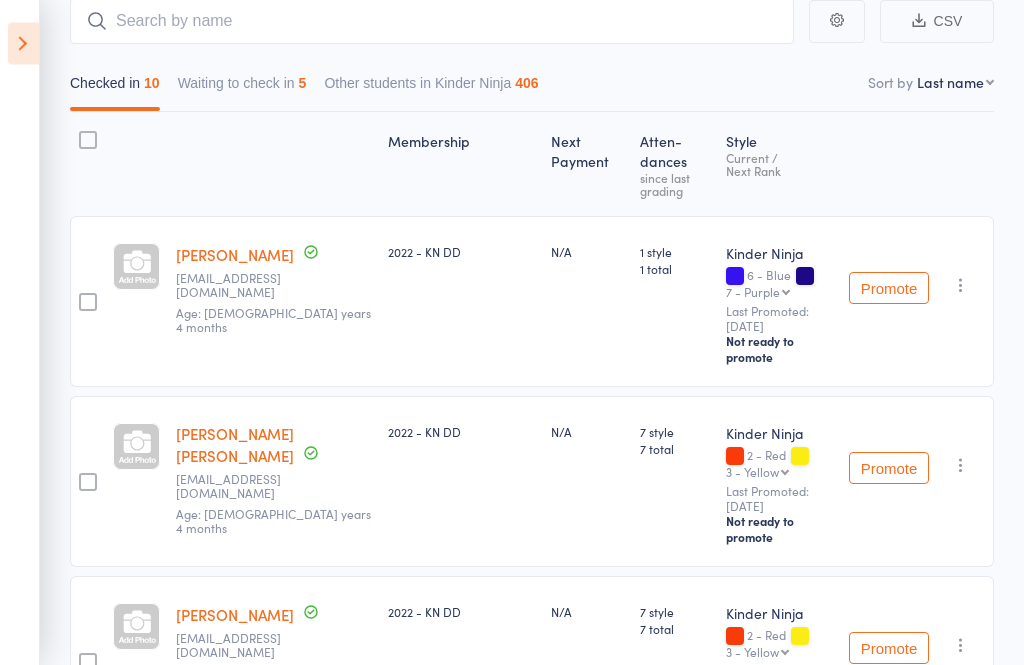 scroll, scrollTop: 192, scrollLeft: 0, axis: vertical 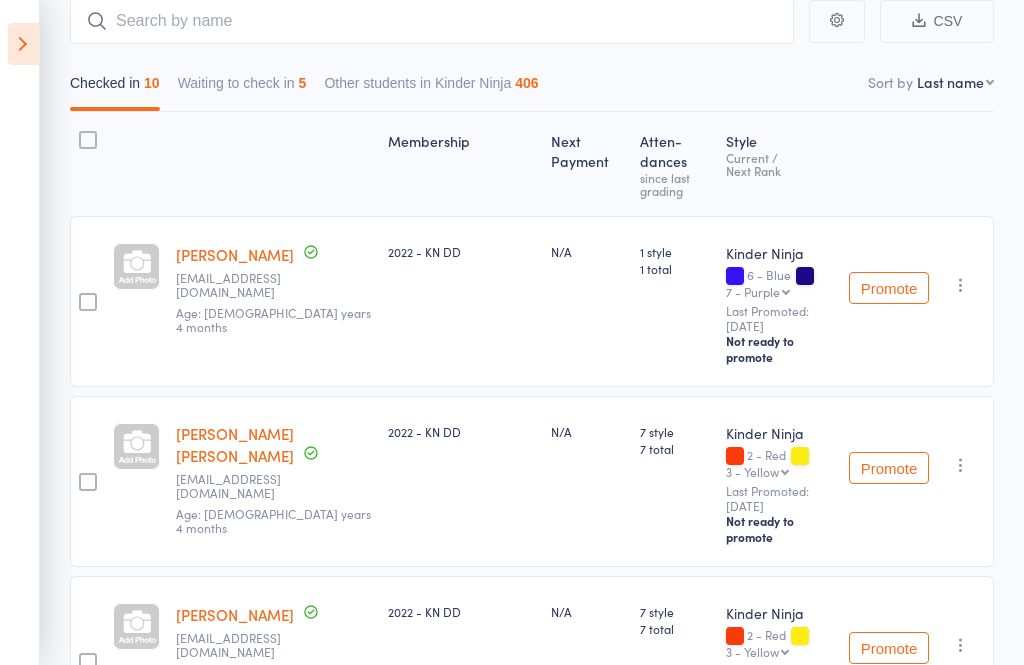 click on "Waiting to check in  5" at bounding box center [242, 88] 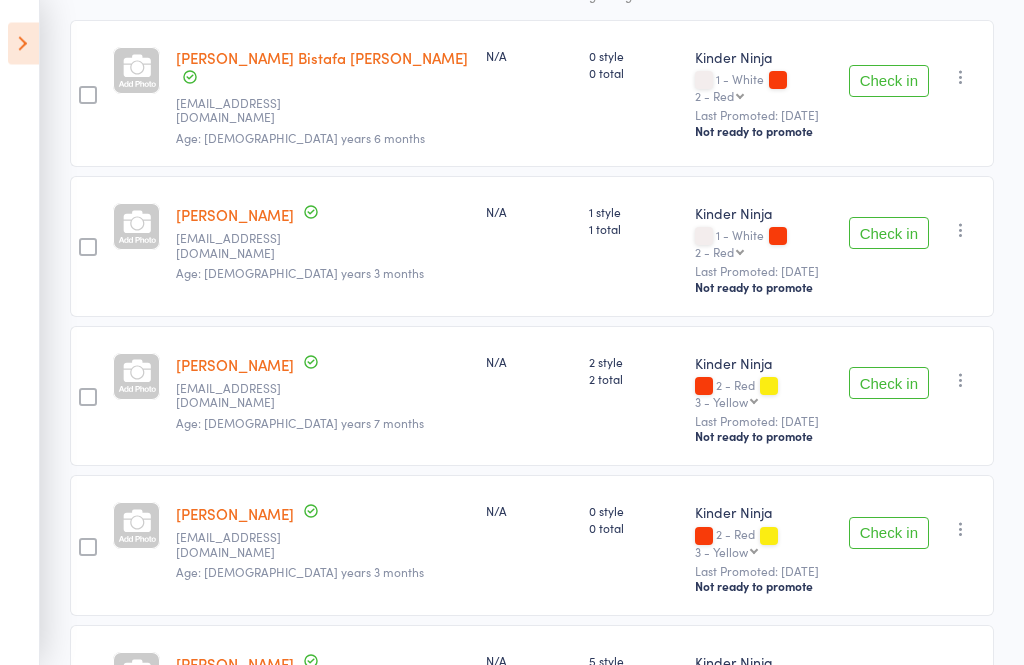 scroll, scrollTop: 415, scrollLeft: 0, axis: vertical 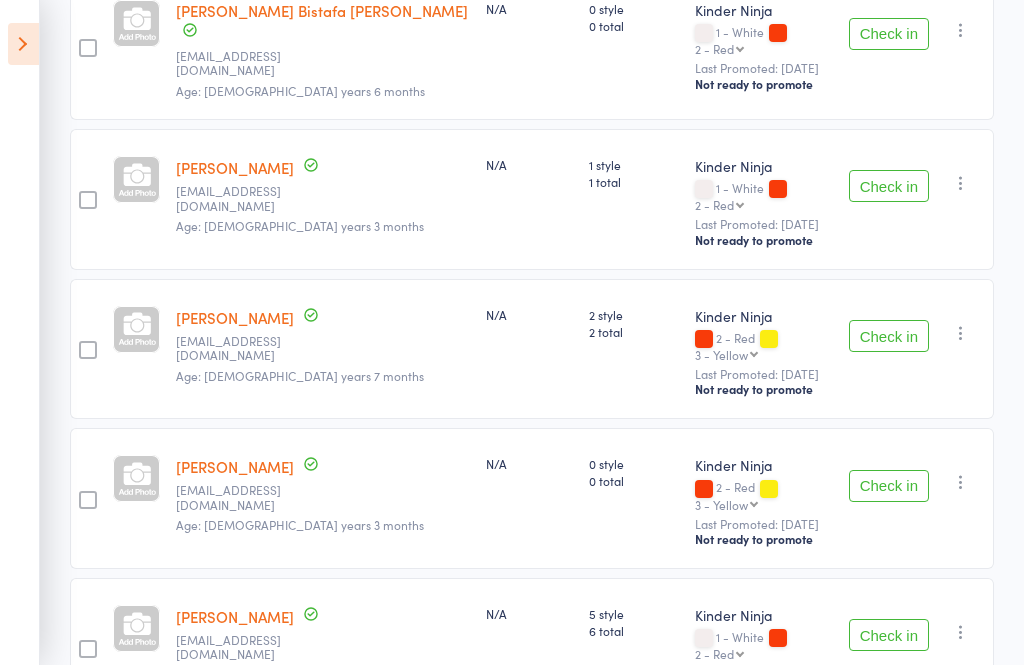 click on "Check in" at bounding box center [889, 635] 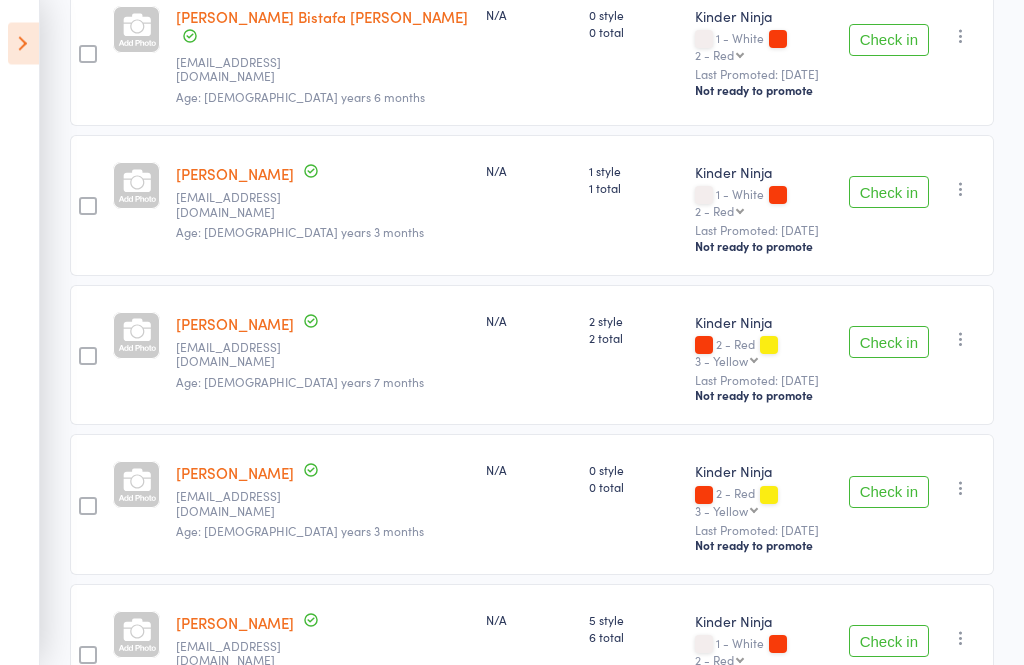 click on "Check in" at bounding box center [889, 642] 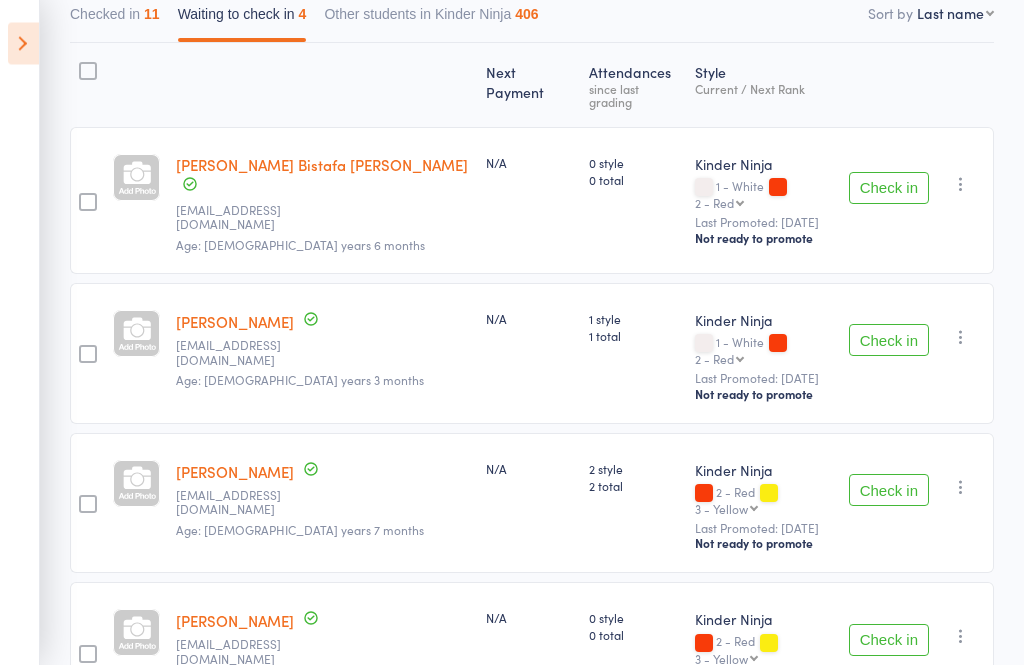 scroll, scrollTop: 262, scrollLeft: 0, axis: vertical 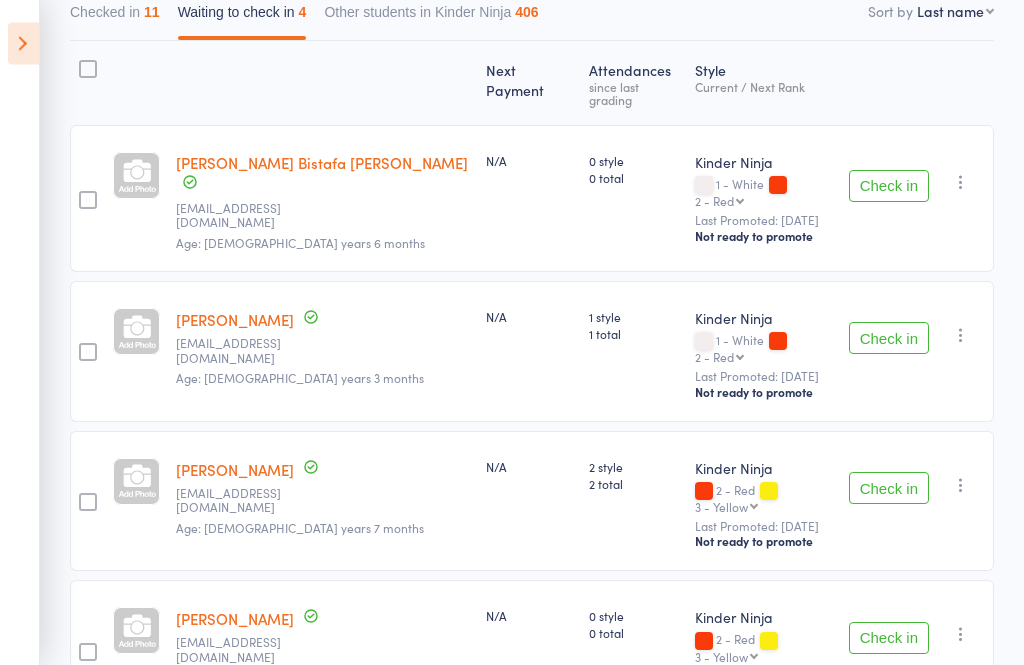 click on "Checked in  11" at bounding box center (115, 18) 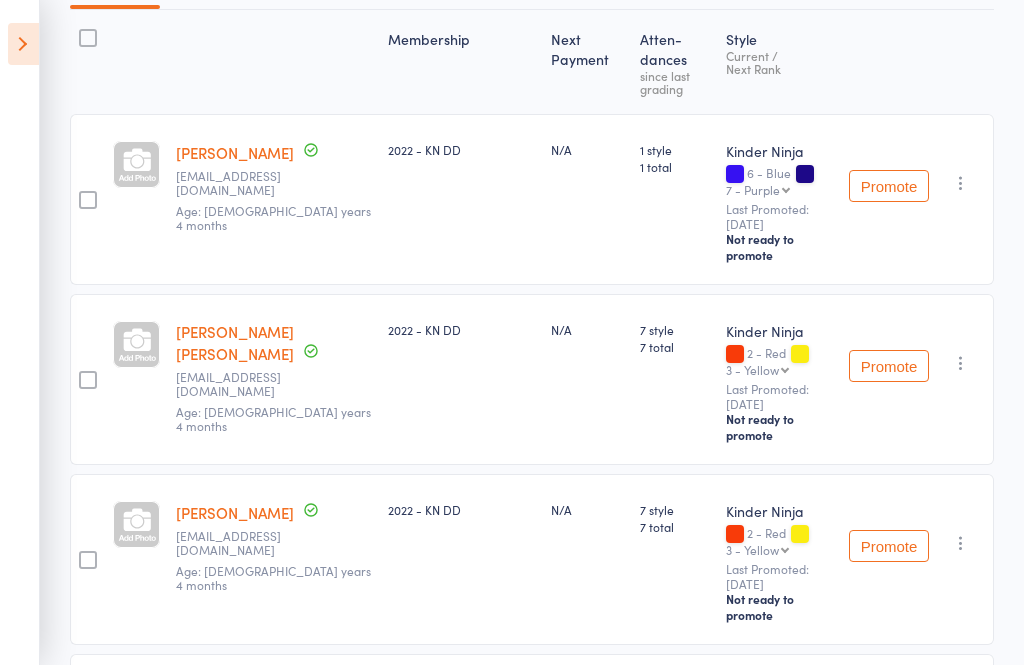 scroll, scrollTop: 0, scrollLeft: 0, axis: both 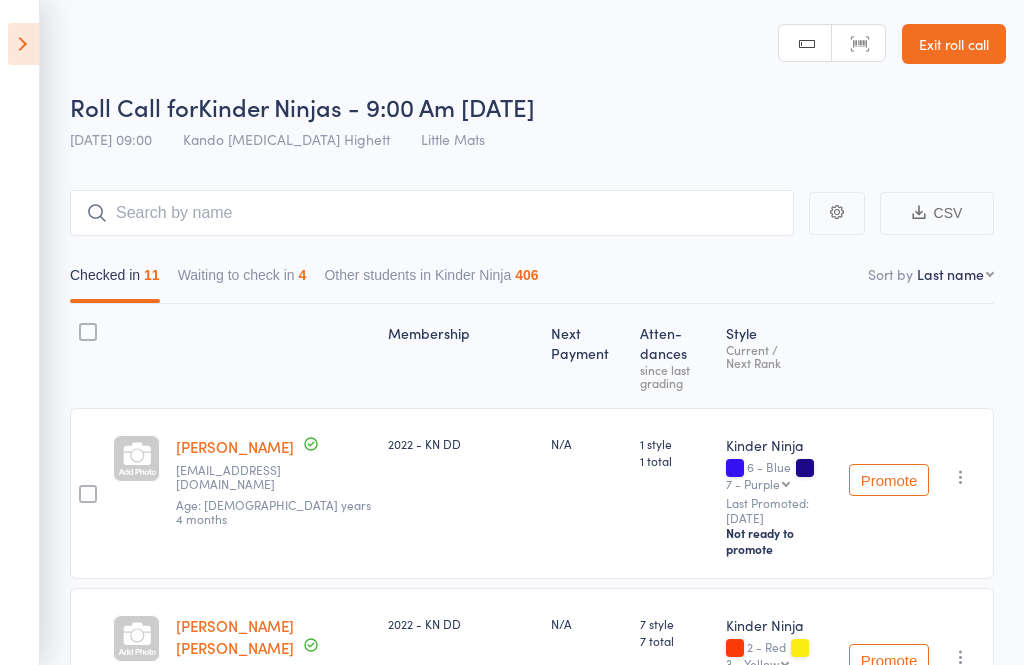 click on "Waiting to check in  4" at bounding box center (242, 280) 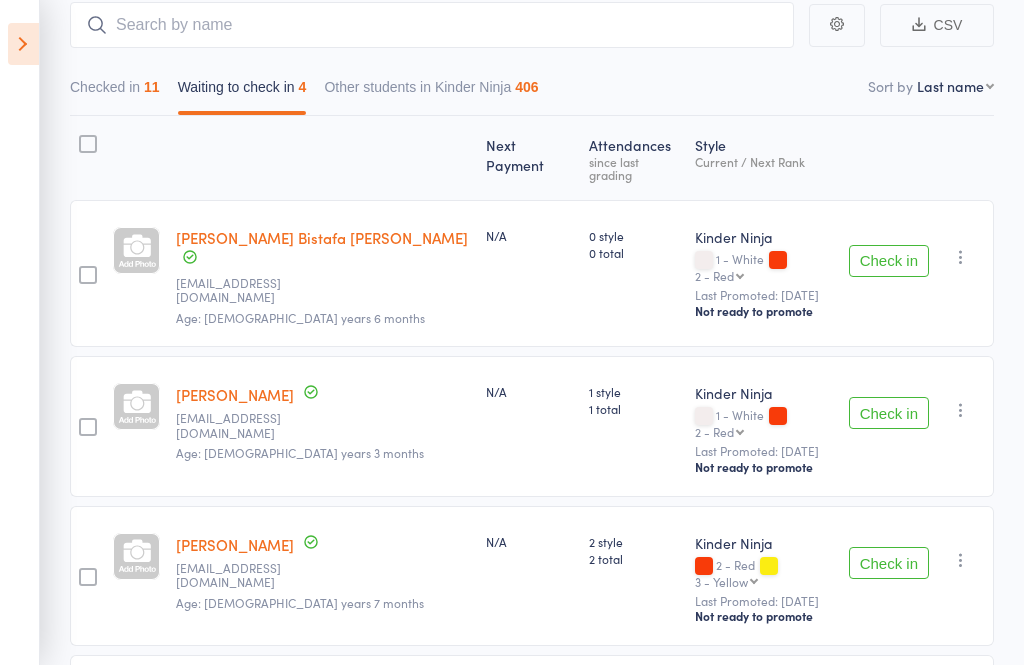 scroll, scrollTop: 239, scrollLeft: 0, axis: vertical 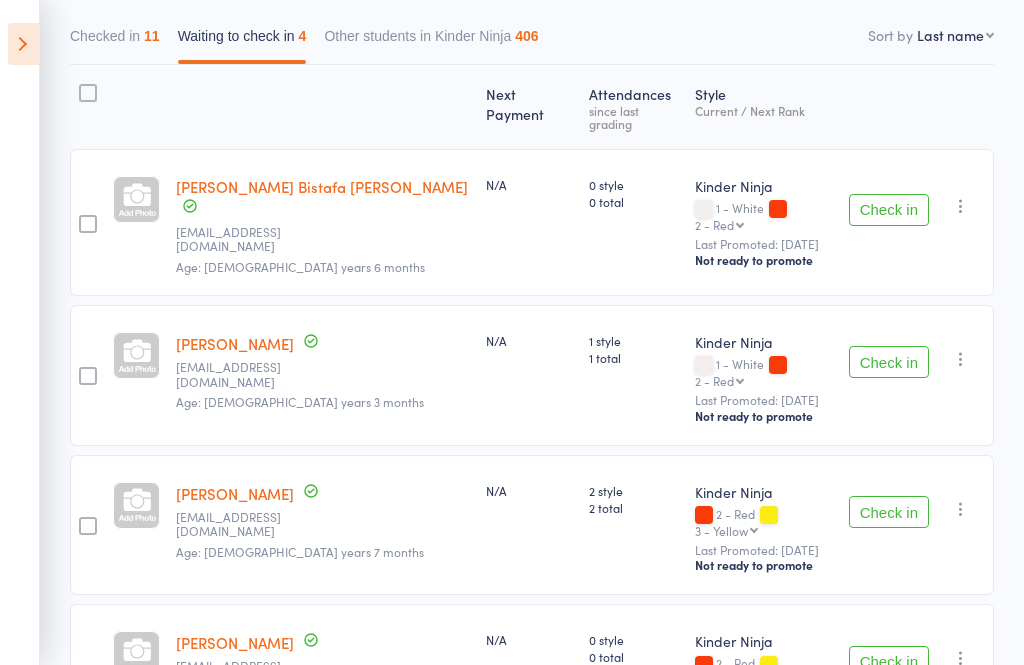 click on "Check in" at bounding box center (889, 662) 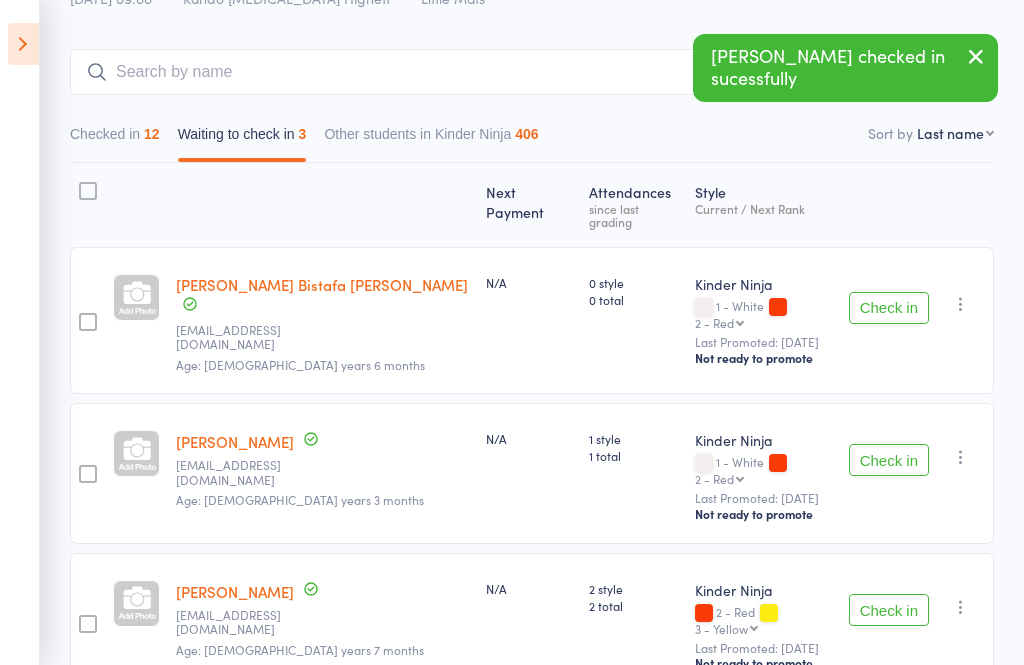 click on "Check in" at bounding box center (889, 610) 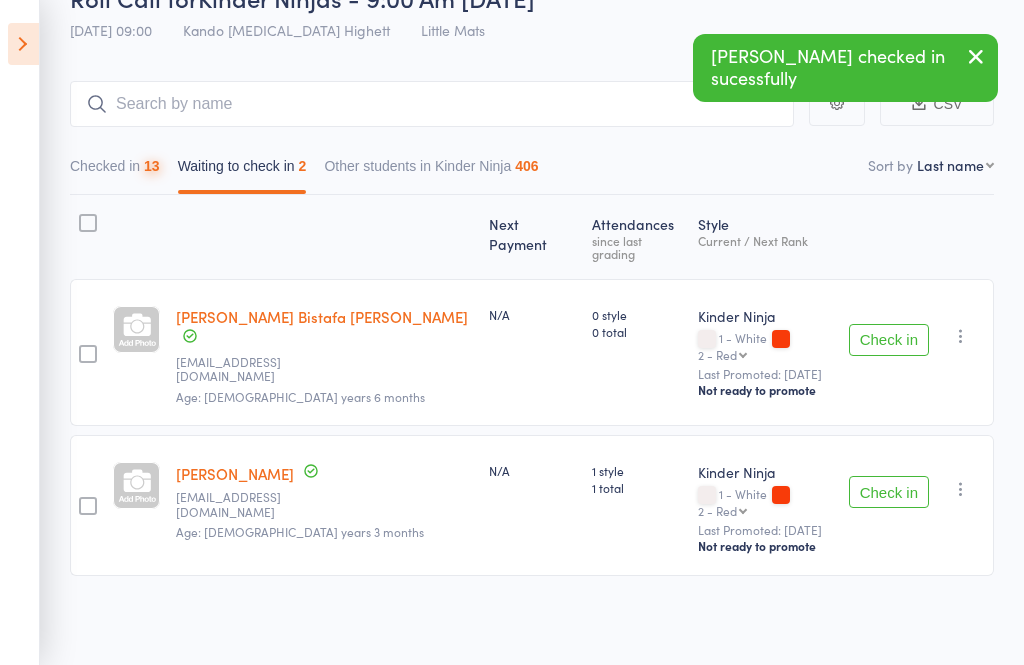 scroll, scrollTop: 3, scrollLeft: 0, axis: vertical 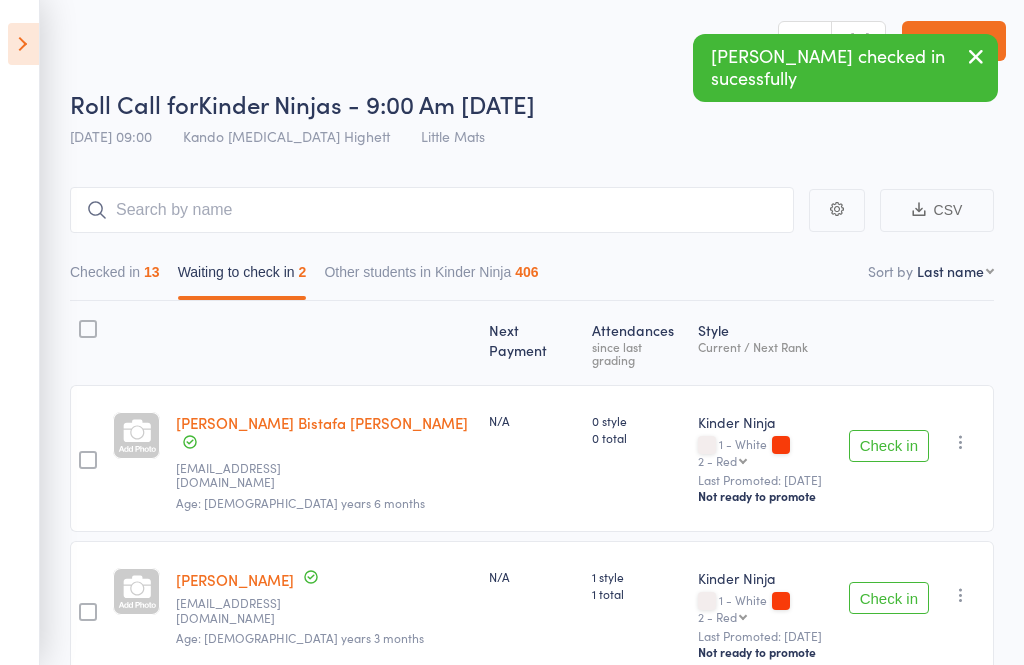 click on "Checked in  13" at bounding box center (115, 277) 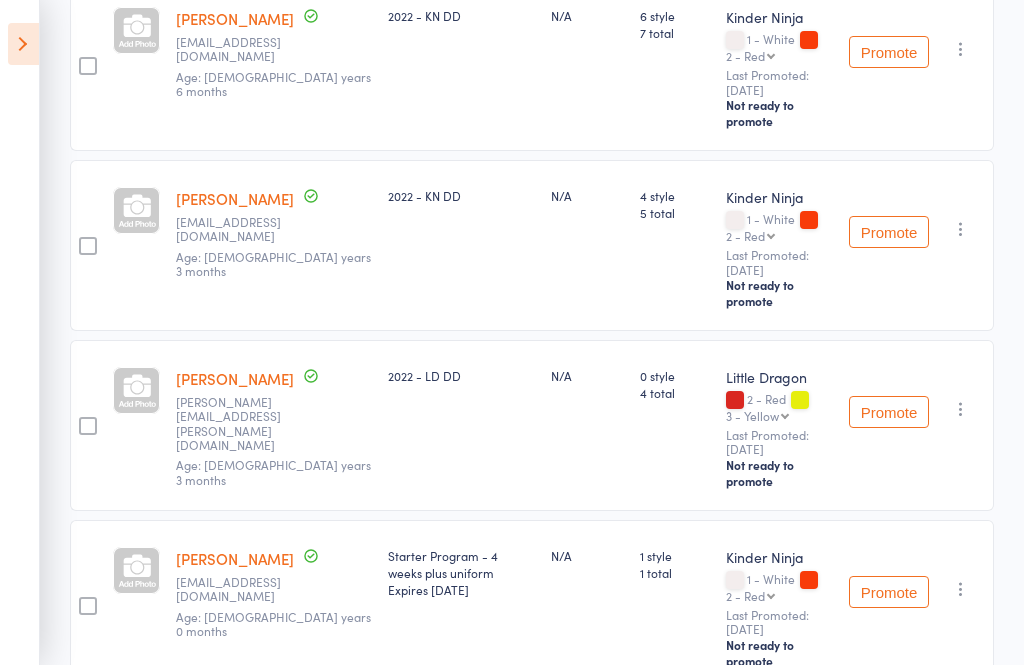 scroll, scrollTop: 1326, scrollLeft: 0, axis: vertical 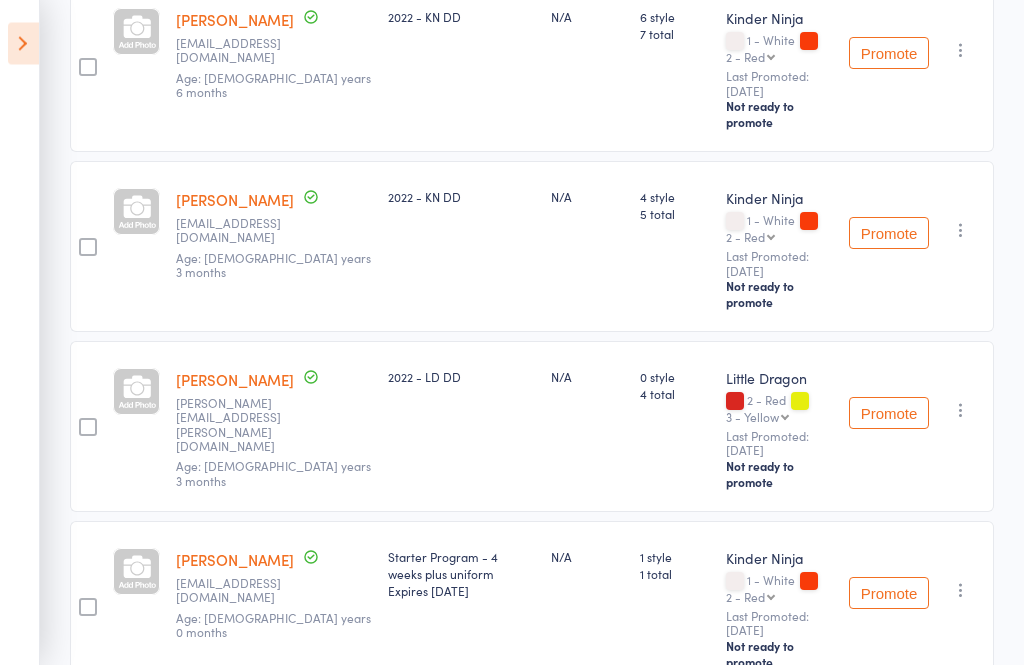 click at bounding box center [88, 609] 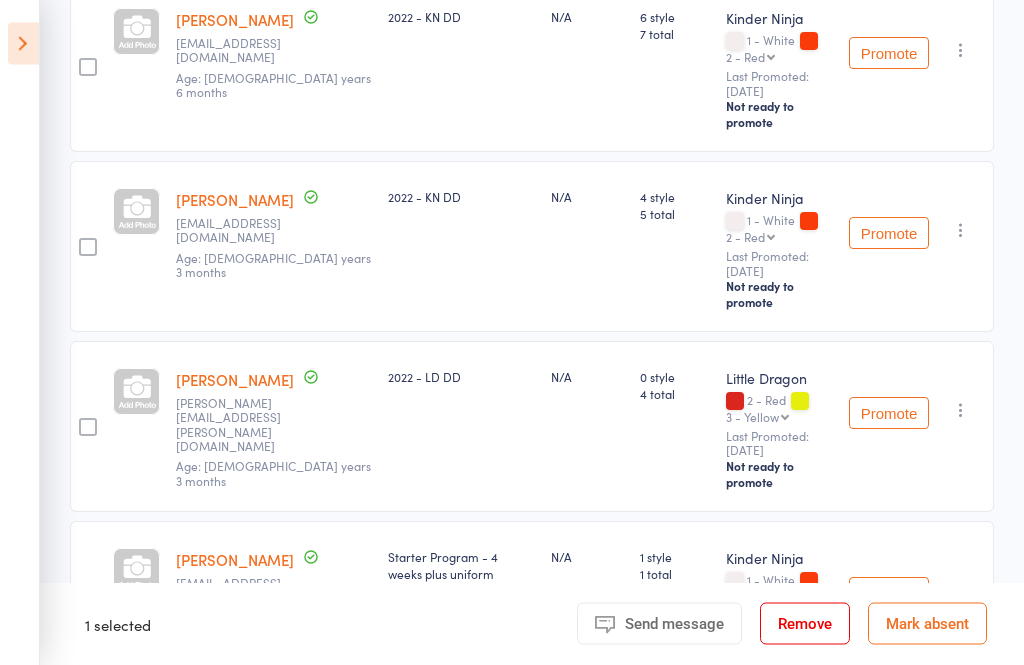 scroll, scrollTop: 1327, scrollLeft: 0, axis: vertical 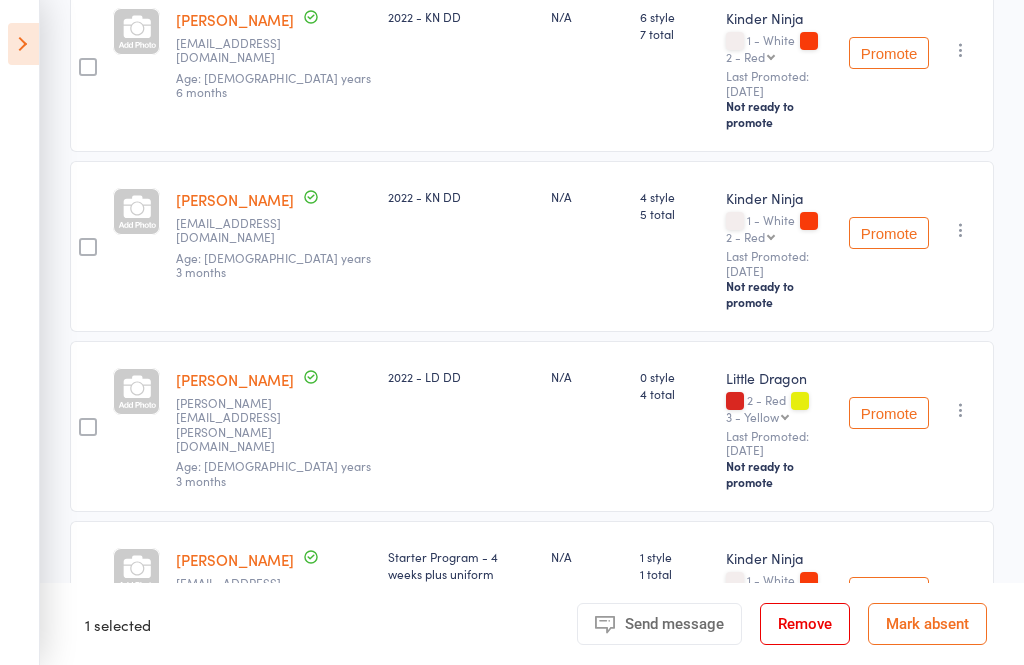 click at bounding box center (87, 246) 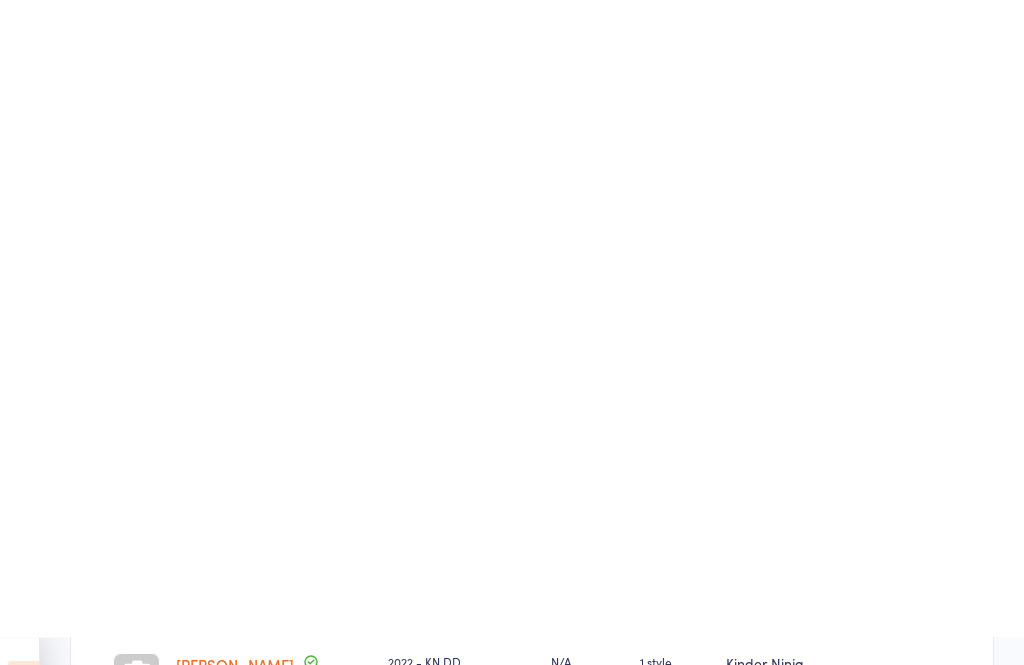 scroll, scrollTop: 210, scrollLeft: 0, axis: vertical 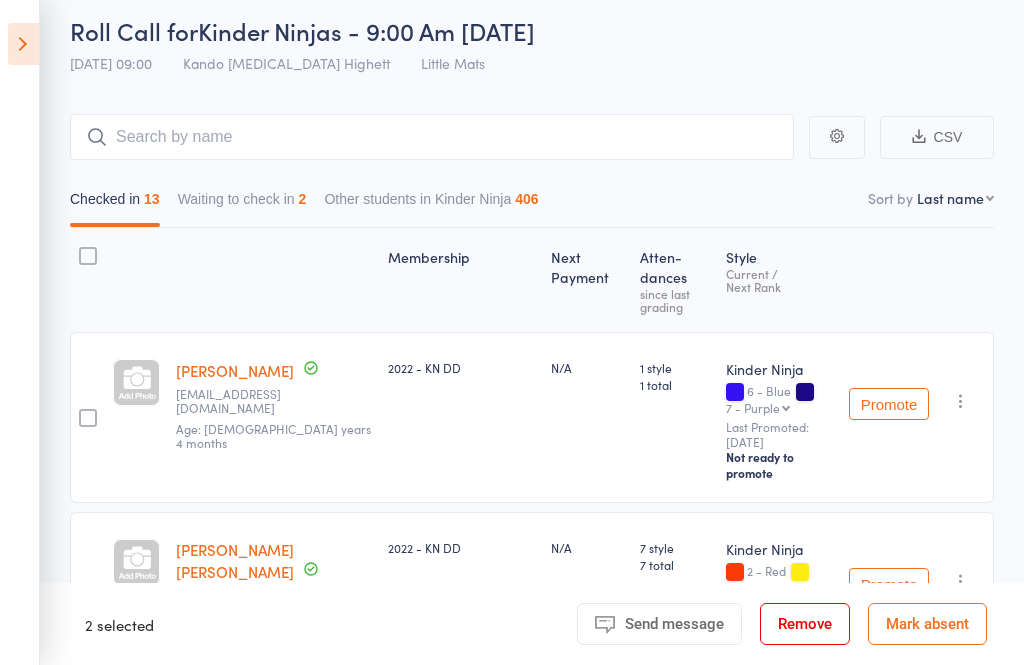 click on "Waiting to check in  2" at bounding box center (242, 204) 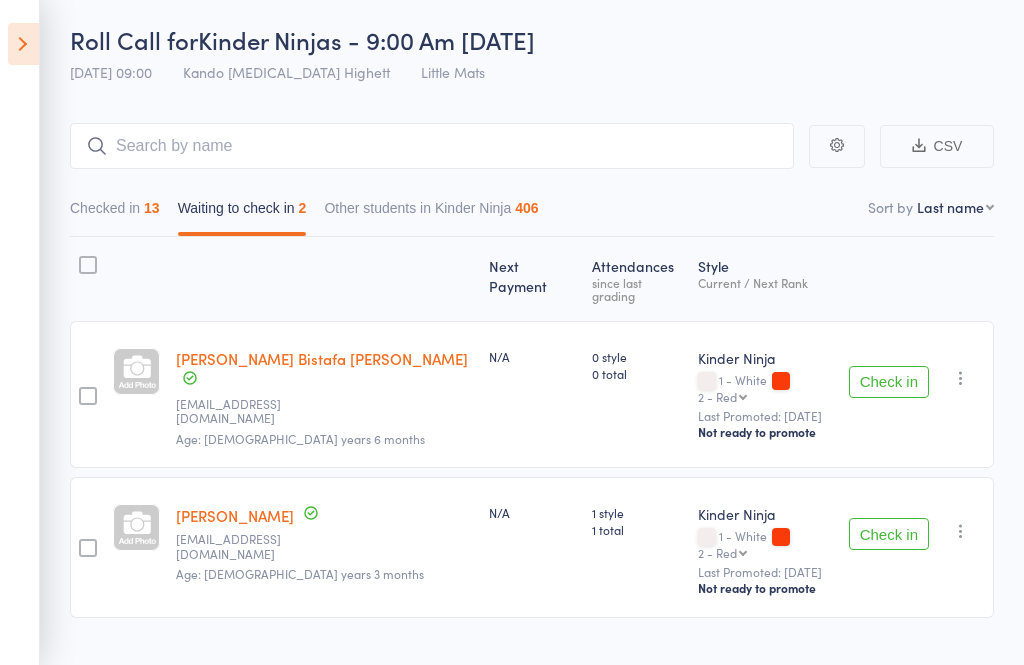 click on "Events for 13 Jul, 2025 13 Jul, 2025
July 2025
Sun Mon Tue Wed Thu Fri Sat
27
29
30
01
02
03
04
05
28
06
07
08
09
10
11
12
29
13
14
15
16
17
18
19
30
20
21
22
23
24
25
26
31
27
28
29
30
31
01
02" at bounding box center (20, 332) 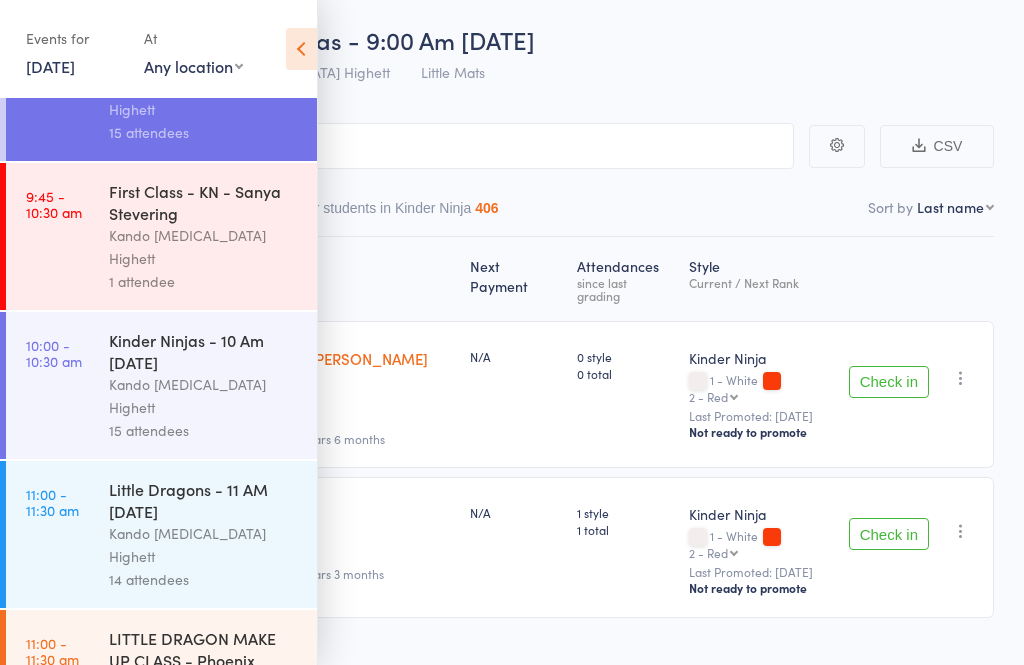 scroll, scrollTop: 83, scrollLeft: 0, axis: vertical 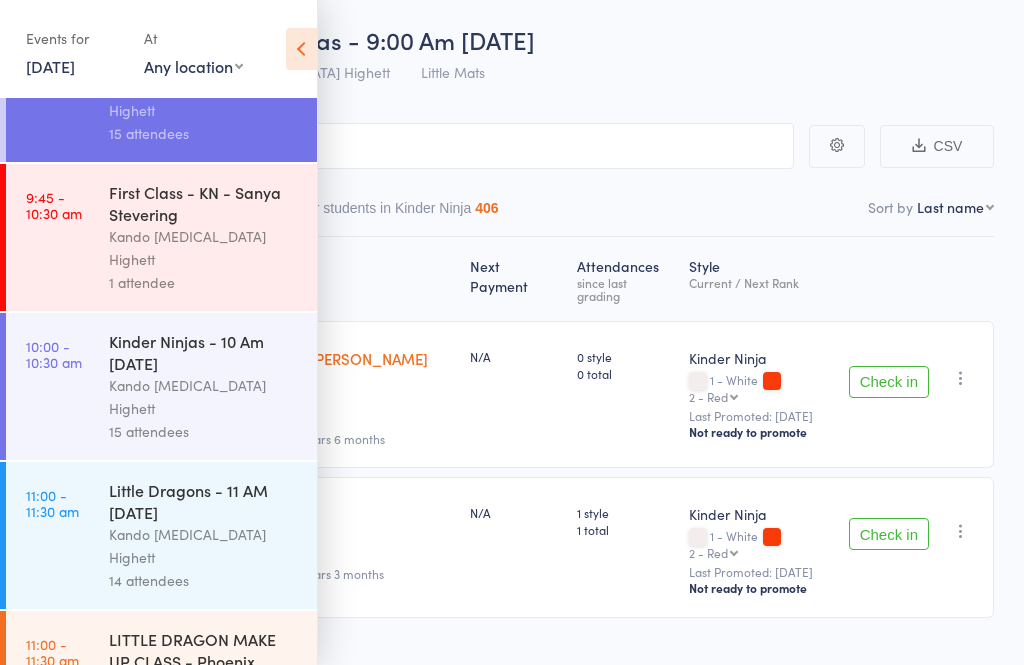 click on "11:00 - 11:30 am Little Dragons - 11 AM Sunday Kando Martial Arts Highett 14 attendees" at bounding box center (161, 535) 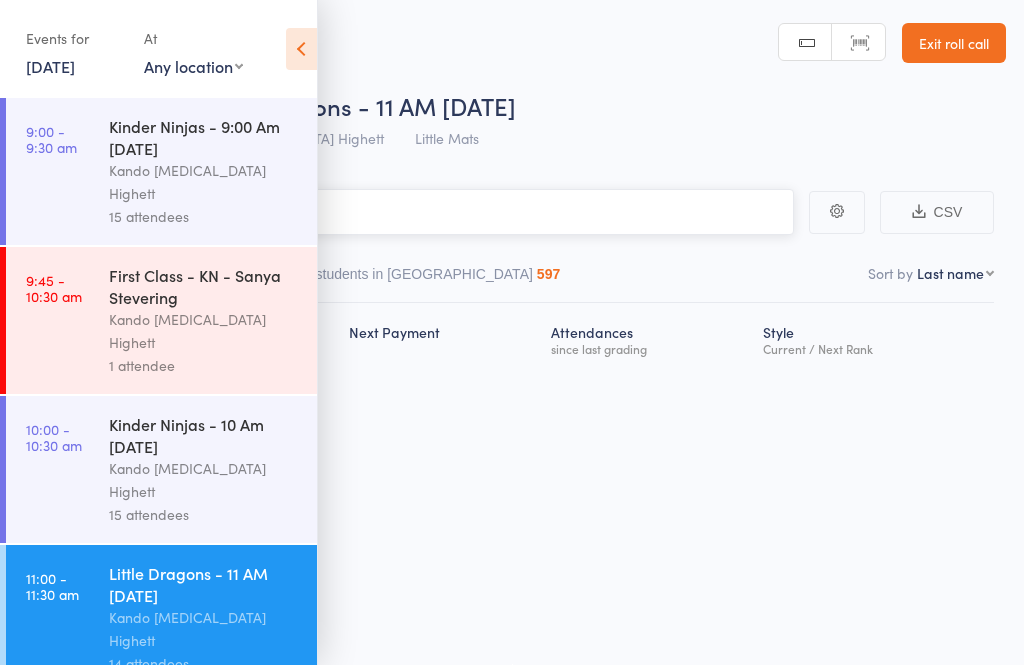 scroll, scrollTop: 14, scrollLeft: 0, axis: vertical 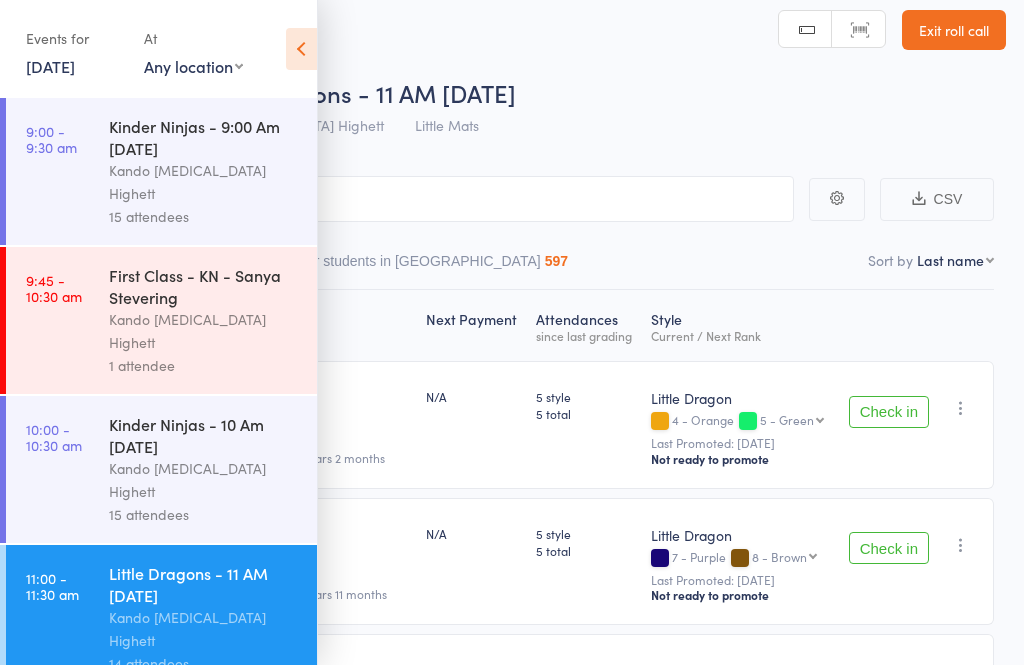 click on "10:00 - 10:30 am Kinder Ninjas - 10 Am Sunday Kando Martial Arts Highett 15 attendees" at bounding box center (161, 469) 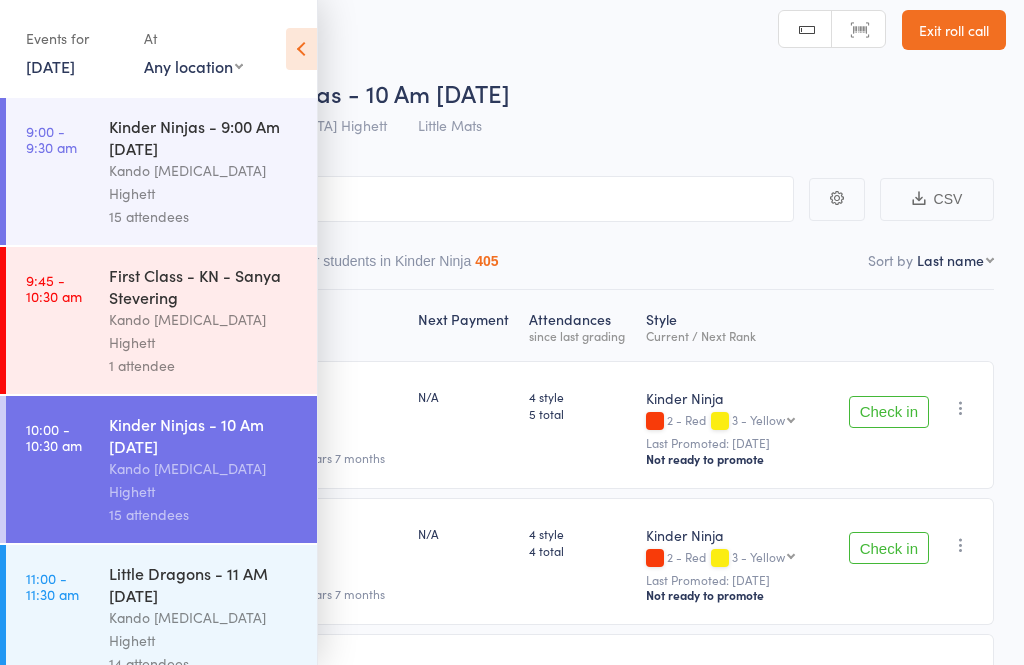 click at bounding box center [301, 49] 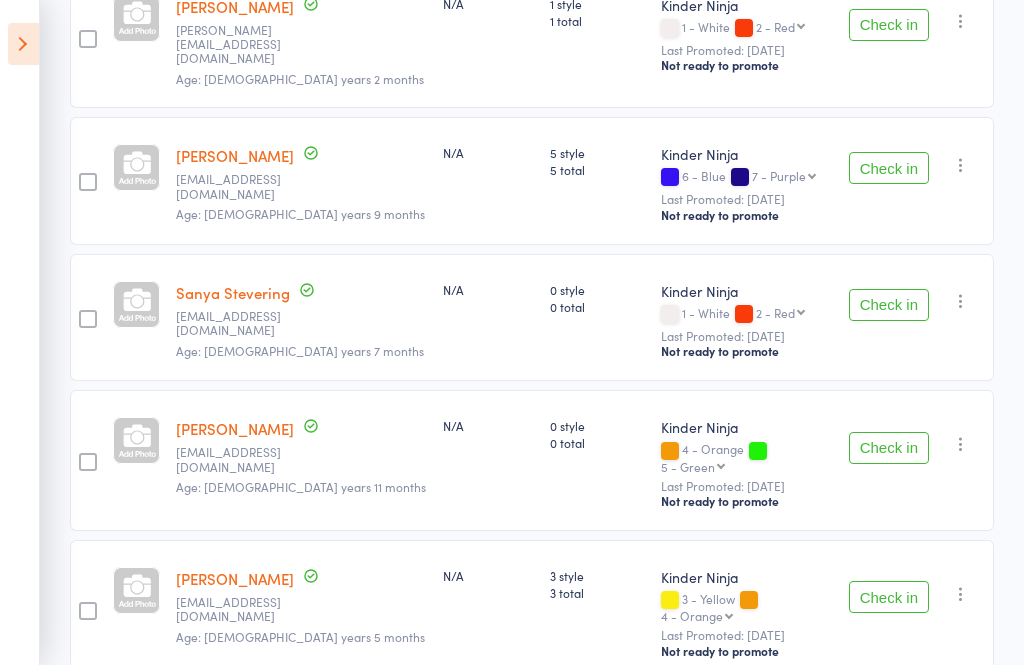 scroll, scrollTop: 1787, scrollLeft: 0, axis: vertical 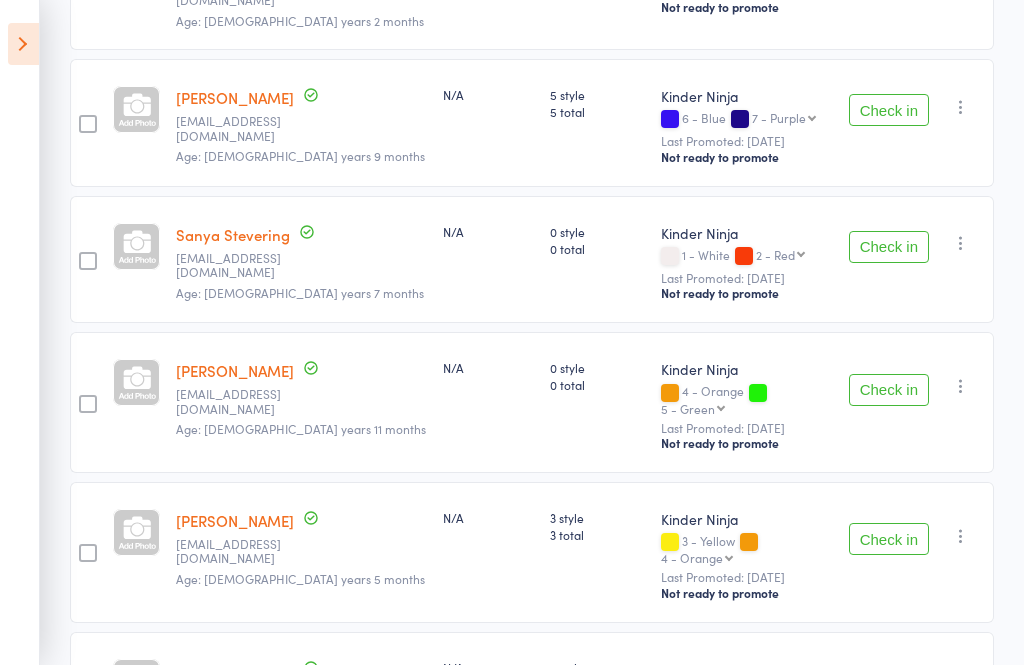 click on "Check in" at bounding box center (889, 390) 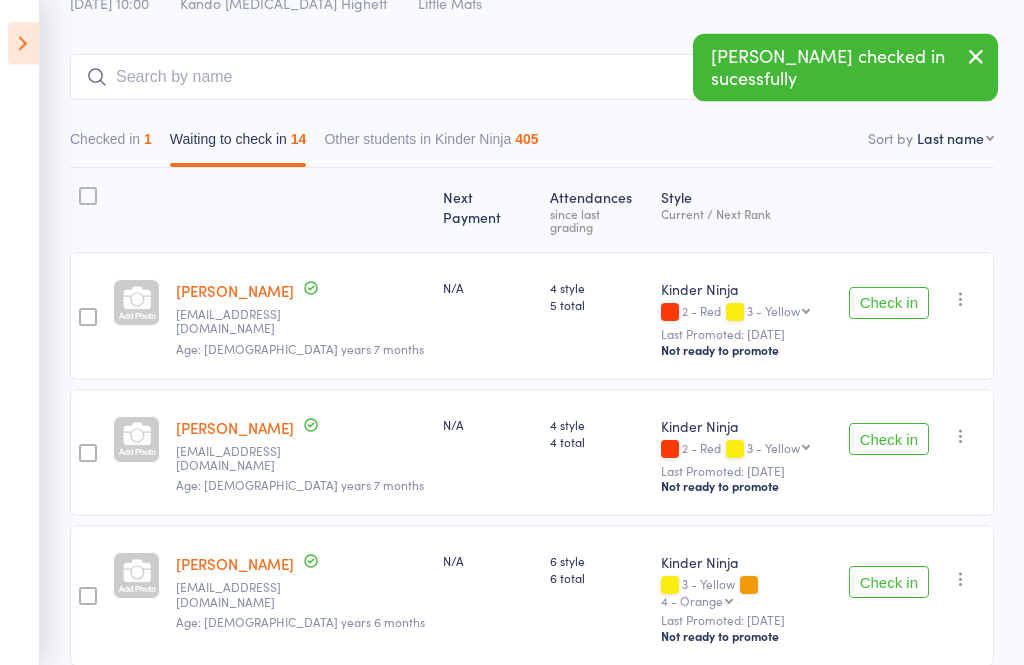 scroll, scrollTop: 0, scrollLeft: 0, axis: both 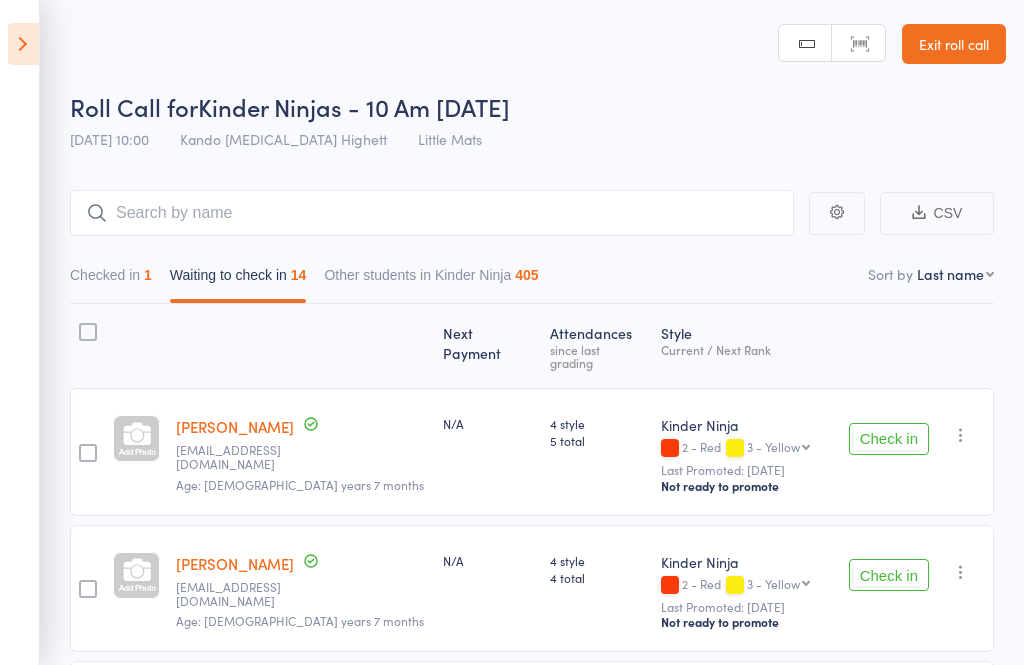 click at bounding box center [23, 44] 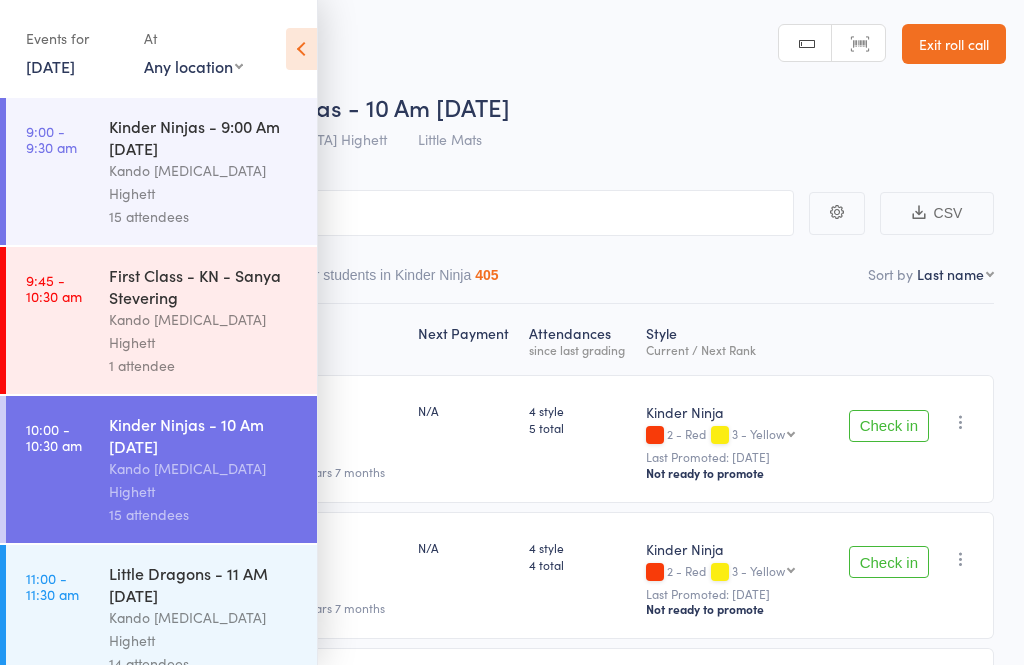 click on "13 Jul, 2025" at bounding box center (50, 66) 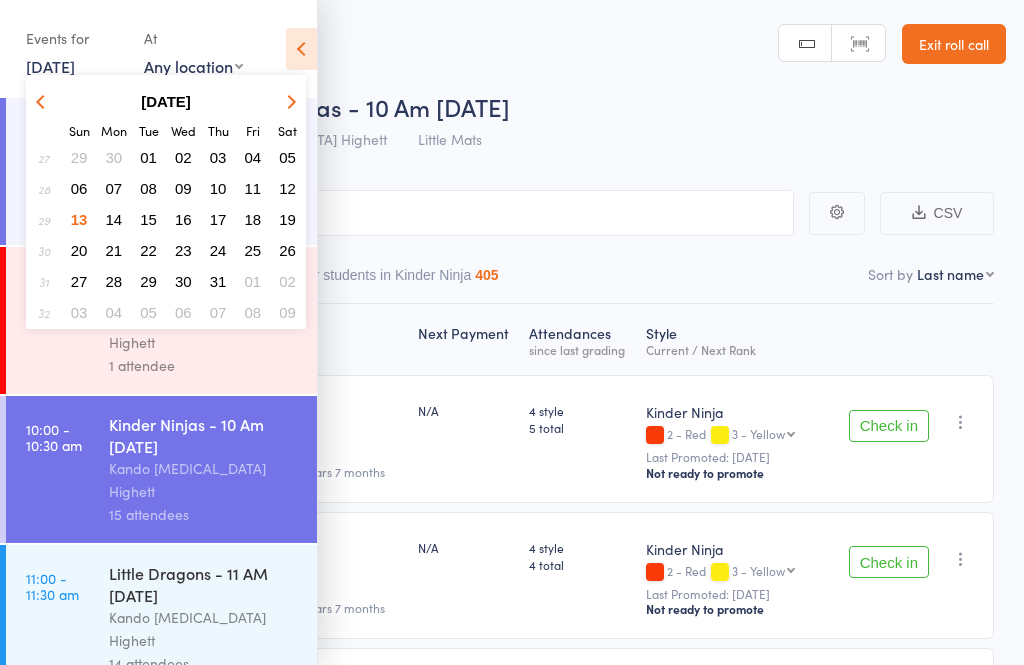click on "Kinder Ninjas - 10 Am [DATE]" at bounding box center (354, 106) 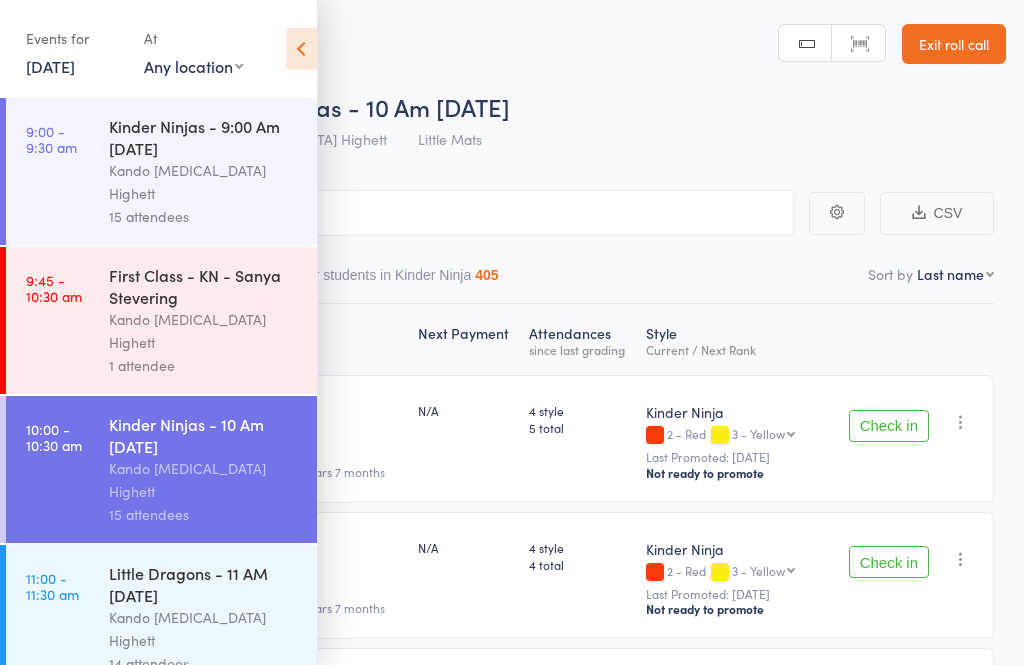 click at bounding box center [301, 49] 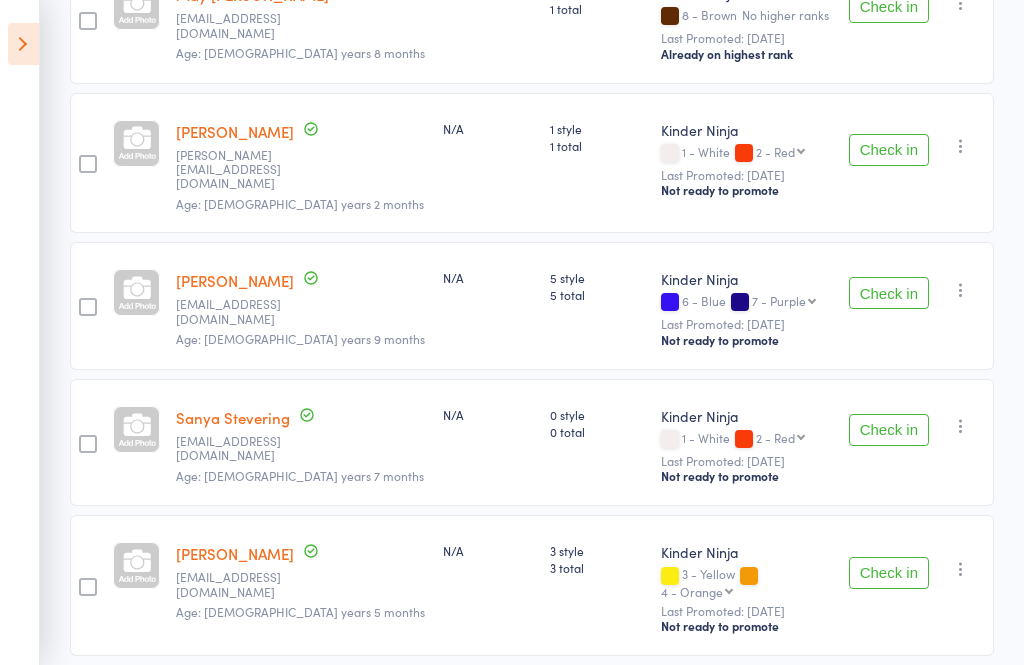 scroll, scrollTop: 1650, scrollLeft: 0, axis: vertical 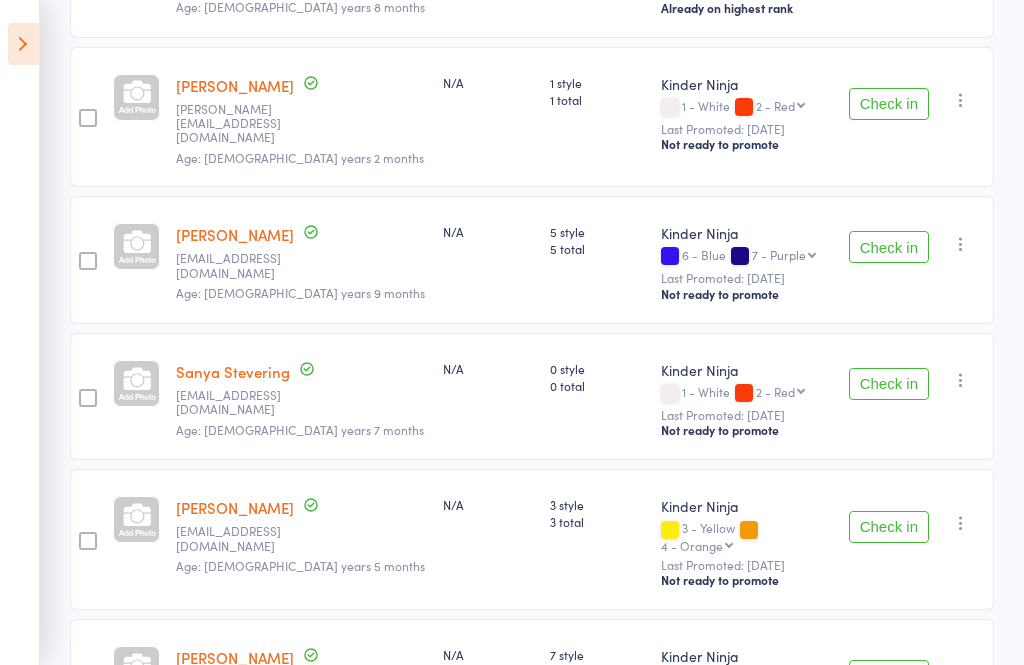 click at bounding box center [23, 44] 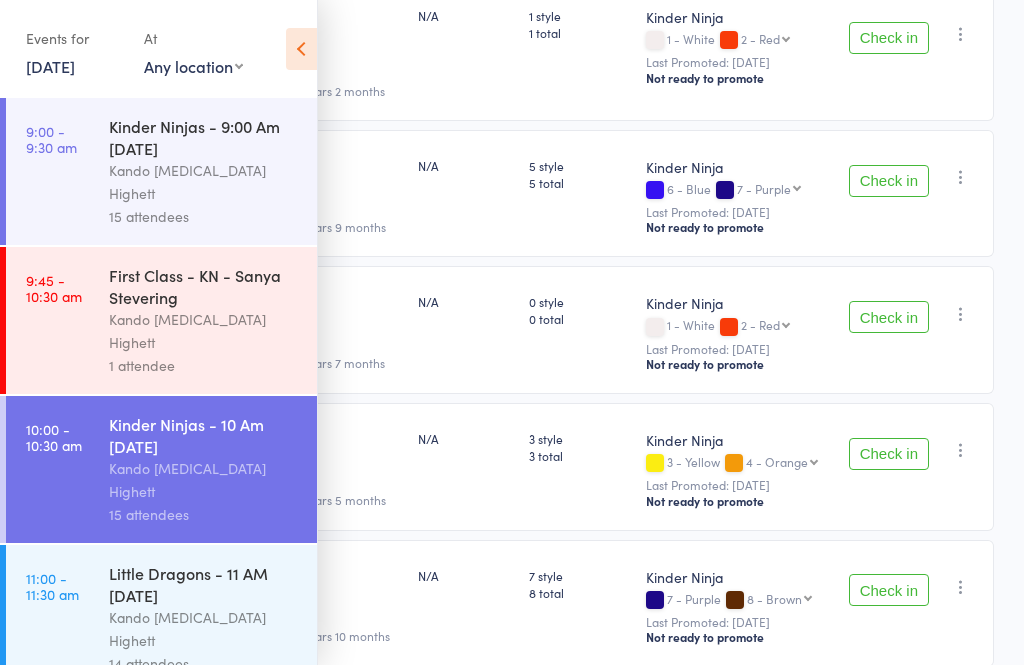 click at bounding box center [301, 49] 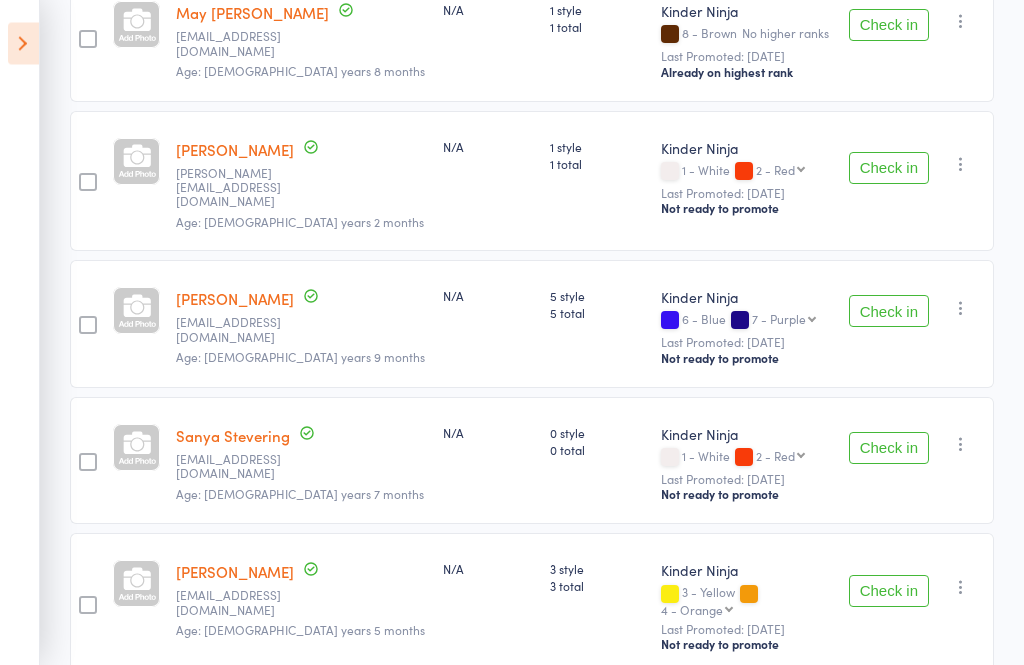 click on "Check in" at bounding box center [889, 449] 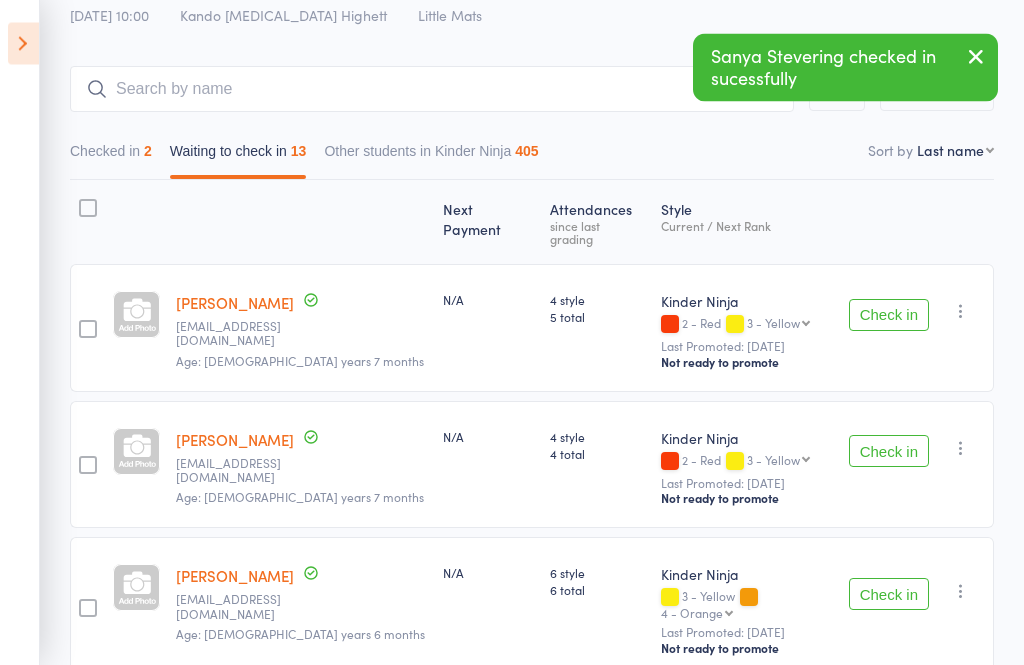 scroll, scrollTop: 0, scrollLeft: 0, axis: both 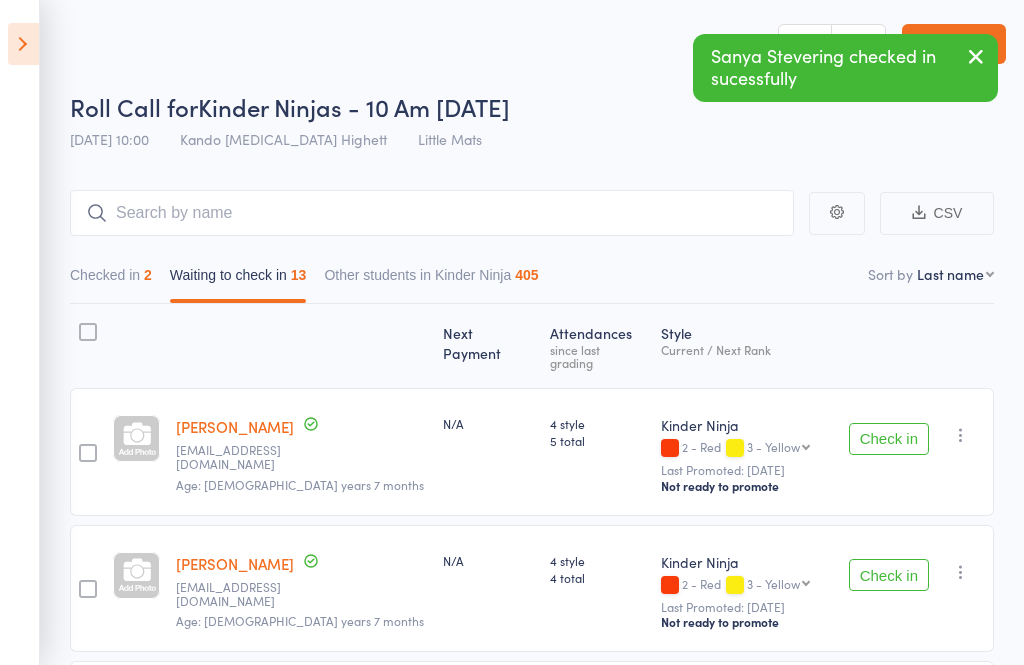 click on "Checked in  2" at bounding box center (111, 280) 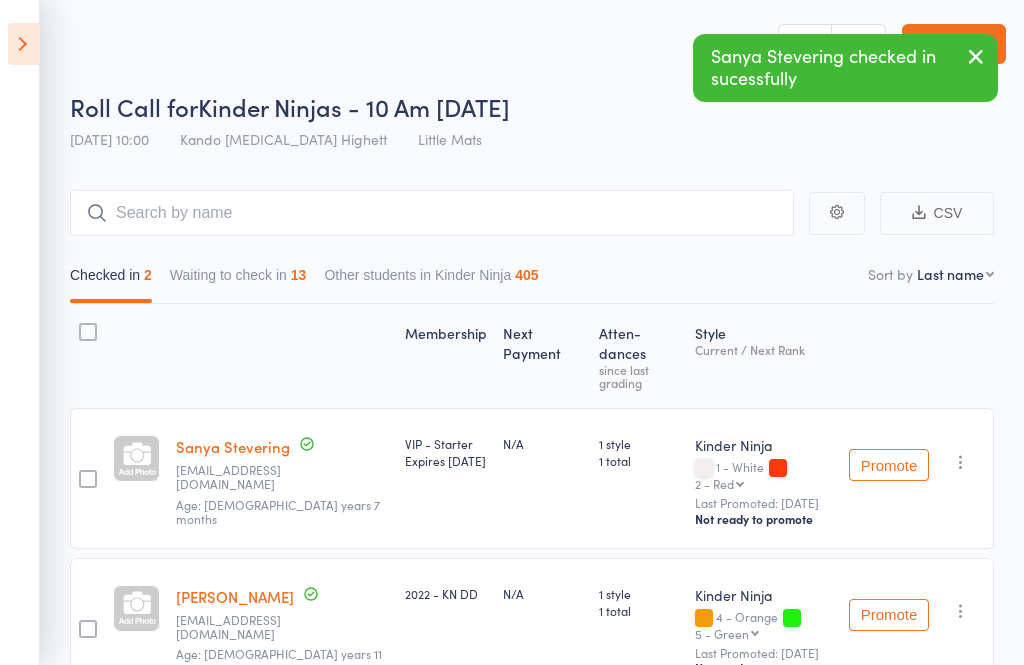 click on "Checked in  2" at bounding box center (111, 280) 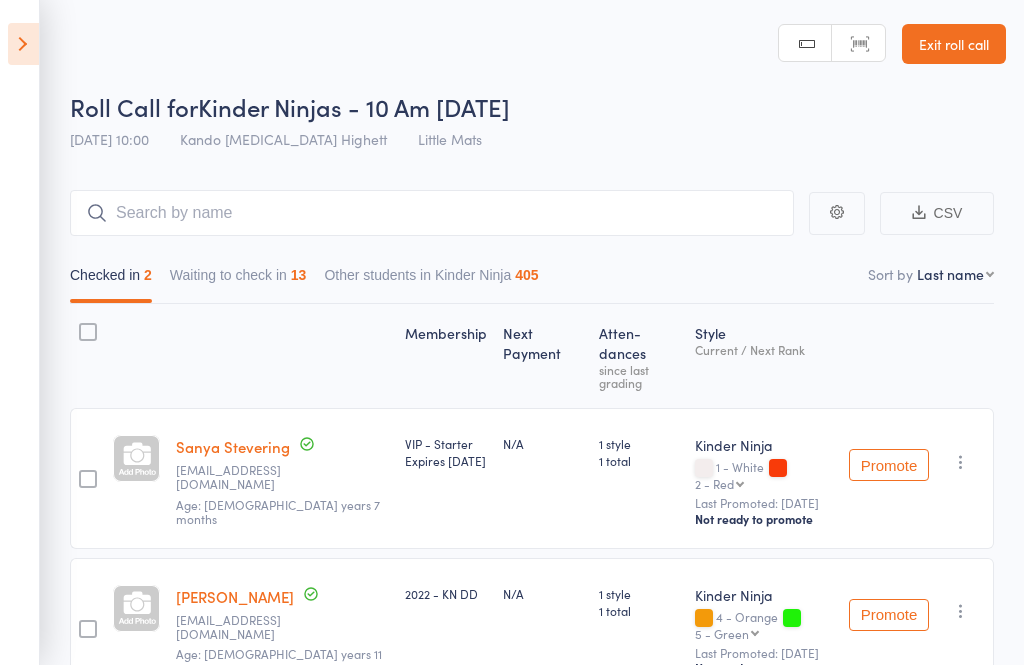 click at bounding box center [23, 44] 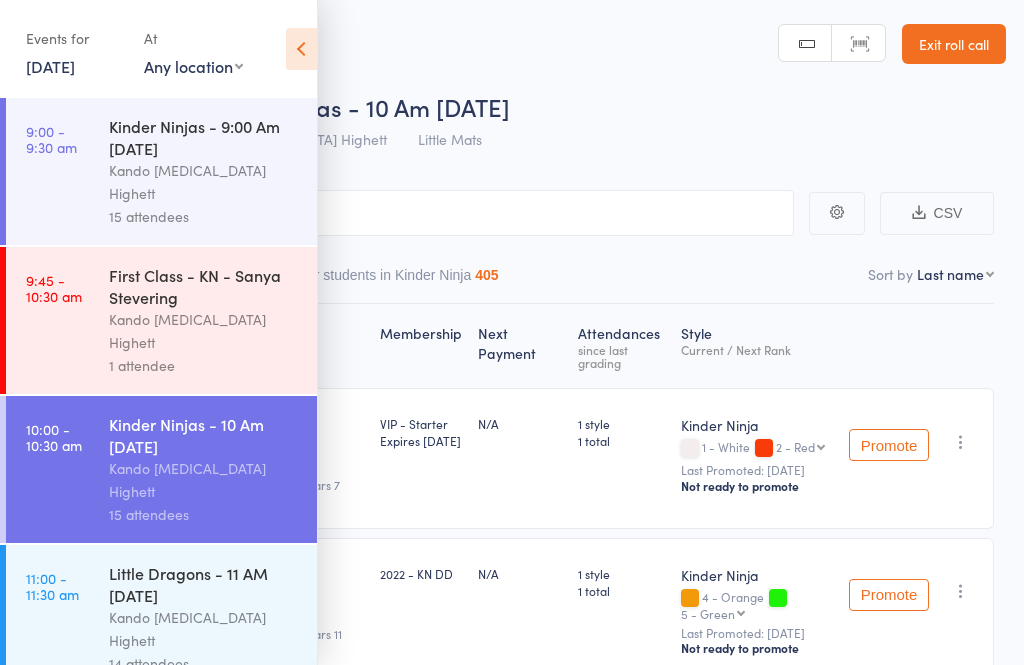 click on "1 attendee" at bounding box center (204, 365) 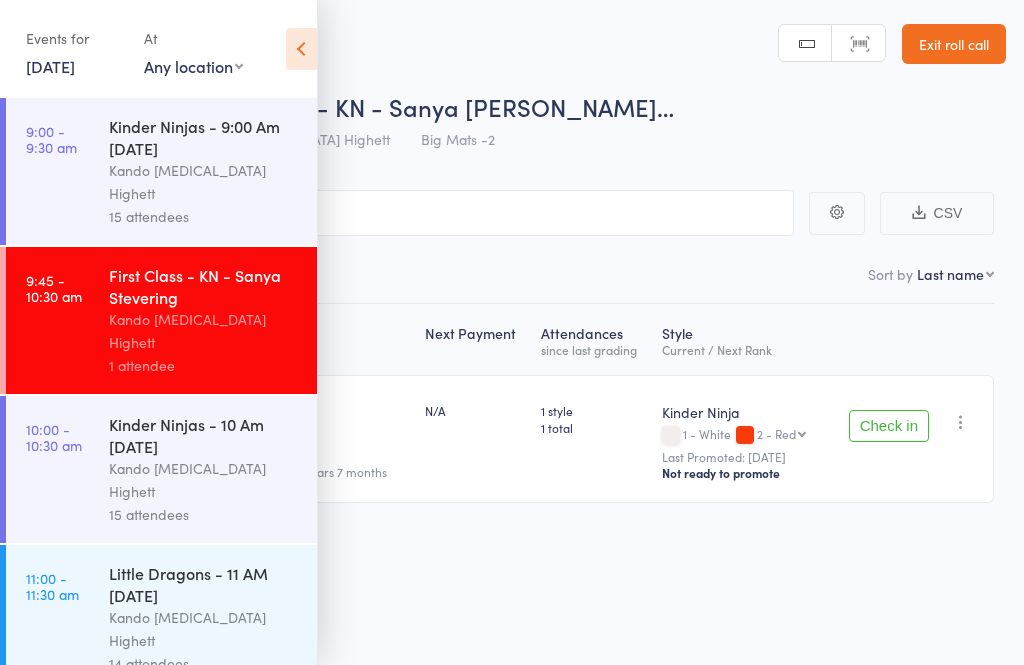 click on "Check in" at bounding box center (889, 426) 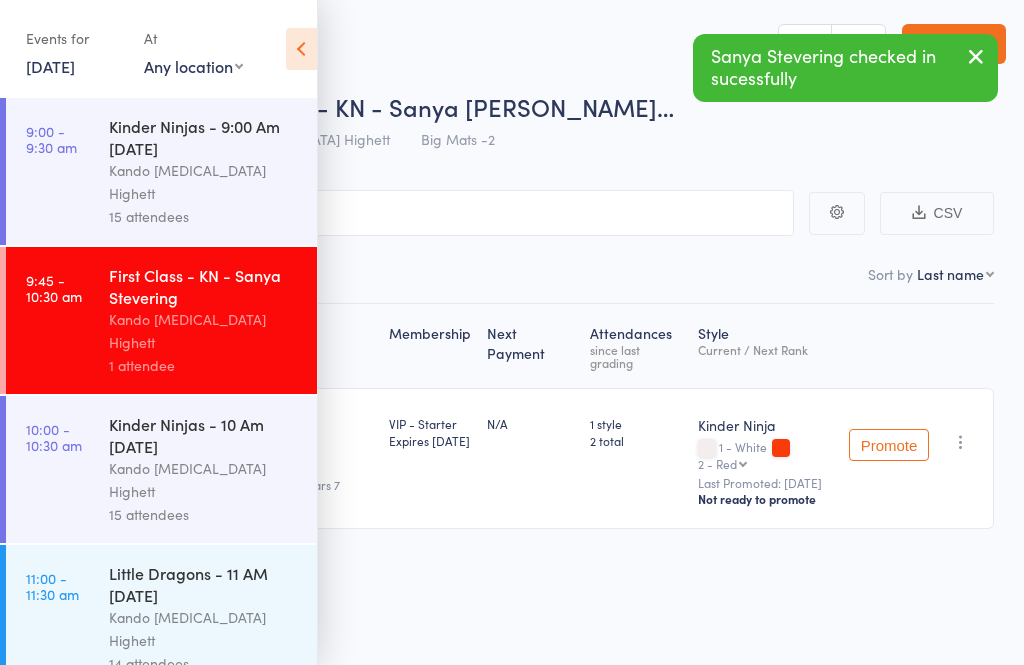 click at bounding box center (301, 49) 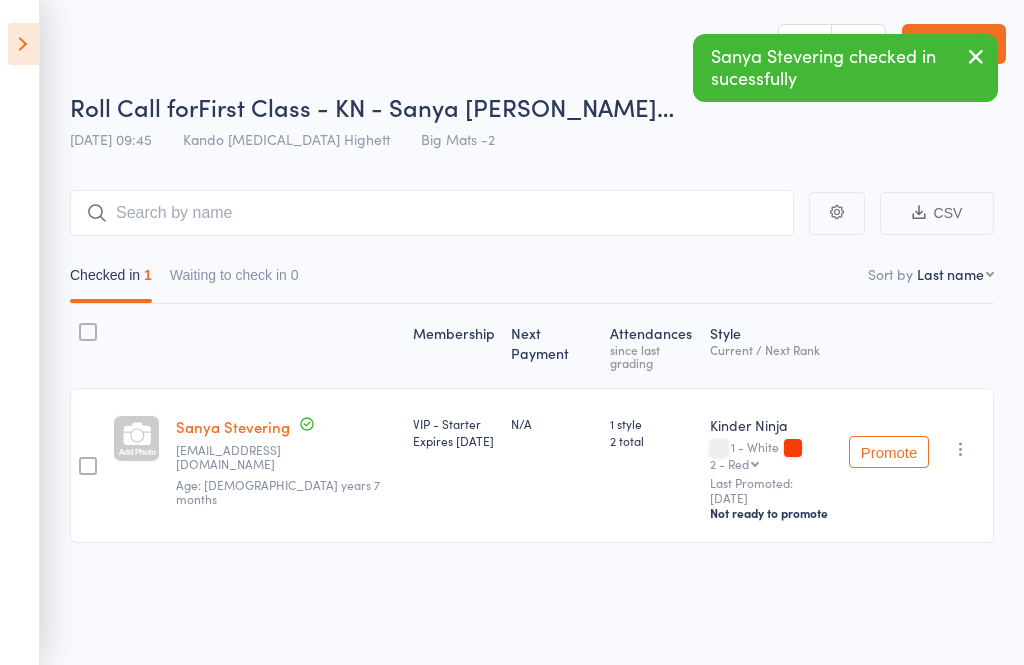 click on "Sanya Stevering" at bounding box center [233, 426] 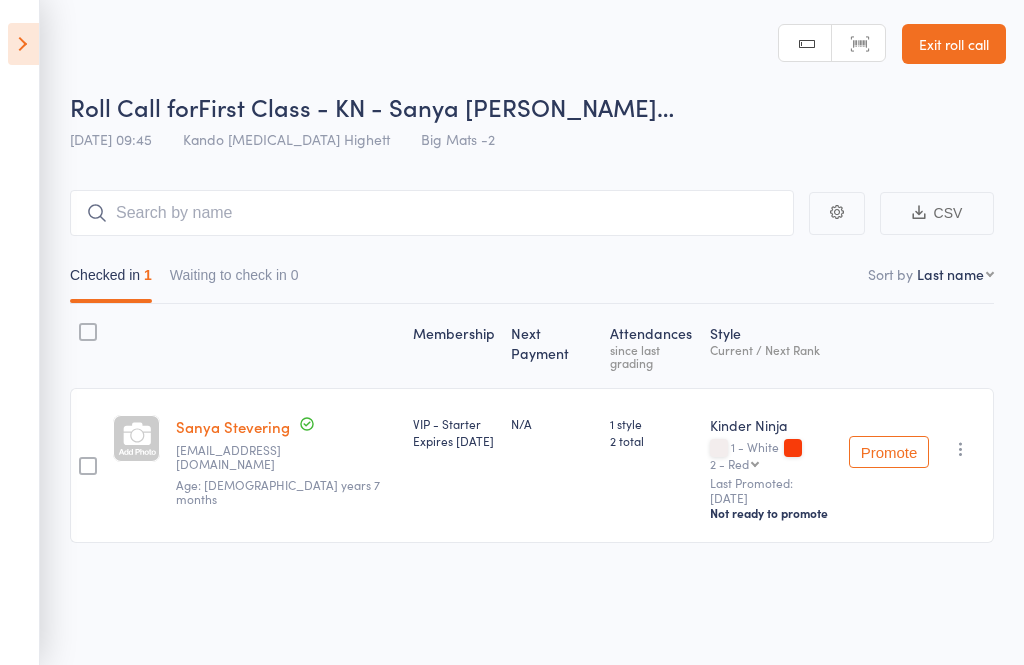 click at bounding box center [23, 44] 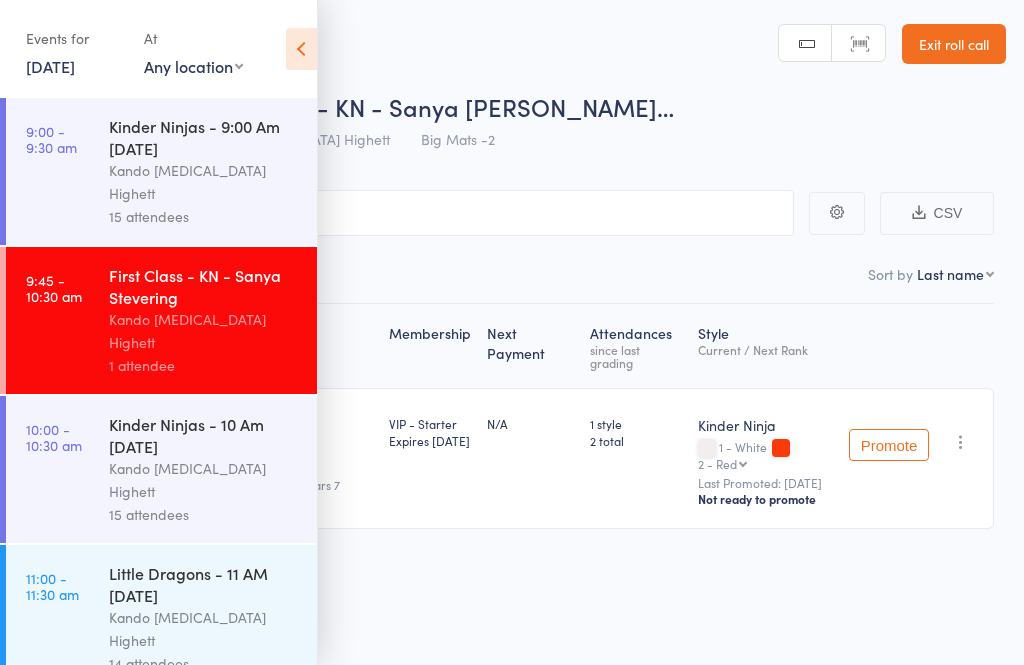 click on "Kinder Ninjas - 10 Am [DATE]" at bounding box center (204, 435) 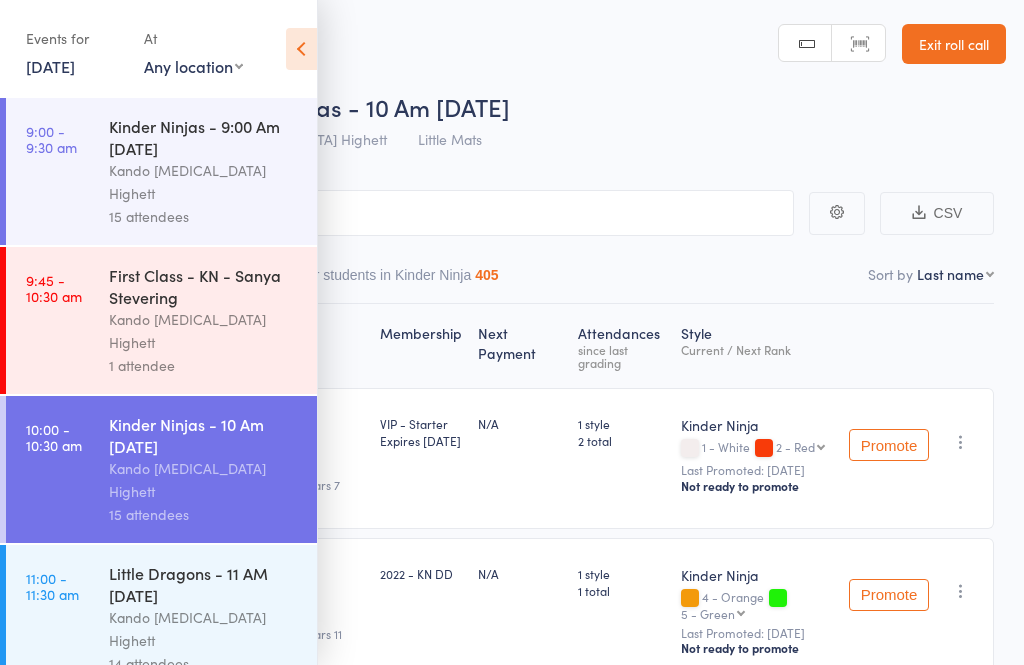 click at bounding box center (301, 49) 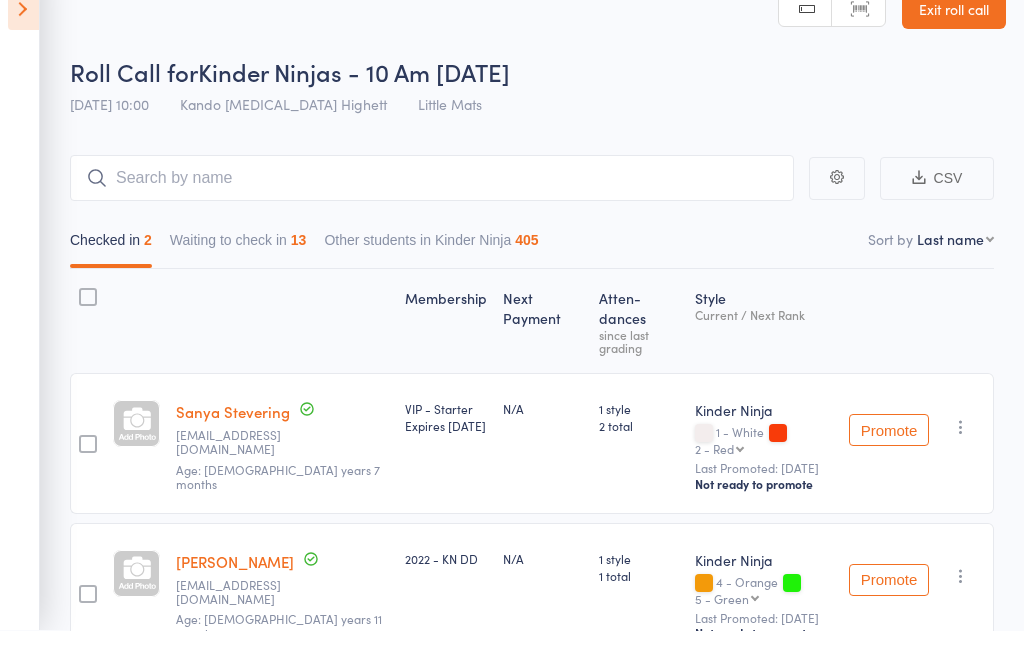 scroll, scrollTop: 29, scrollLeft: 0, axis: vertical 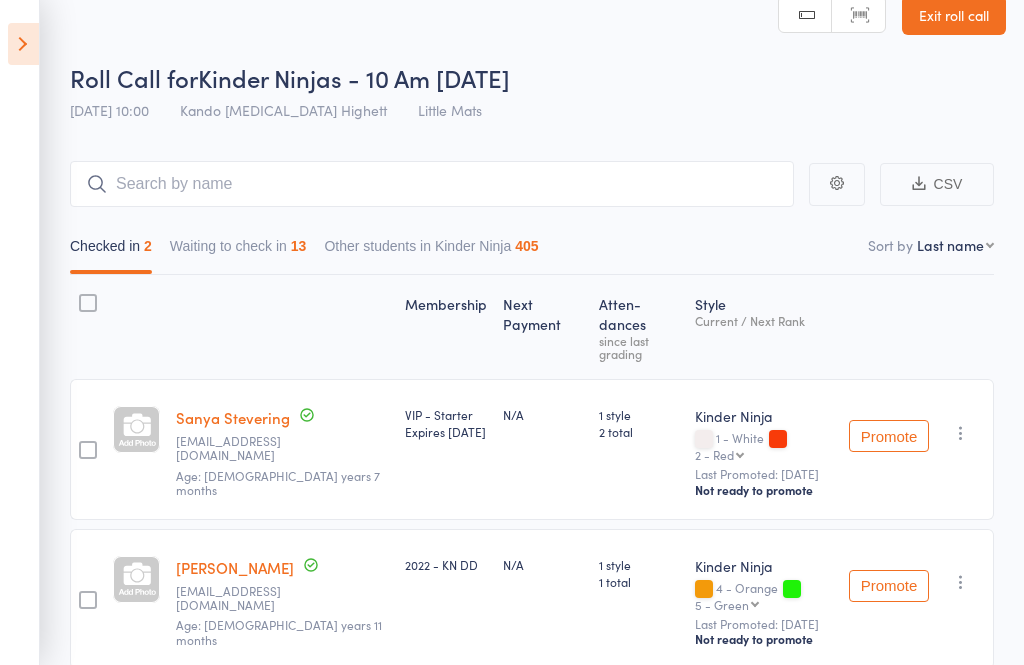 click on "Waiting to check in  13" at bounding box center [238, 251] 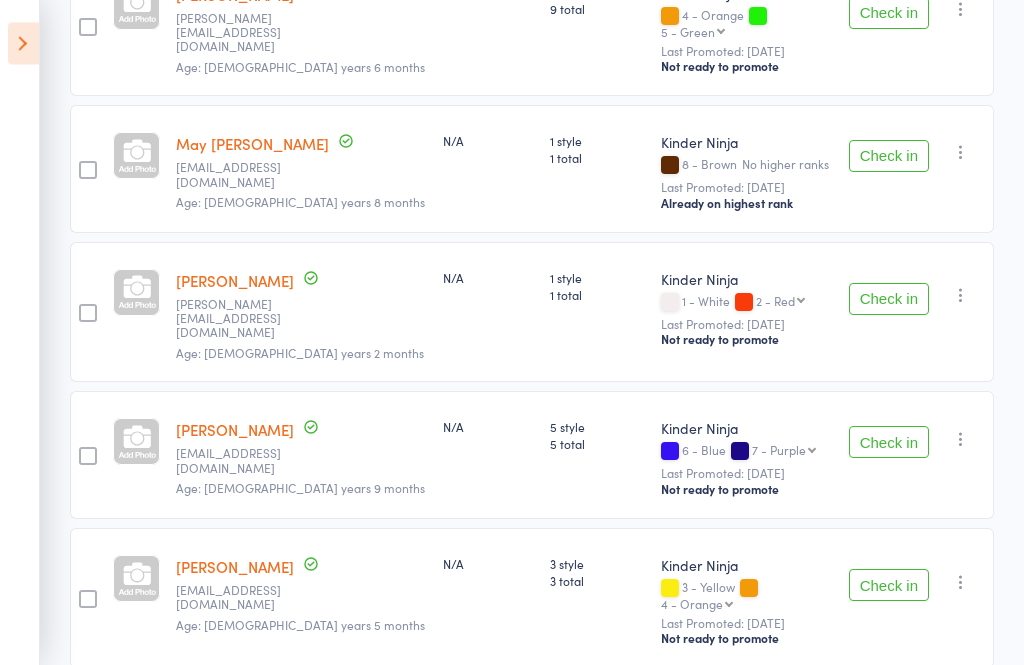 scroll, scrollTop: 1512, scrollLeft: 0, axis: vertical 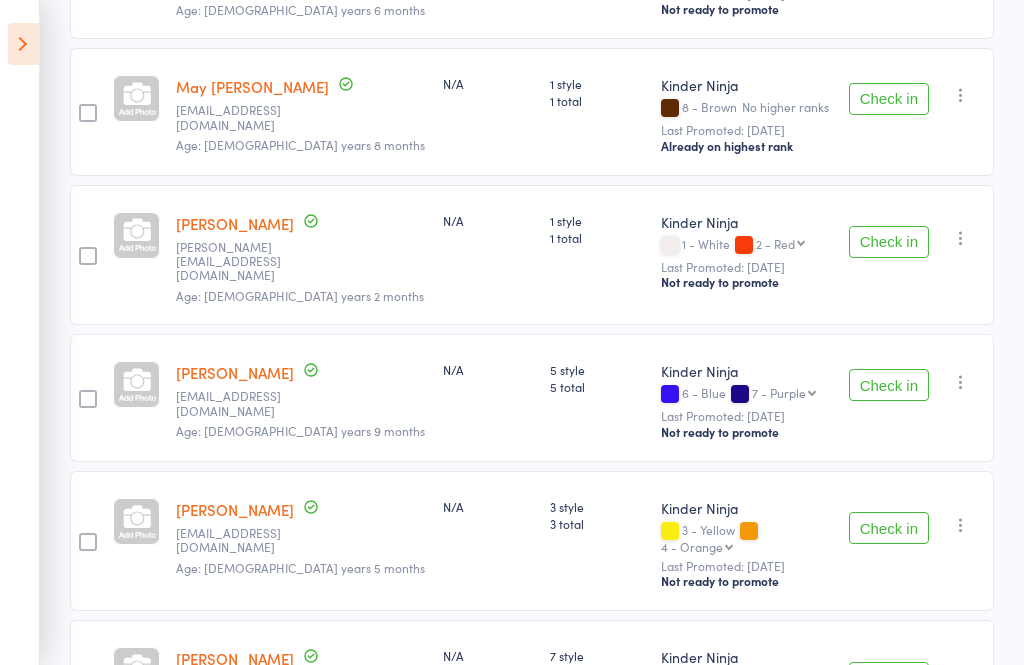 click on "Check in" at bounding box center [889, 678] 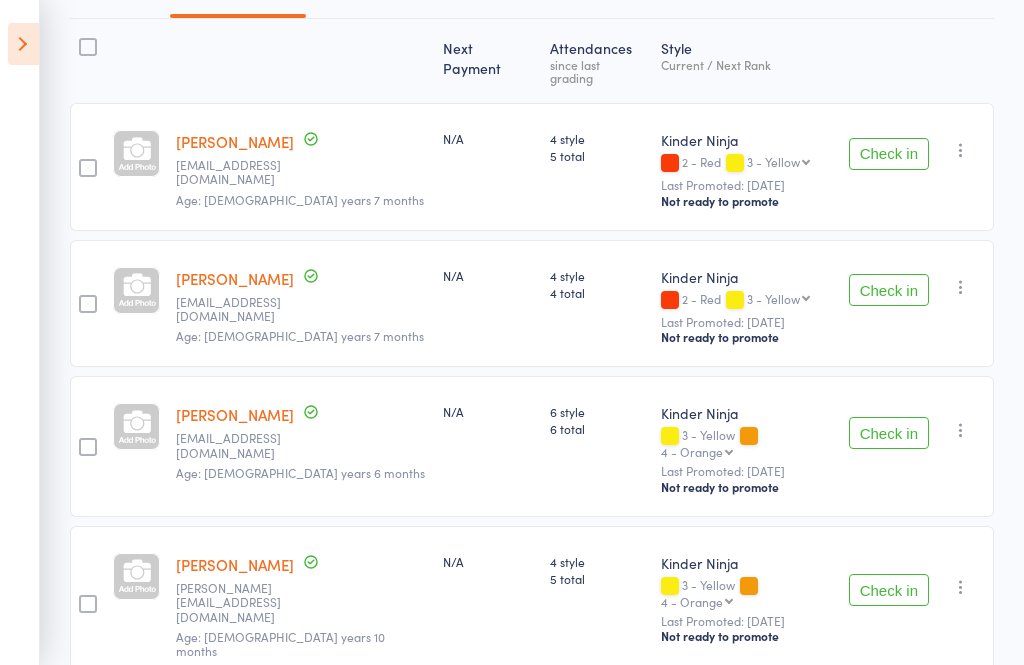 scroll, scrollTop: 105, scrollLeft: 0, axis: vertical 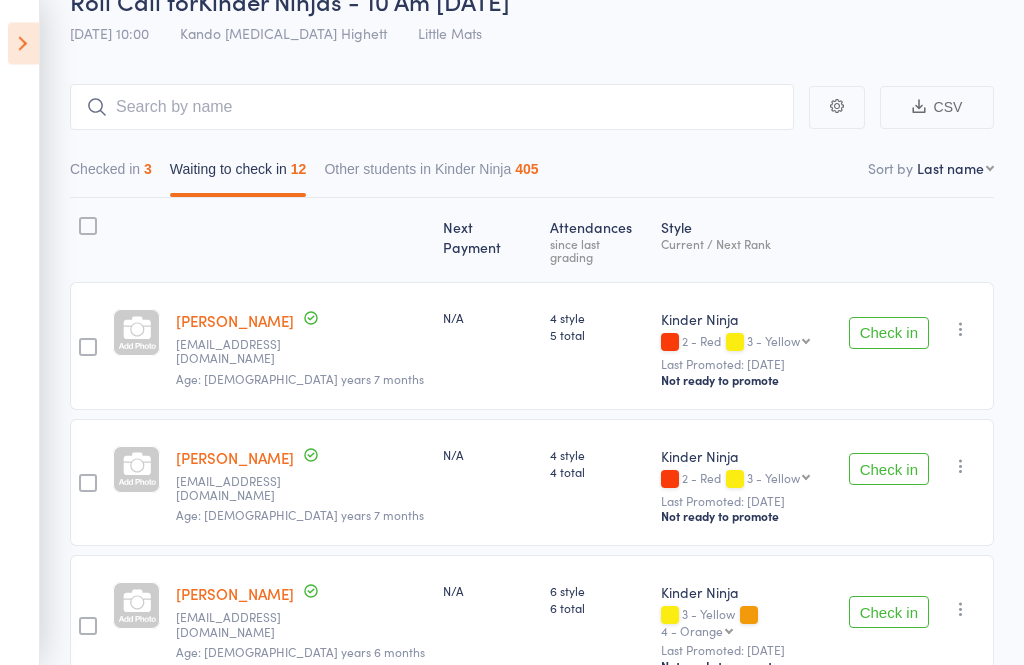 click on "Checked in  3" at bounding box center [111, 175] 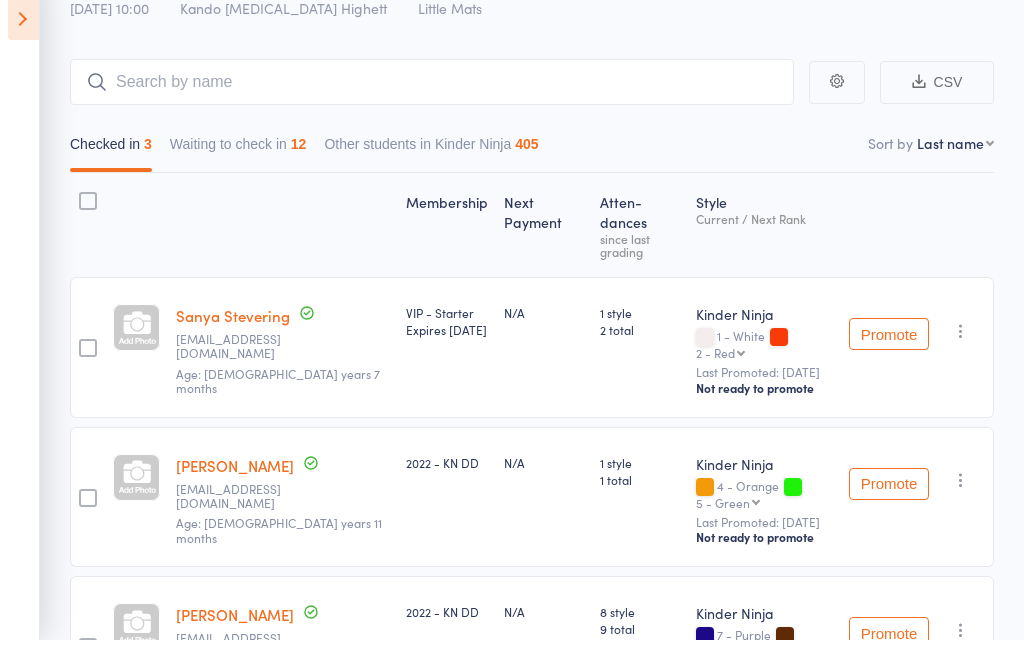scroll, scrollTop: 180, scrollLeft: 0, axis: vertical 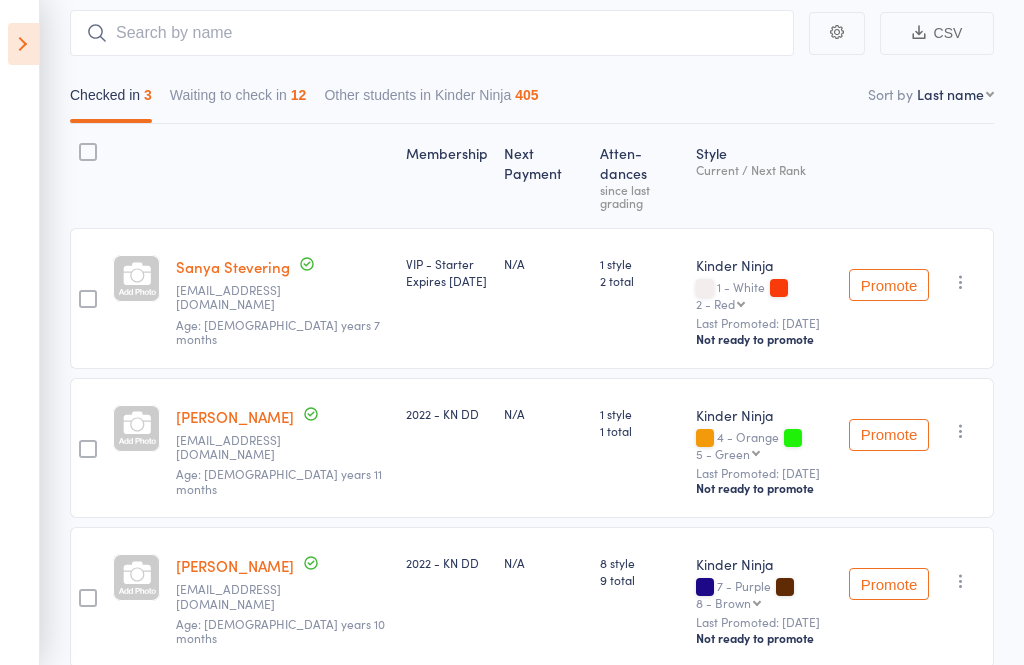 click on "Waiting to check in  12" at bounding box center [238, 100] 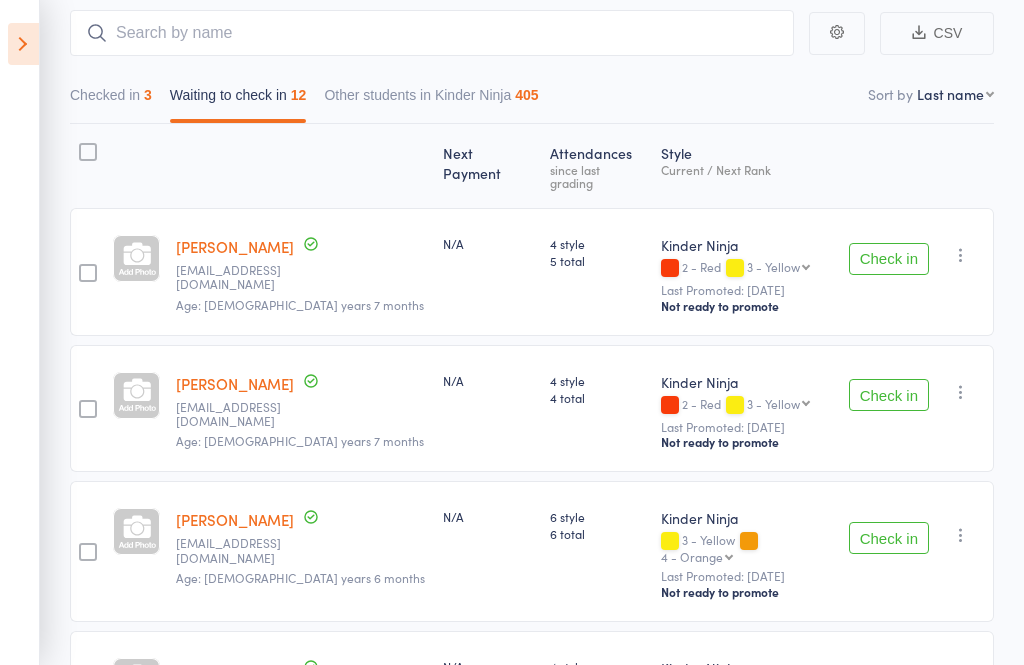 click on "Check in" at bounding box center [889, 259] 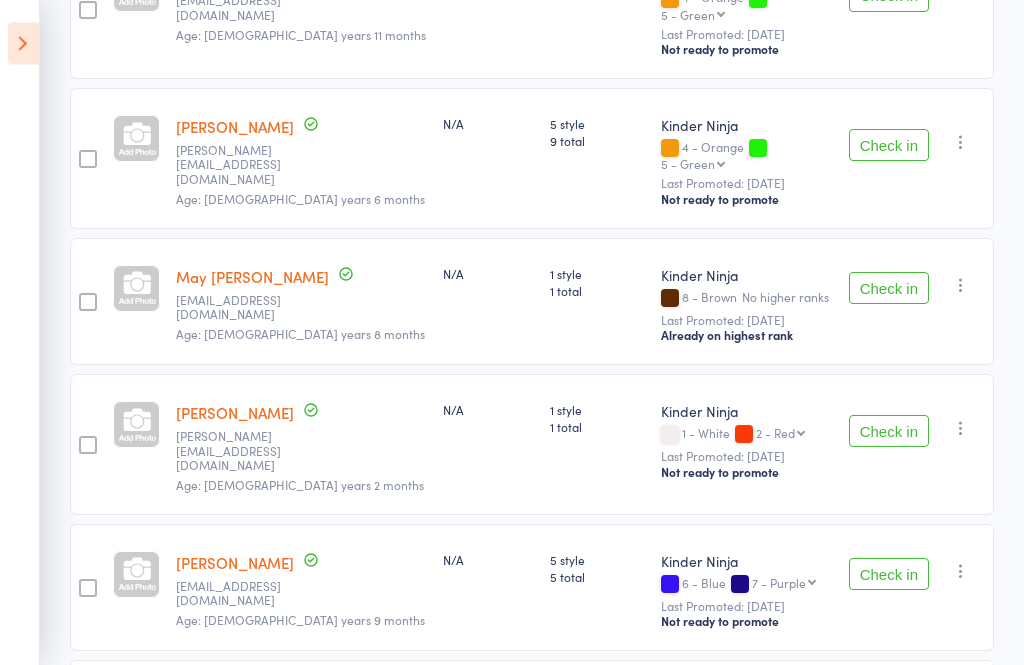 scroll, scrollTop: 1238, scrollLeft: 0, axis: vertical 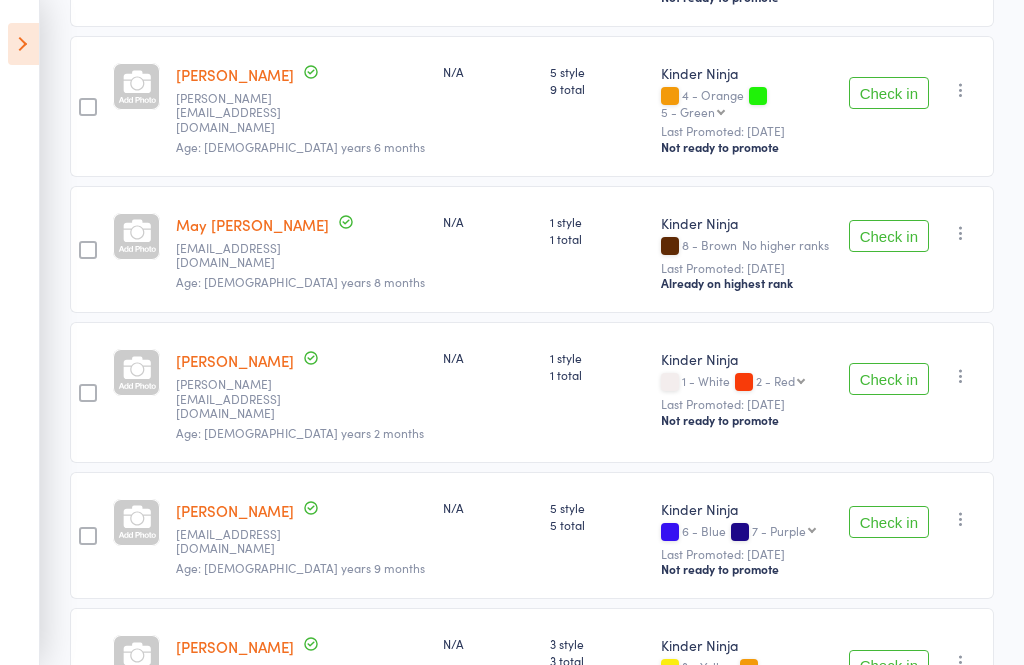 click on "Check in" at bounding box center (889, 522) 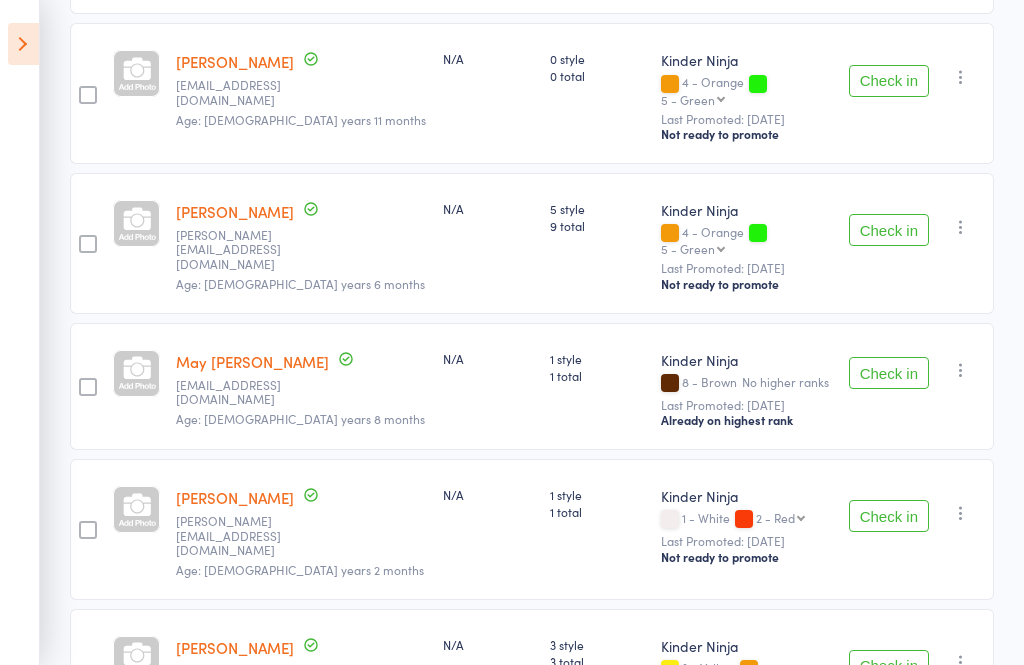 click on "Check in" at bounding box center (889, 666) 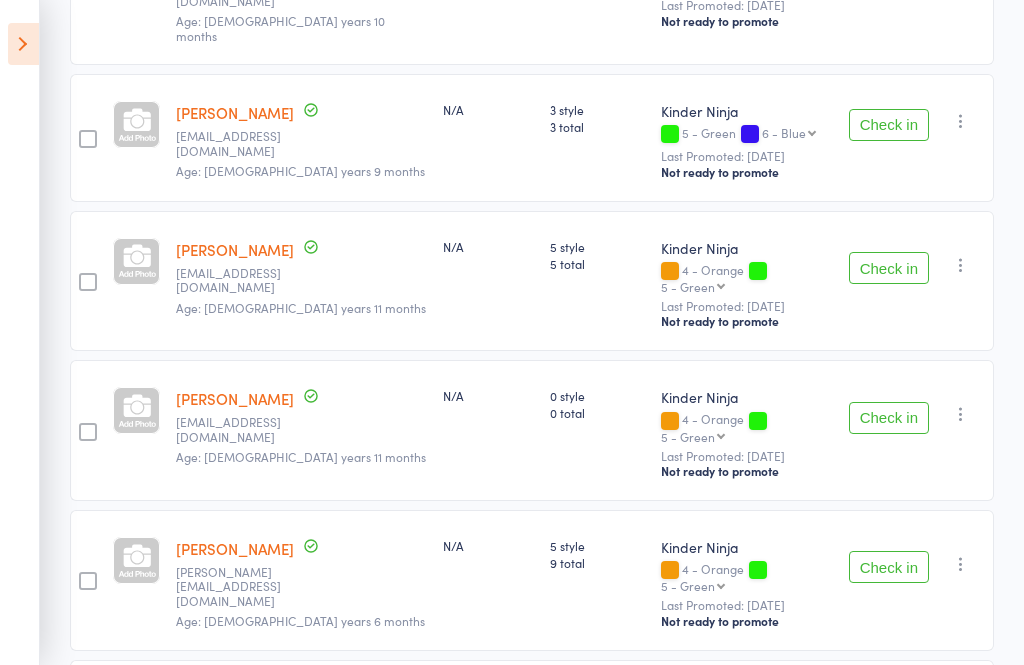 scroll, scrollTop: 736, scrollLeft: 0, axis: vertical 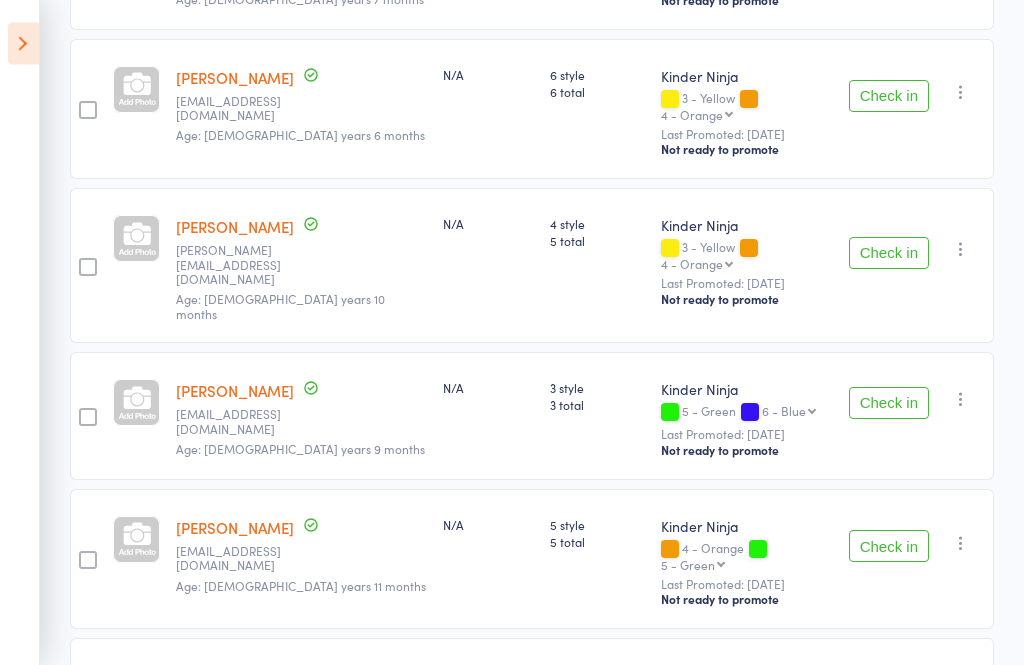 click on "Check in" at bounding box center (889, 404) 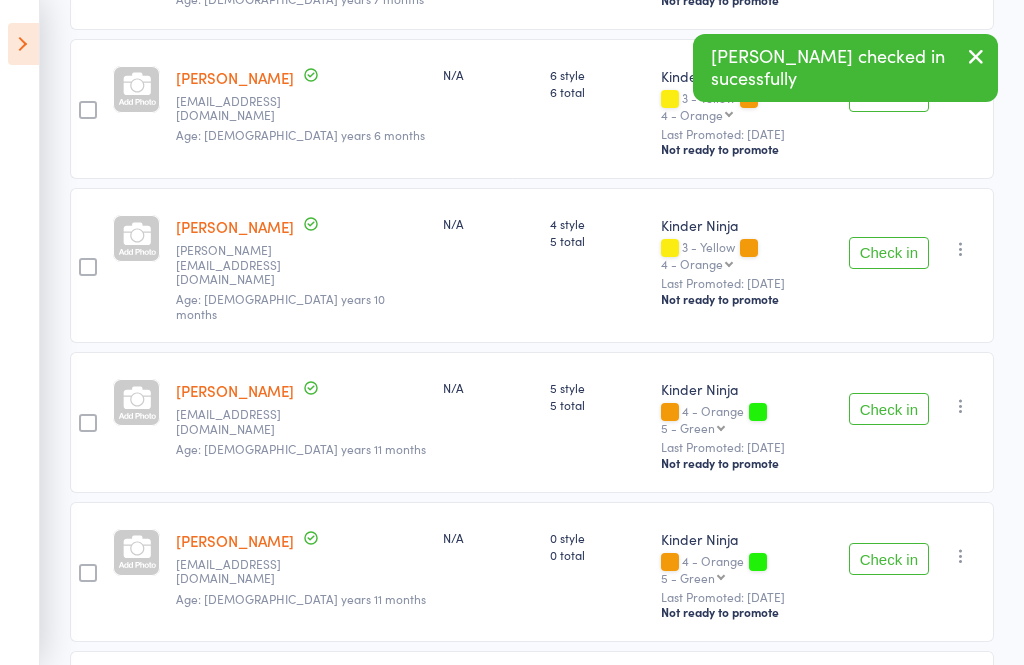 click on "Check in" at bounding box center (889, 253) 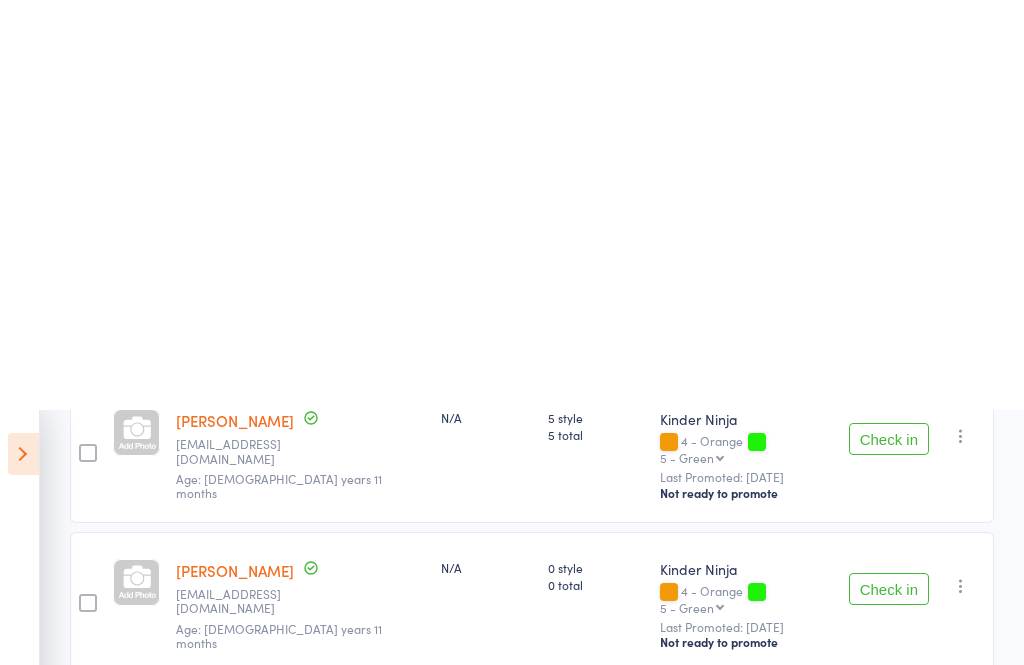scroll, scrollTop: 0, scrollLeft: 0, axis: both 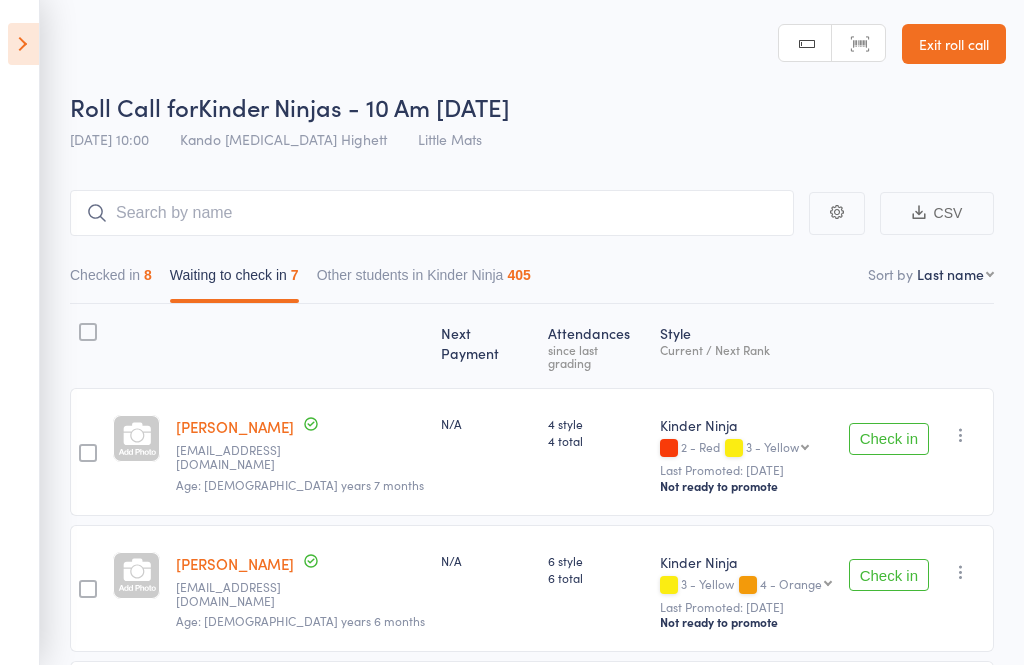 click at bounding box center [23, 44] 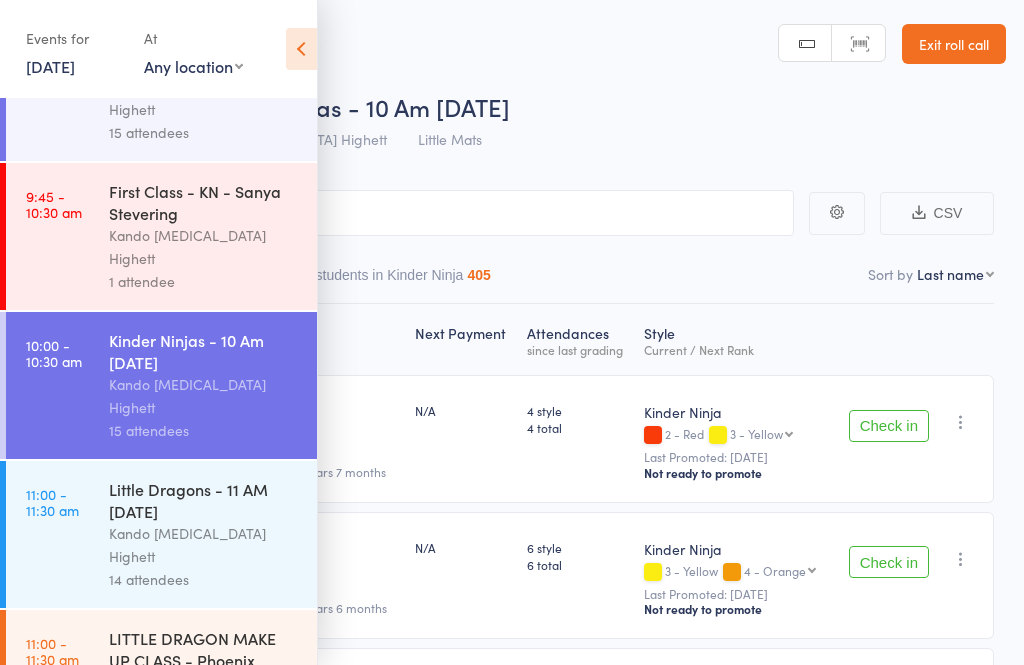 scroll, scrollTop: 83, scrollLeft: 0, axis: vertical 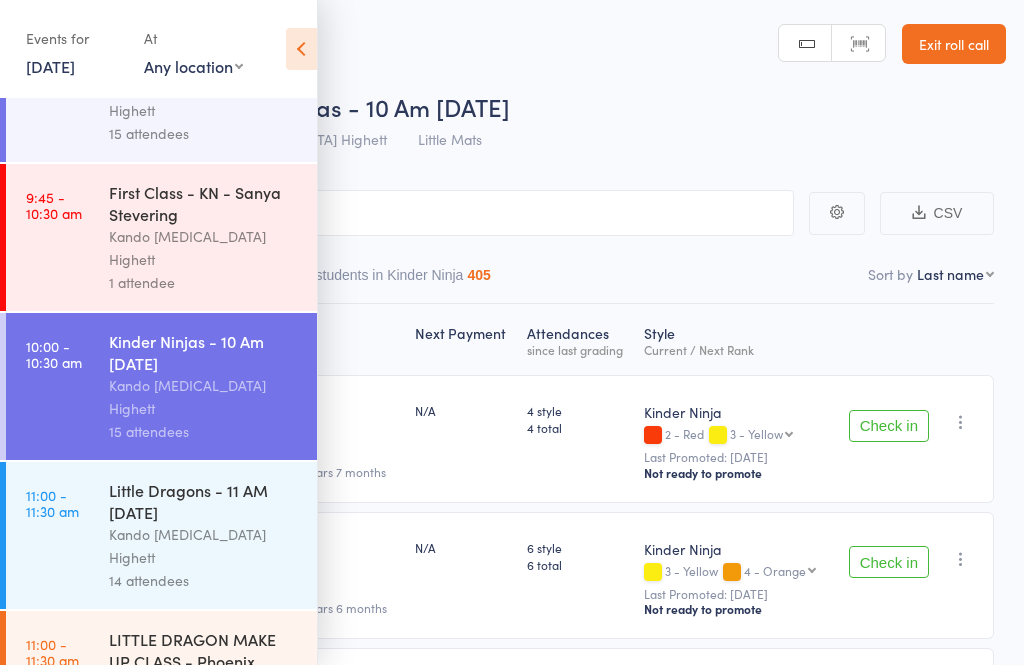 click on "Little Dragons - 11 AM [DATE]" at bounding box center (204, 501) 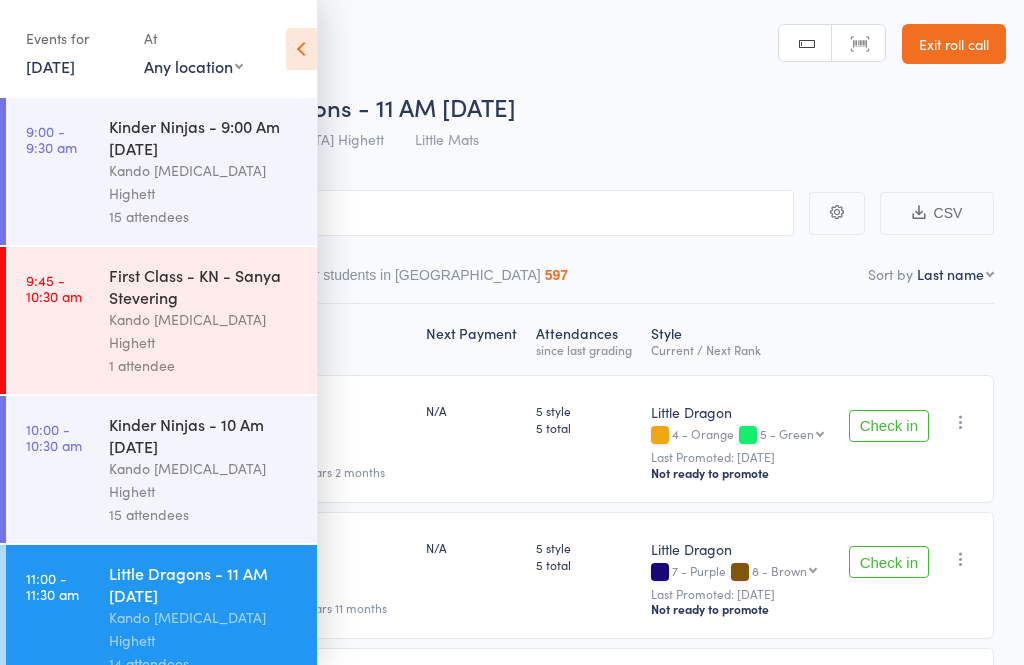 click at bounding box center [301, 49] 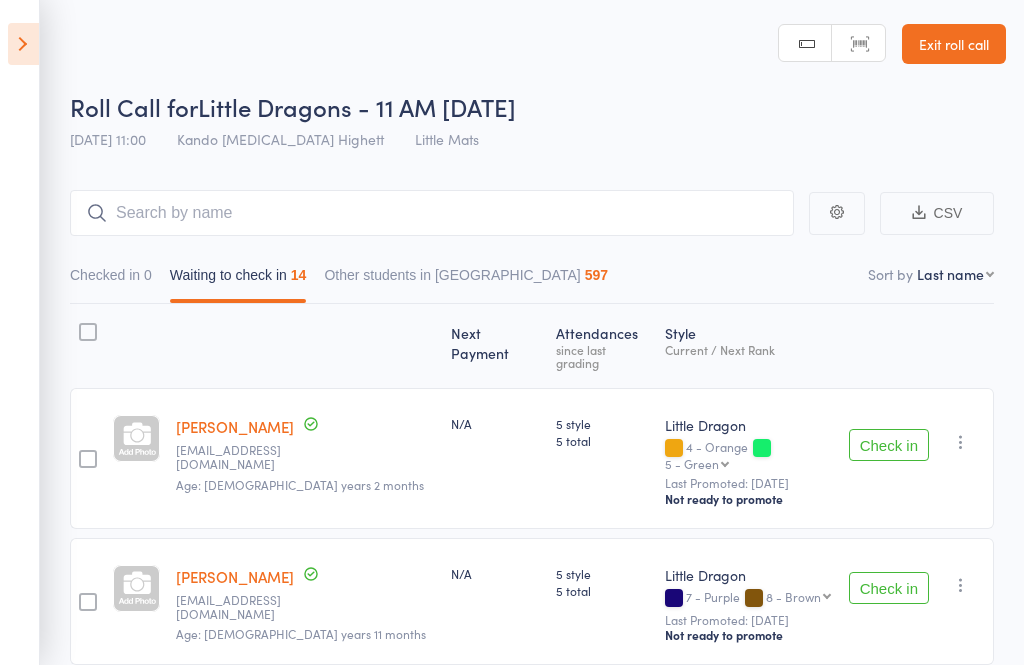 click on "Exit roll call" at bounding box center (954, 44) 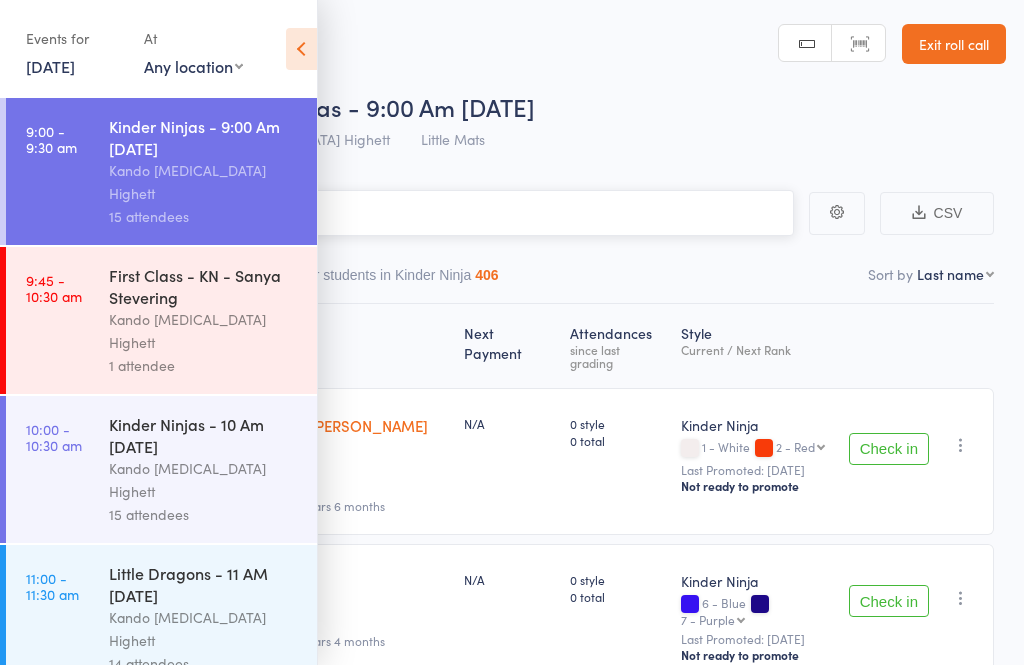 scroll, scrollTop: 114, scrollLeft: 0, axis: vertical 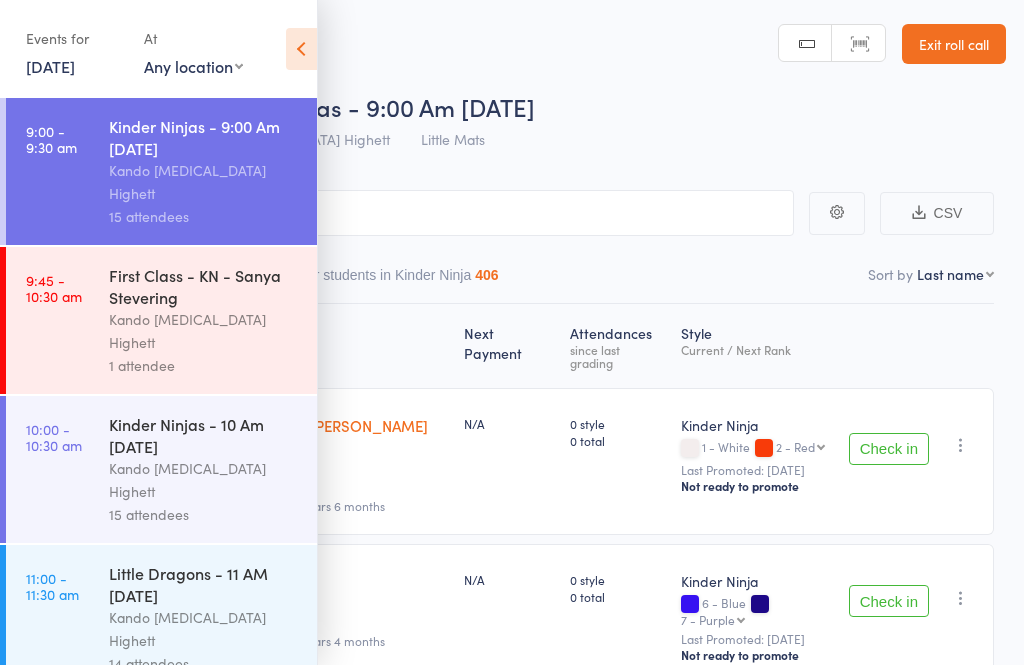 click on "Exit roll call" at bounding box center [954, 44] 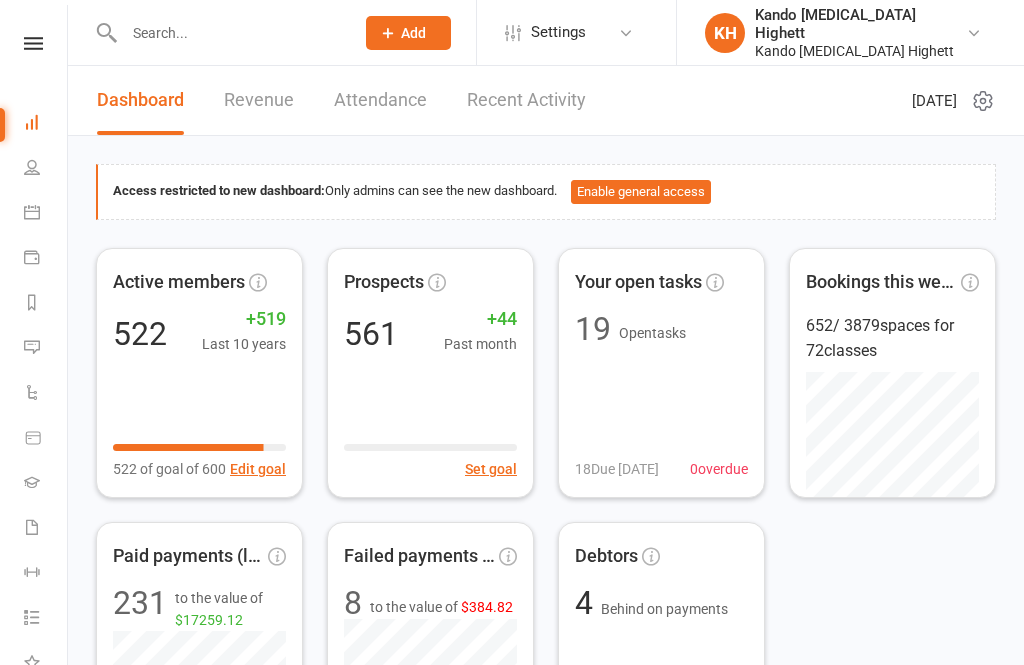 scroll, scrollTop: 0, scrollLeft: 0, axis: both 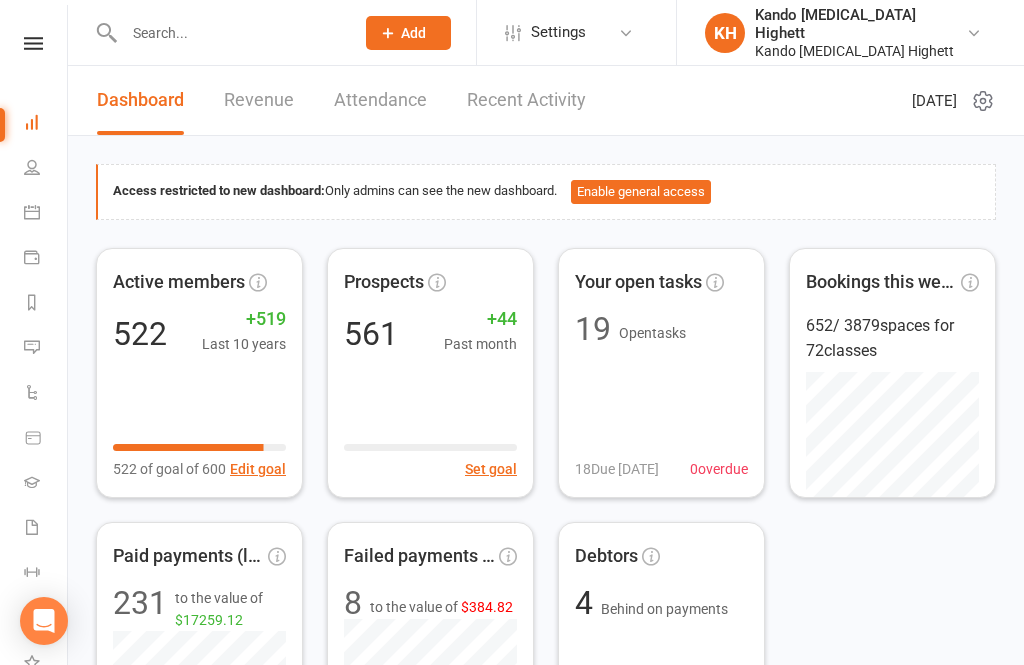 click at bounding box center (32, 212) 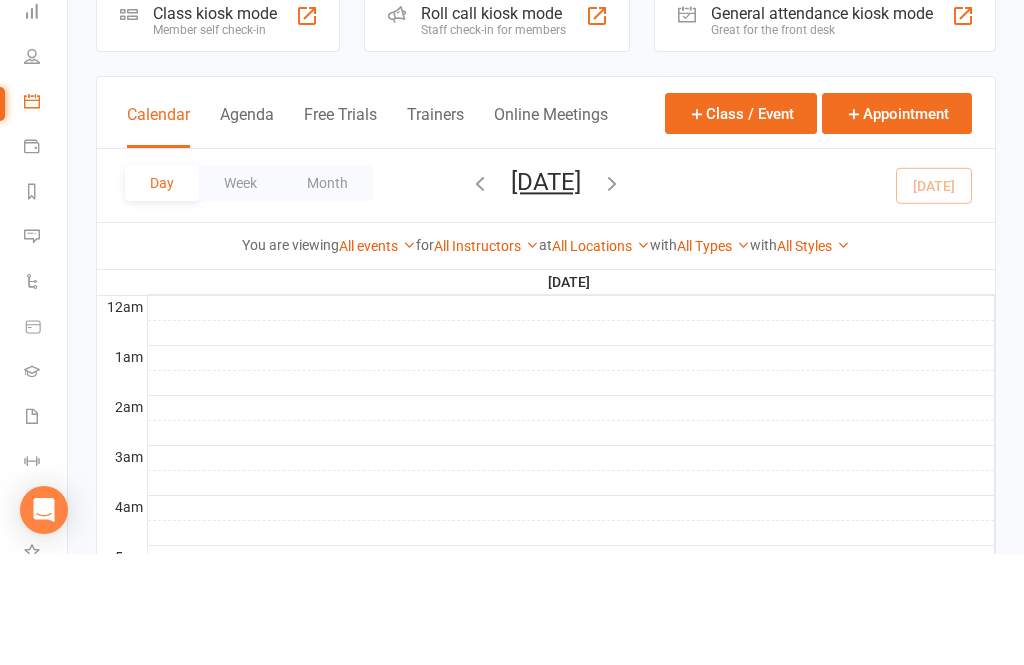 scroll, scrollTop: 389, scrollLeft: 0, axis: vertical 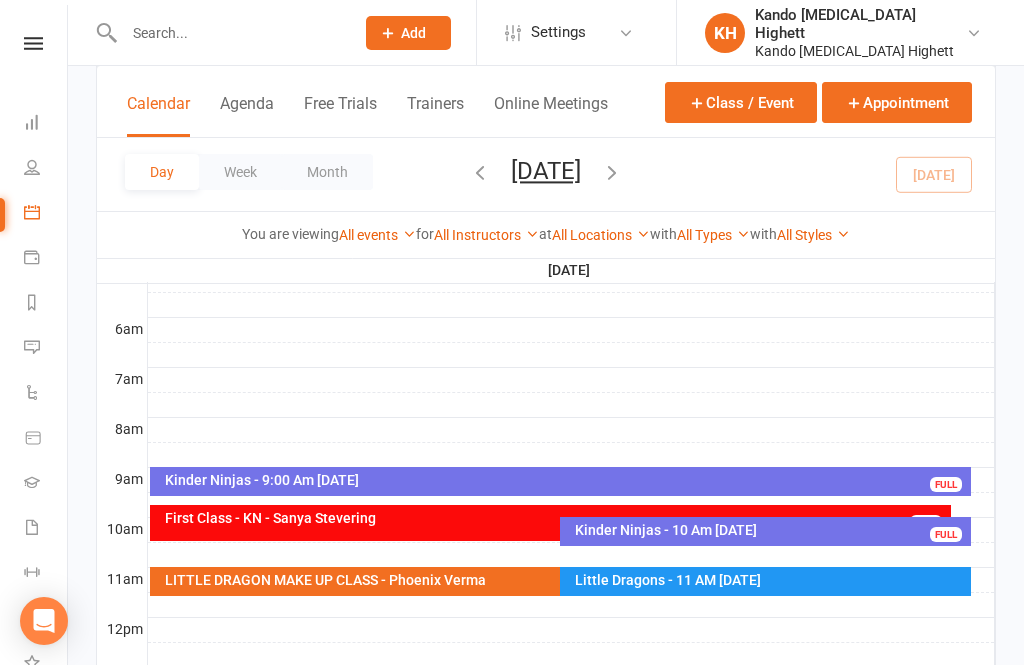 click on "Kinder Ninjas - 9:00 Am Sunday FULL" at bounding box center [561, 481] 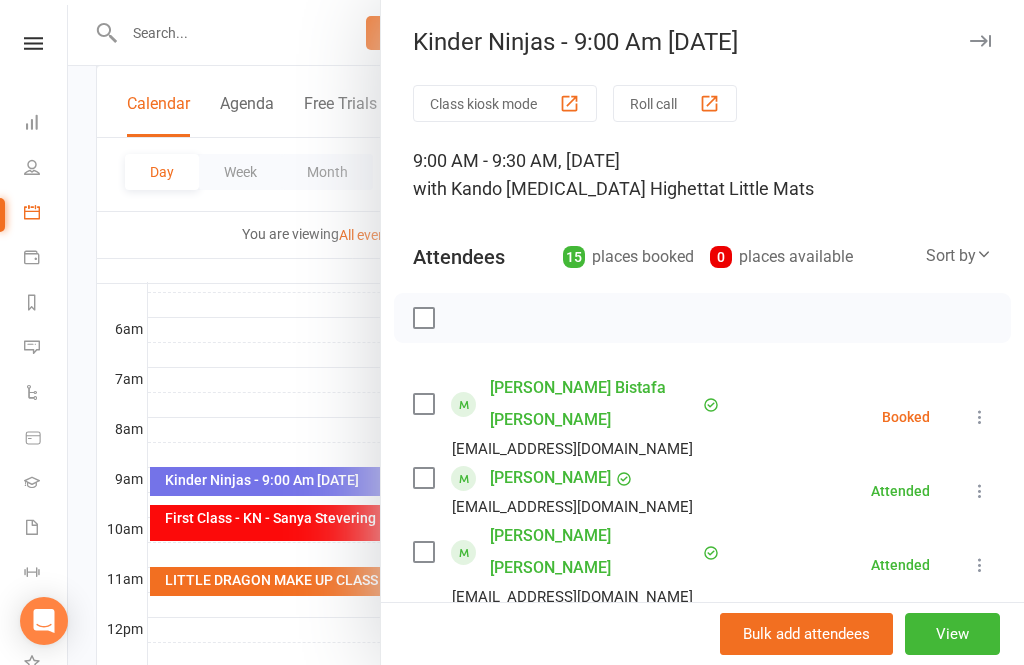 scroll, scrollTop: 538, scrollLeft: 0, axis: vertical 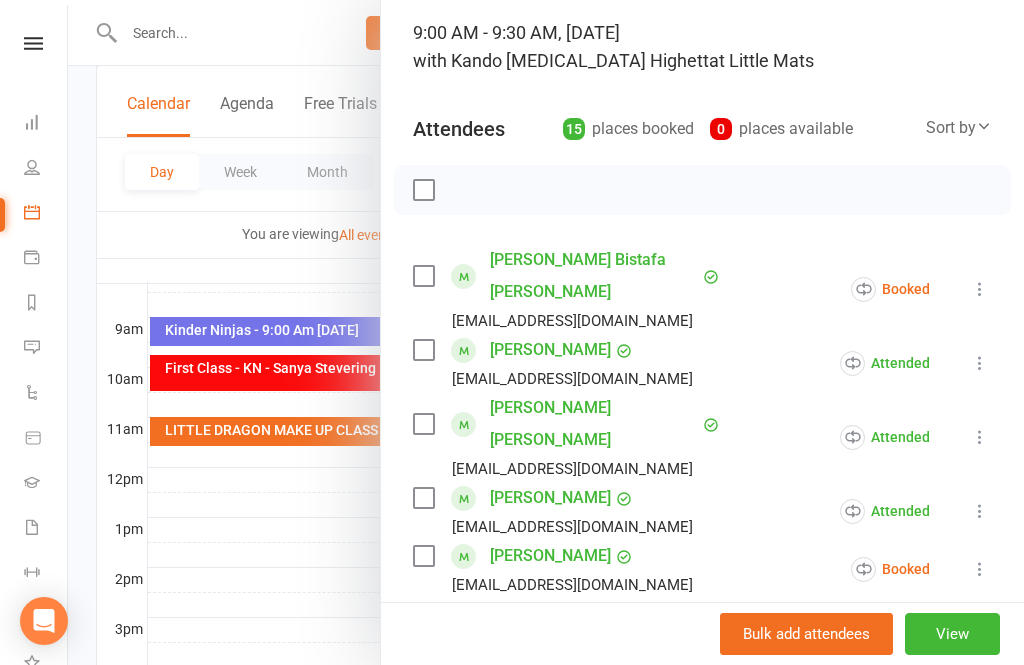 click at bounding box center [546, 332] 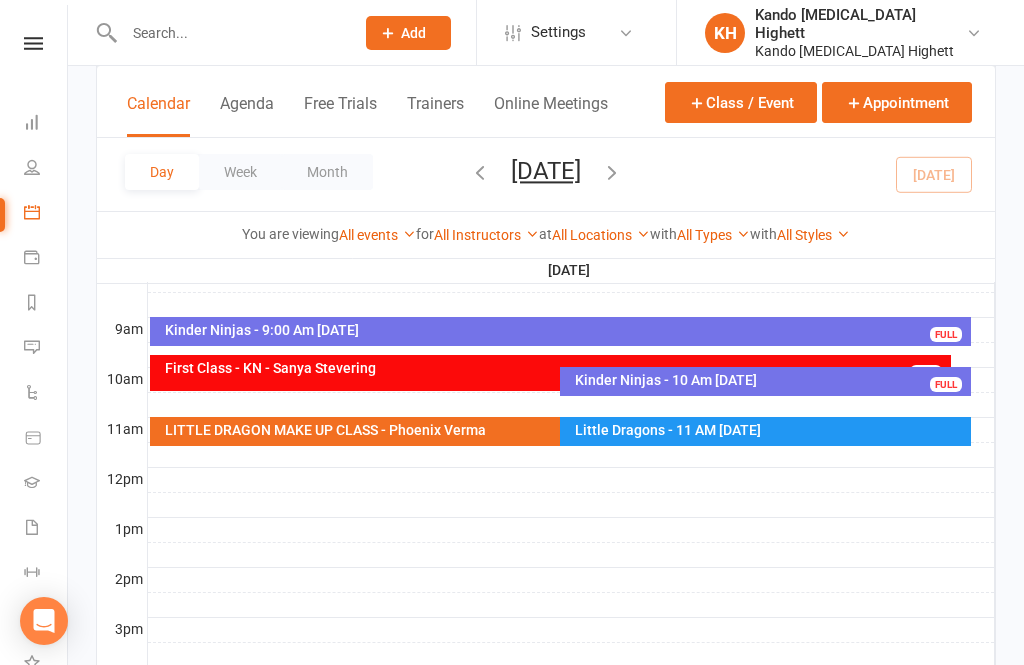 click on "Month" at bounding box center (327, 172) 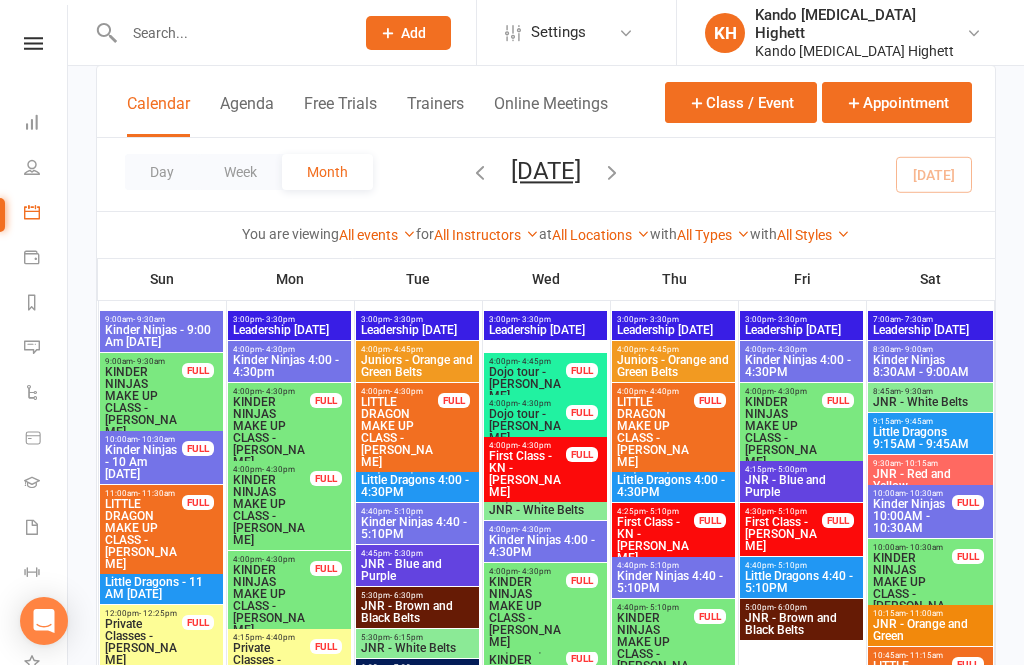 scroll, scrollTop: 0, scrollLeft: 0, axis: both 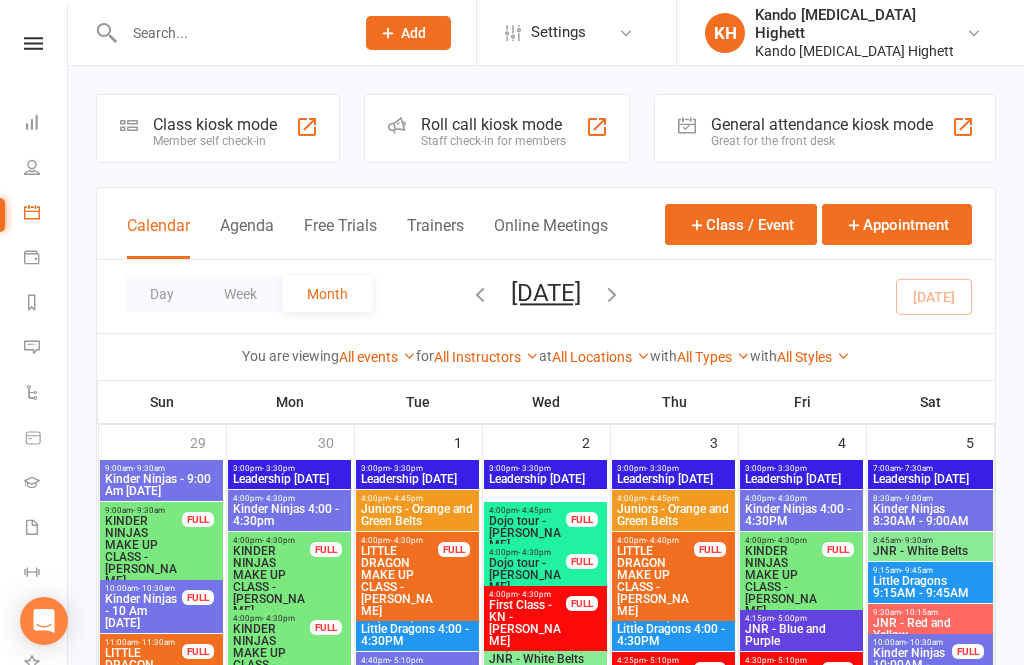 click at bounding box center (480, 294) 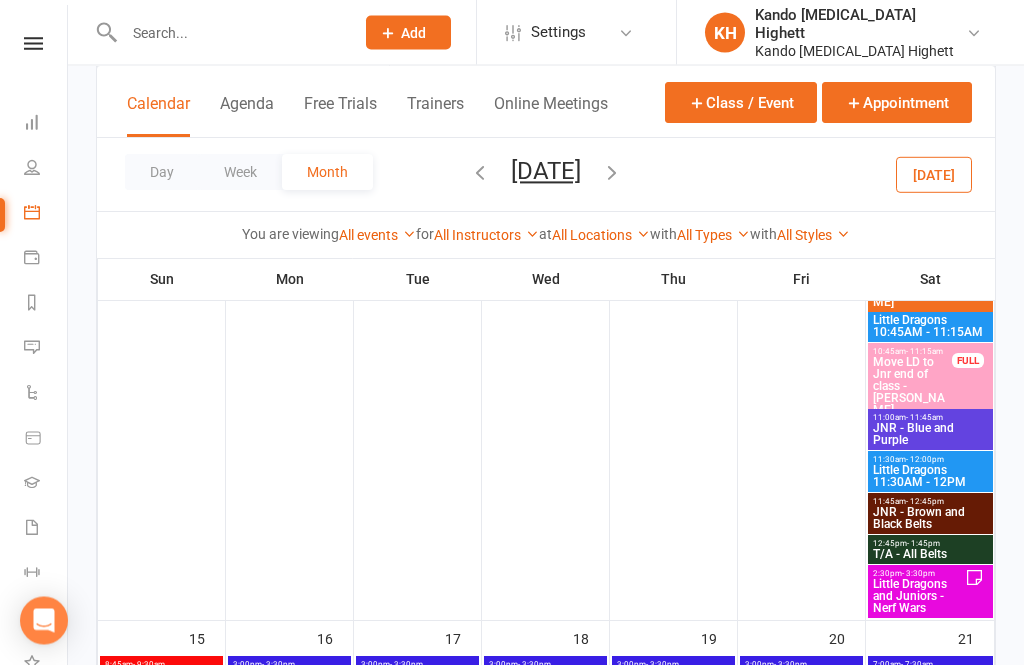 scroll, scrollTop: 1914, scrollLeft: 0, axis: vertical 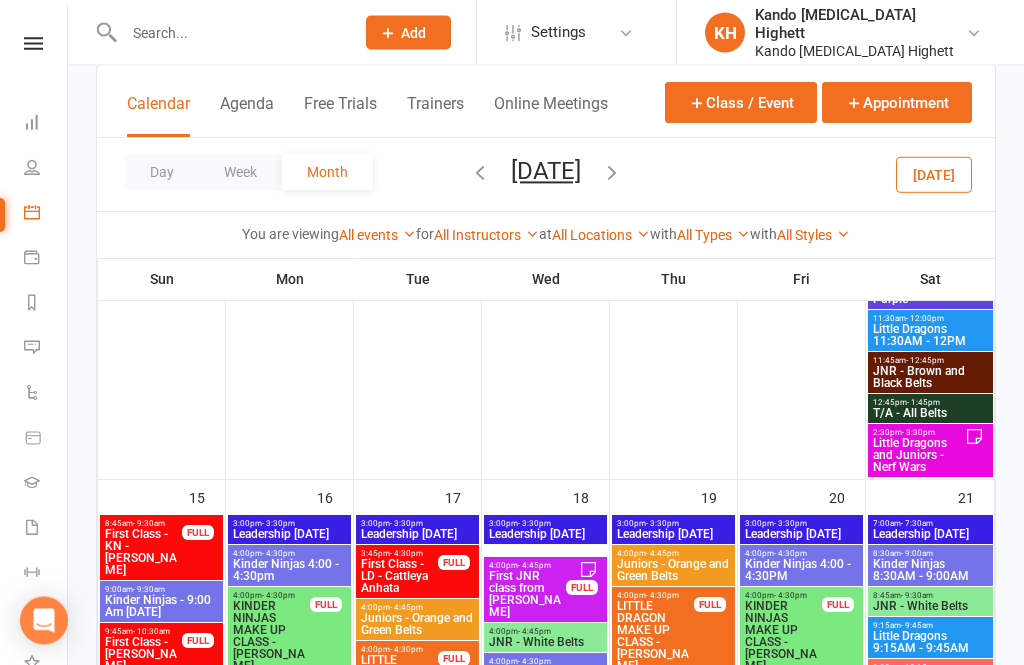 click on "First Class - KN - Sebastian Hartnoll" at bounding box center [143, 553] 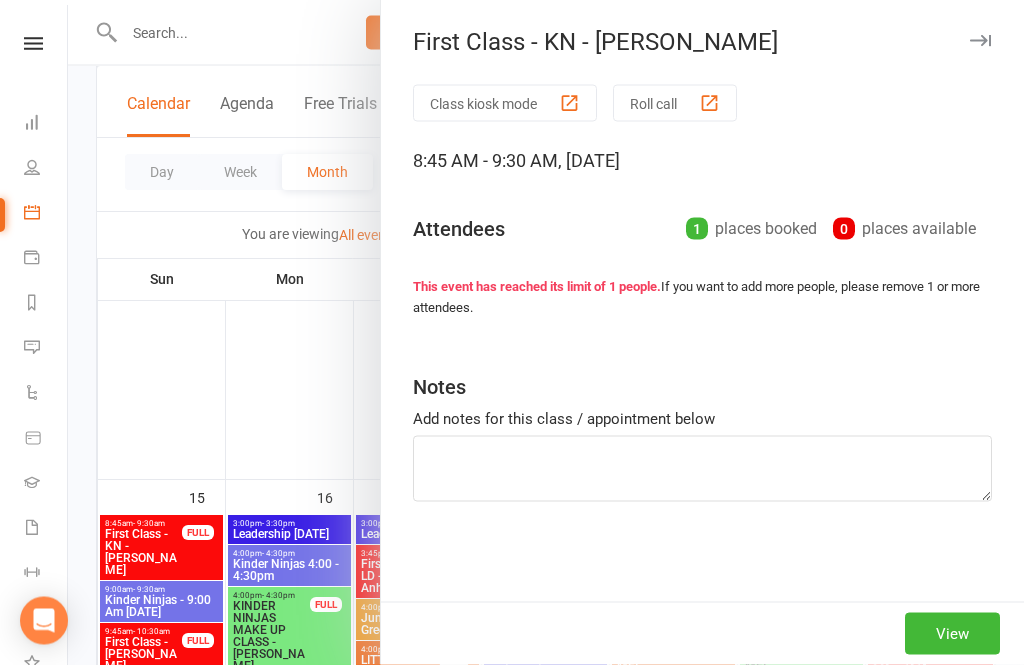 scroll, scrollTop: 1915, scrollLeft: 0, axis: vertical 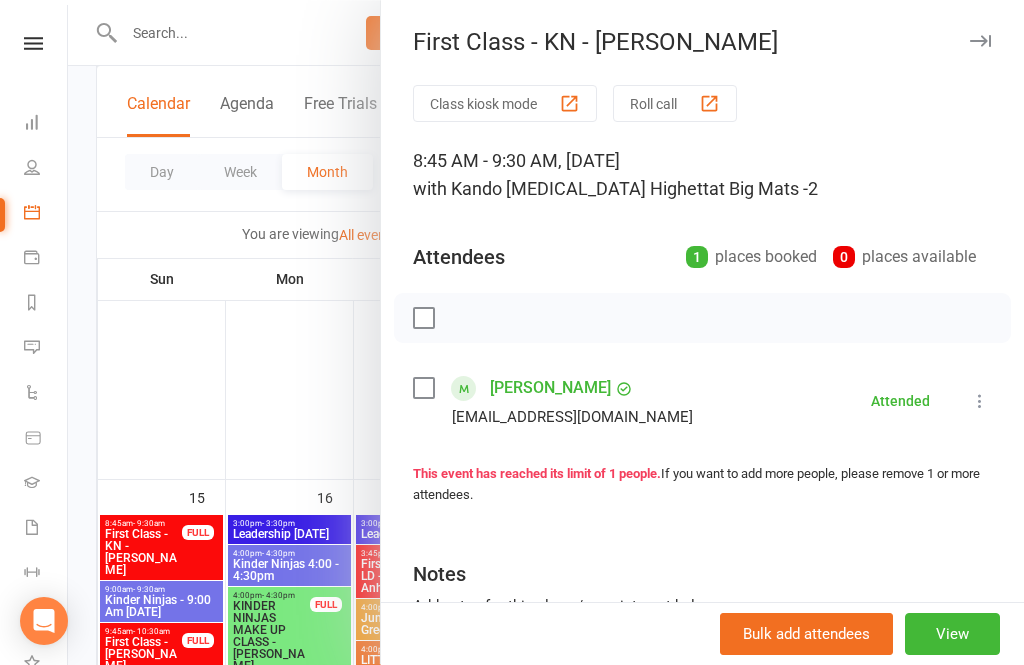 click on "Class kiosk mode  Roll call  8:45 AM - 9:30 AM, Sunday, June, 15, 2025 with Kando Martial Arts Highett  at  Big Mats -2  Attendees  1  places booked 0  places available   Sebastian Hartnoll  Charlotte.godfrey1@gmail.com Attended More info  Remove  Mark absent  Undo check-in  Send message  This event has reached its limit of 1 people.  If you want to add more people, please remove 1 or more attendees. Notes  Add notes for this class / appointment below" at bounding box center [702, 437] 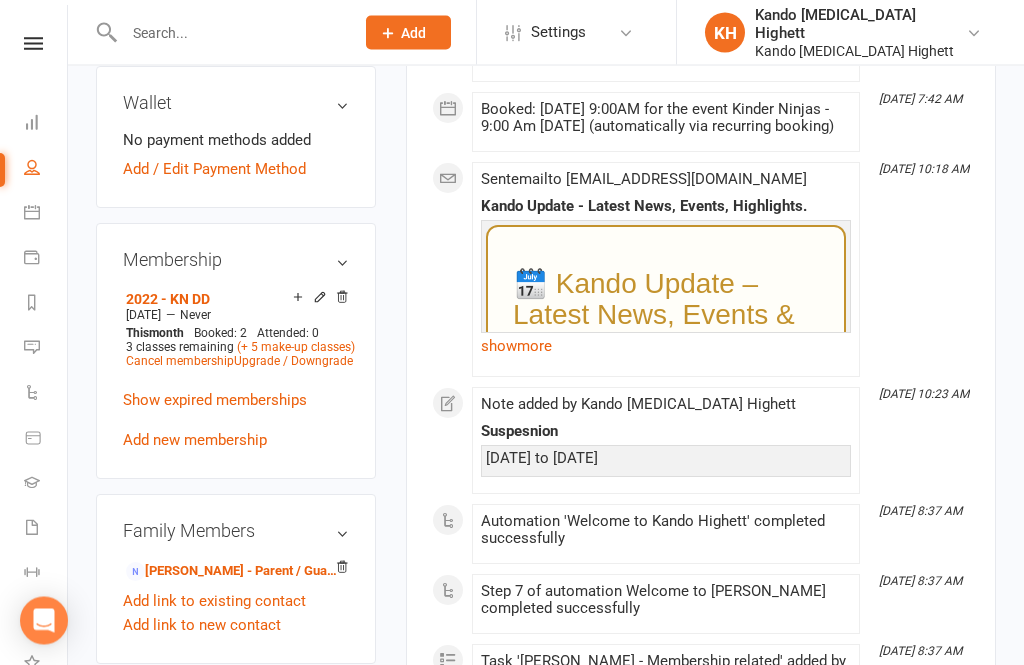 scroll, scrollTop: 1040, scrollLeft: 0, axis: vertical 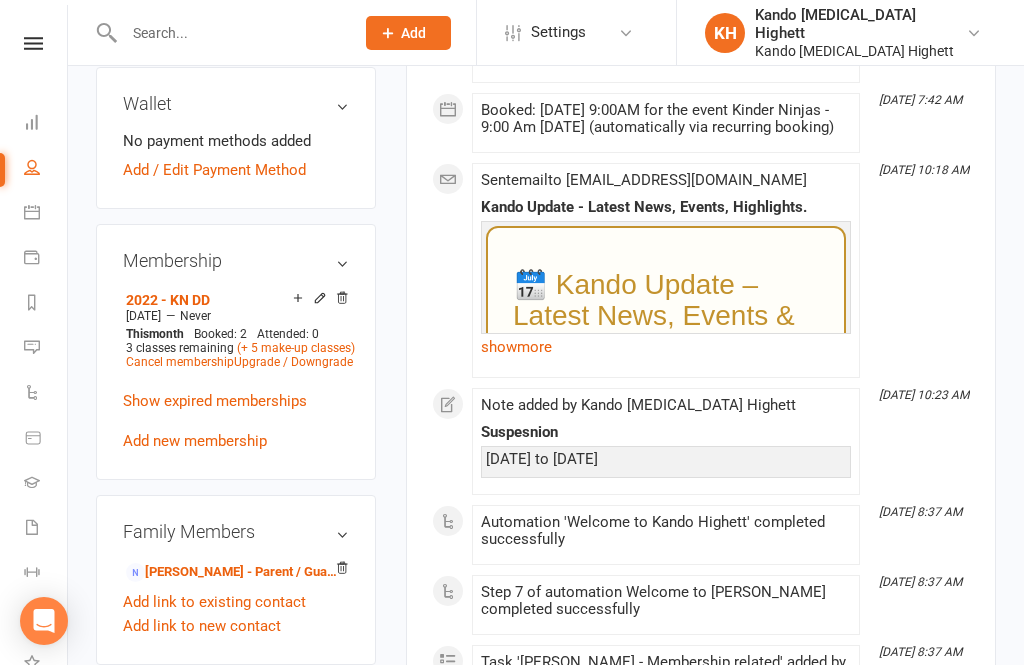 click on "Charlotte Godfrey - Parent / Guardian" at bounding box center [232, 572] 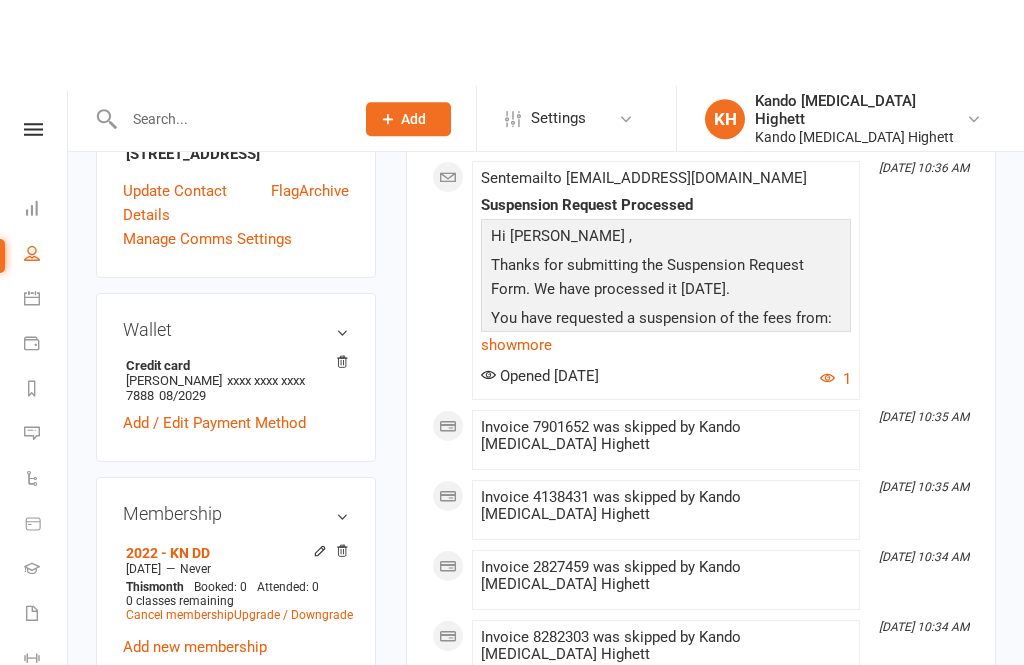 scroll, scrollTop: 0, scrollLeft: 0, axis: both 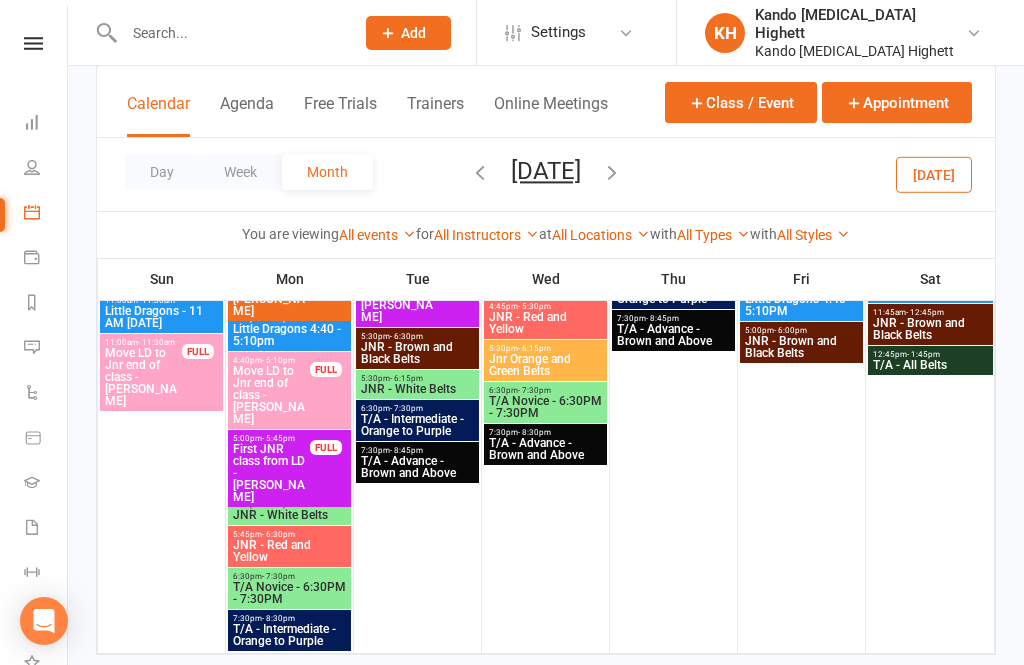 click at bounding box center (612, 172) 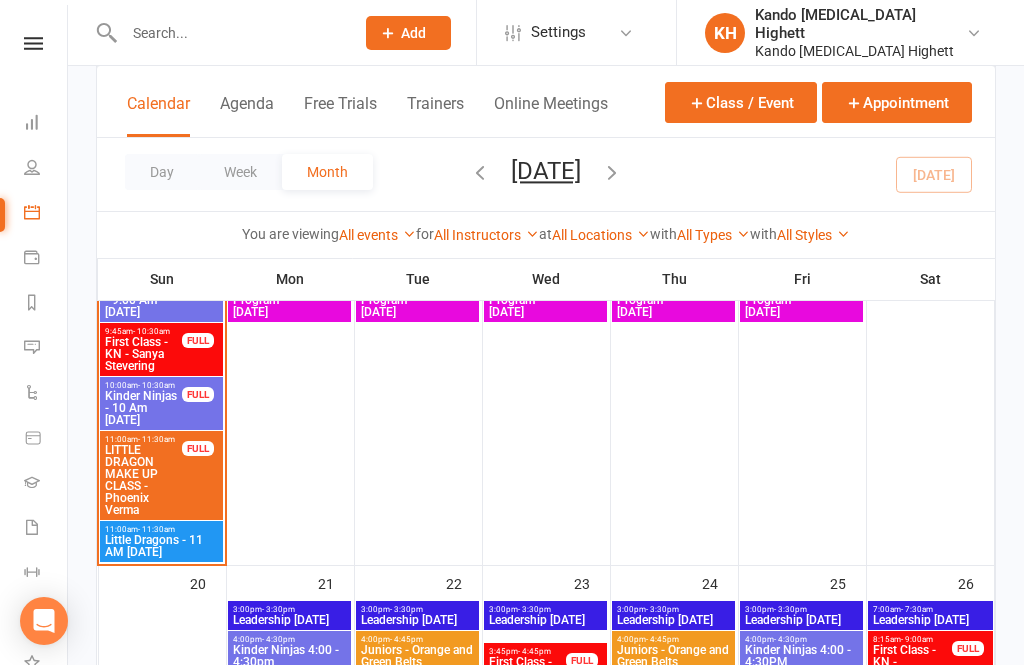 scroll, scrollTop: 1879, scrollLeft: 0, axis: vertical 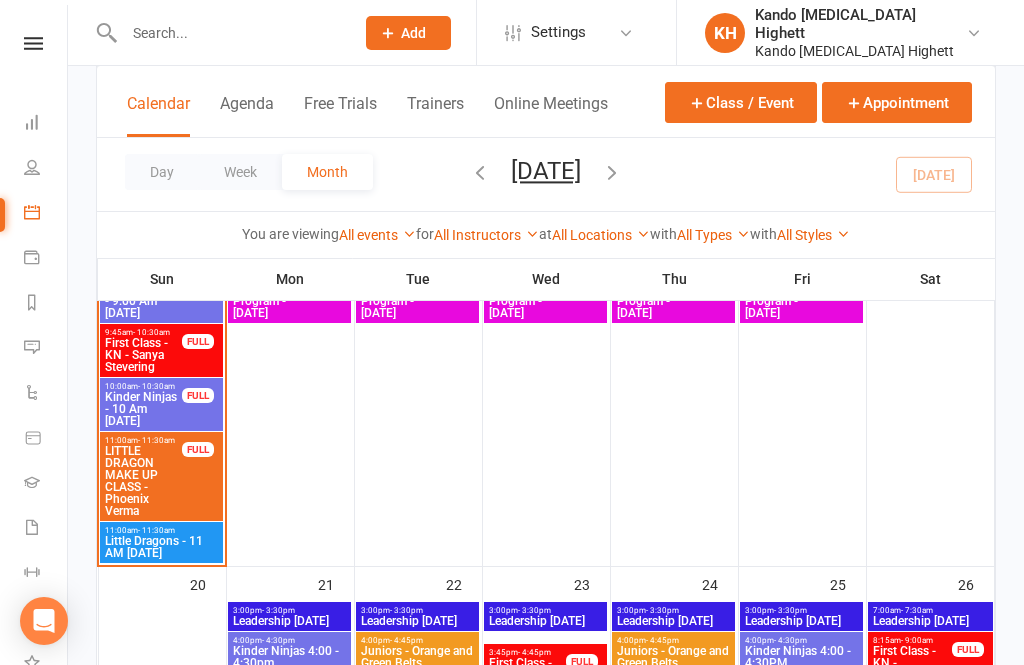 click on "FULL" at bounding box center [198, 395] 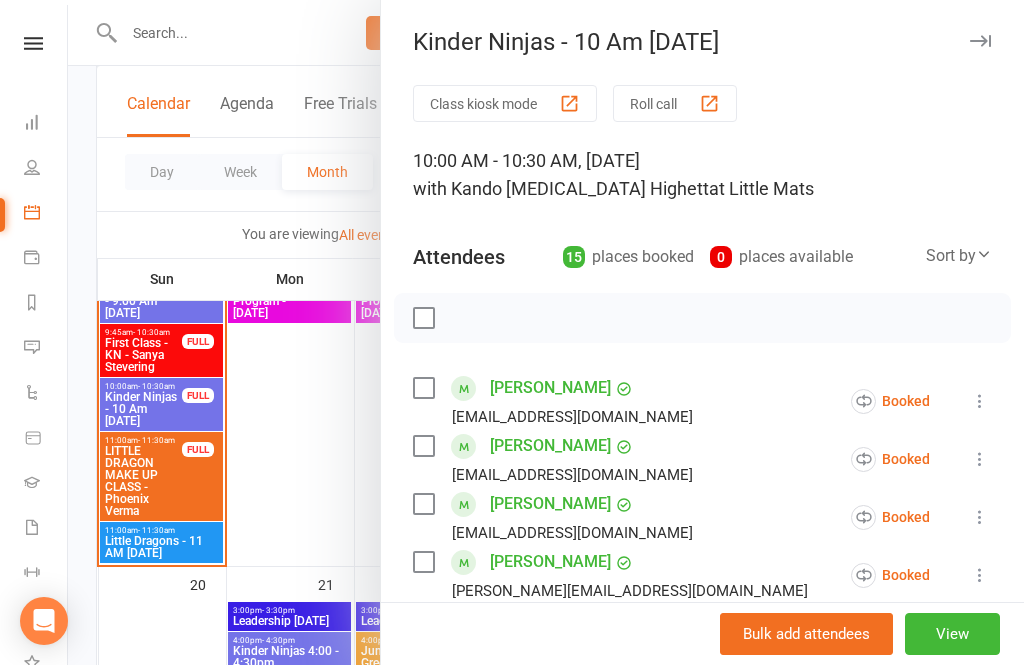 click at bounding box center (546, 332) 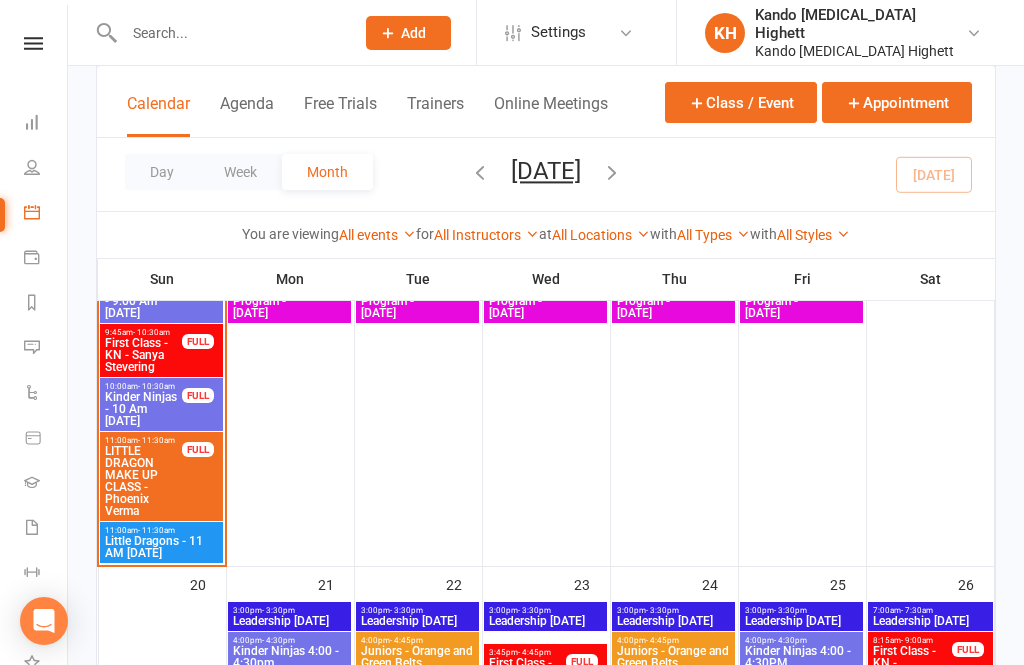 click on "9:00am  - 9:30am Kinder Ninjas - 9:00 Am Sunday FULL" at bounding box center (161, 296) 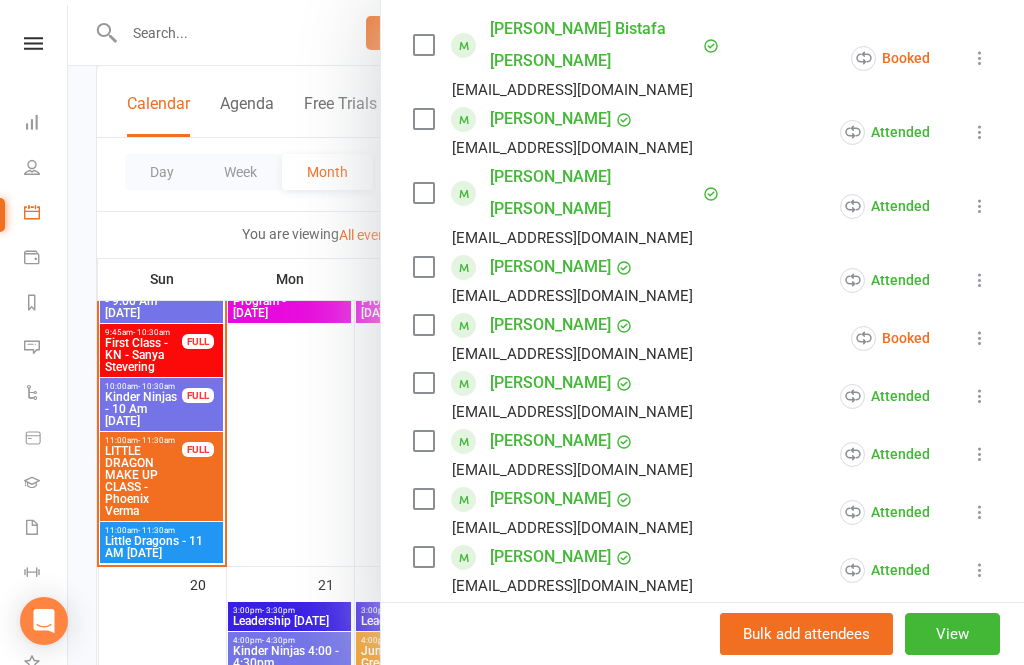 scroll, scrollTop: 366, scrollLeft: 0, axis: vertical 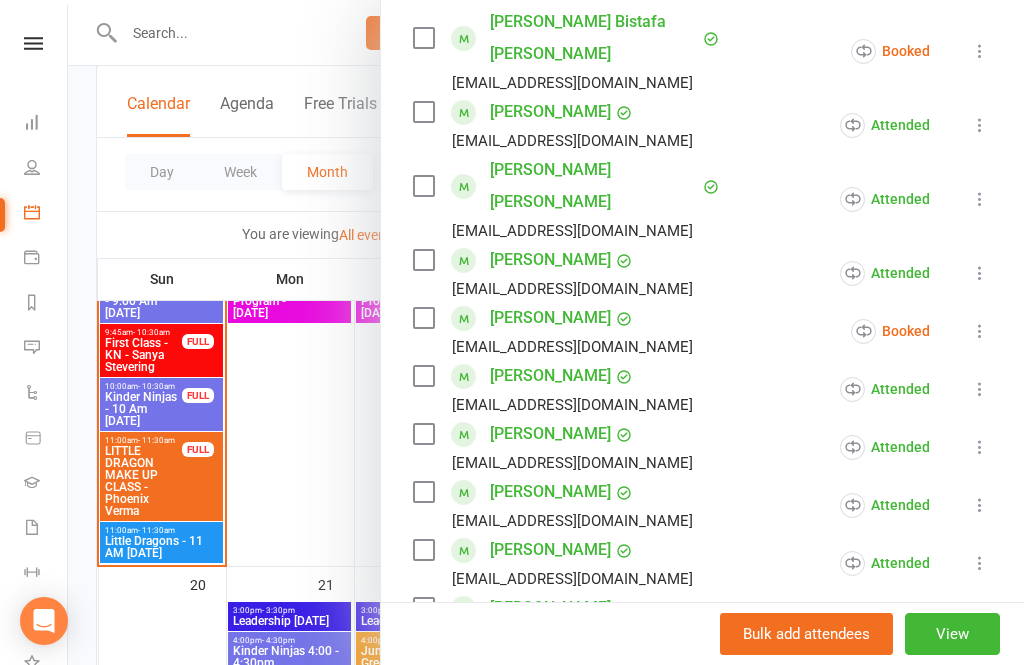 click at bounding box center (980, 331) 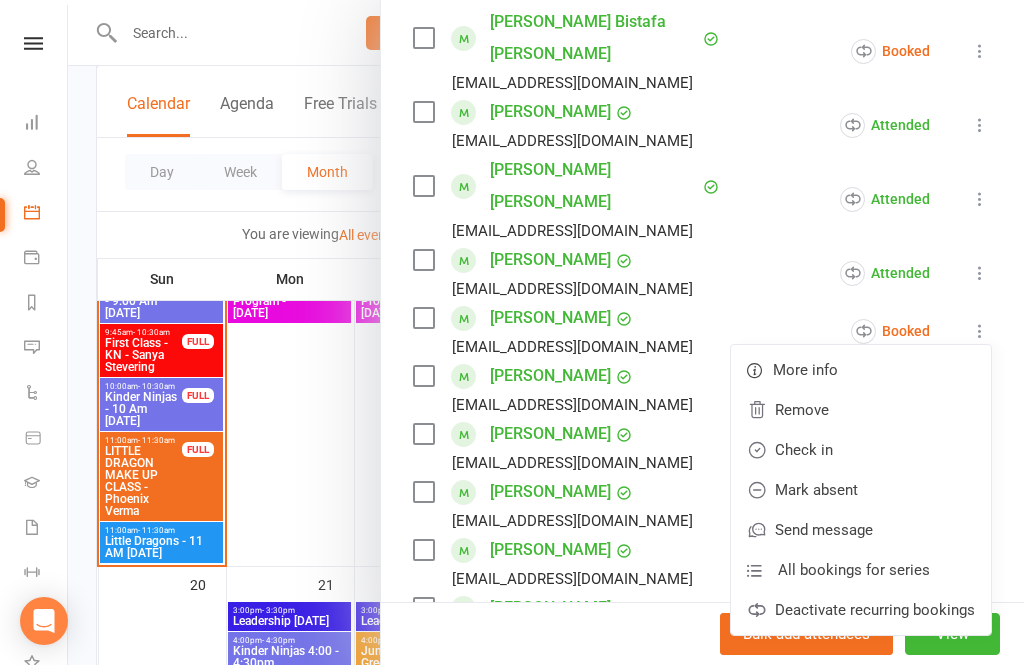 click on "Check in" at bounding box center (861, 450) 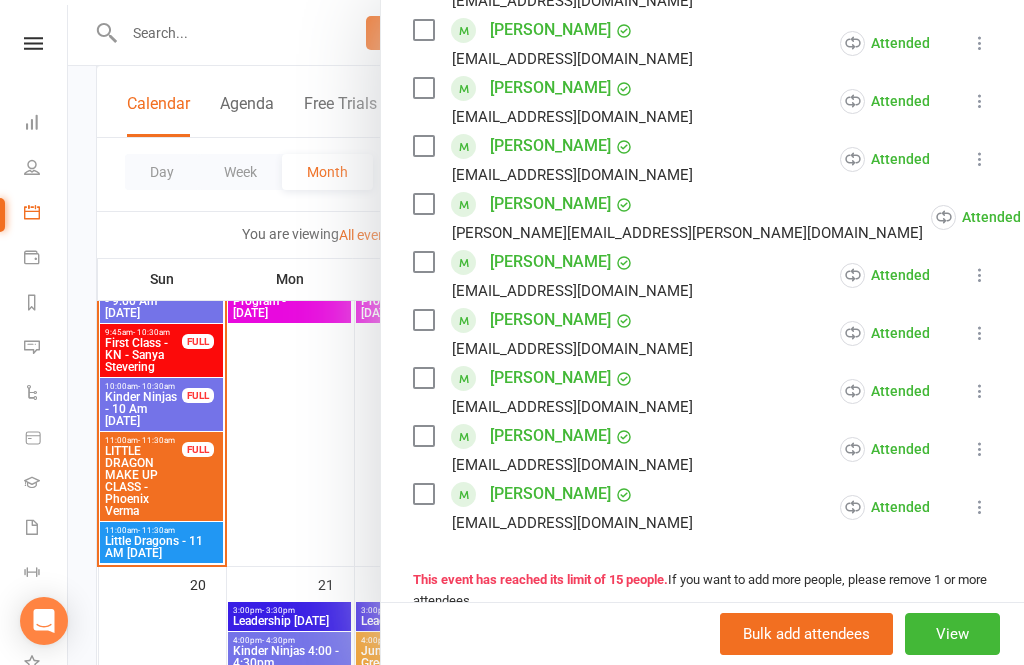 scroll, scrollTop: 721, scrollLeft: 0, axis: vertical 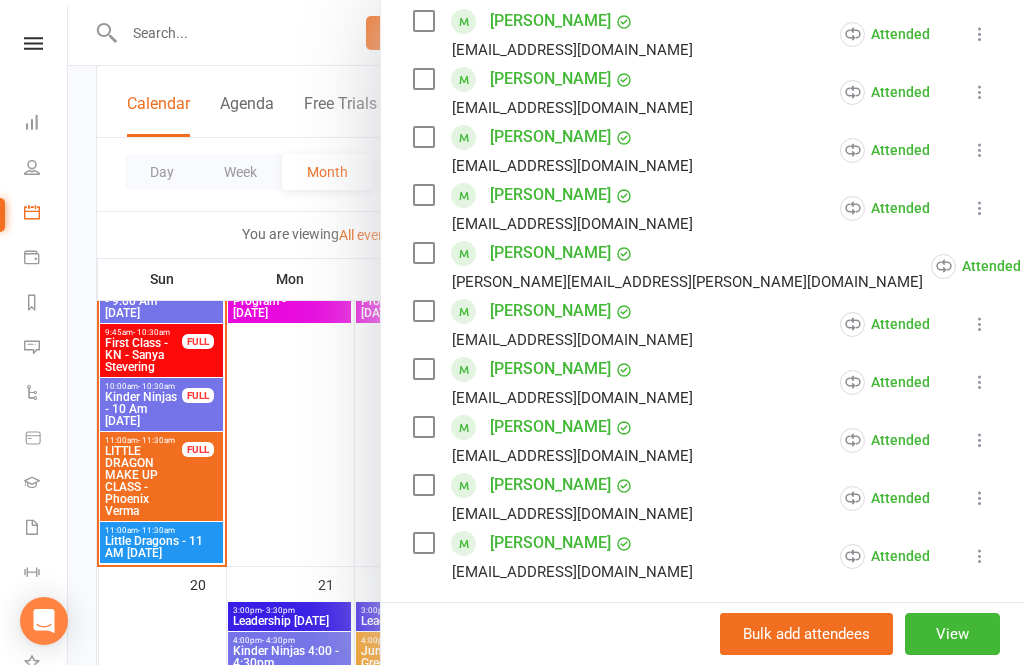 click on "Noah Serwan  mserwan@hotmail.com Attended More info  Remove  Mark absent  Undo check-in  Send message  All bookings for series  Deactivate recurring bookings" at bounding box center (702, 324) 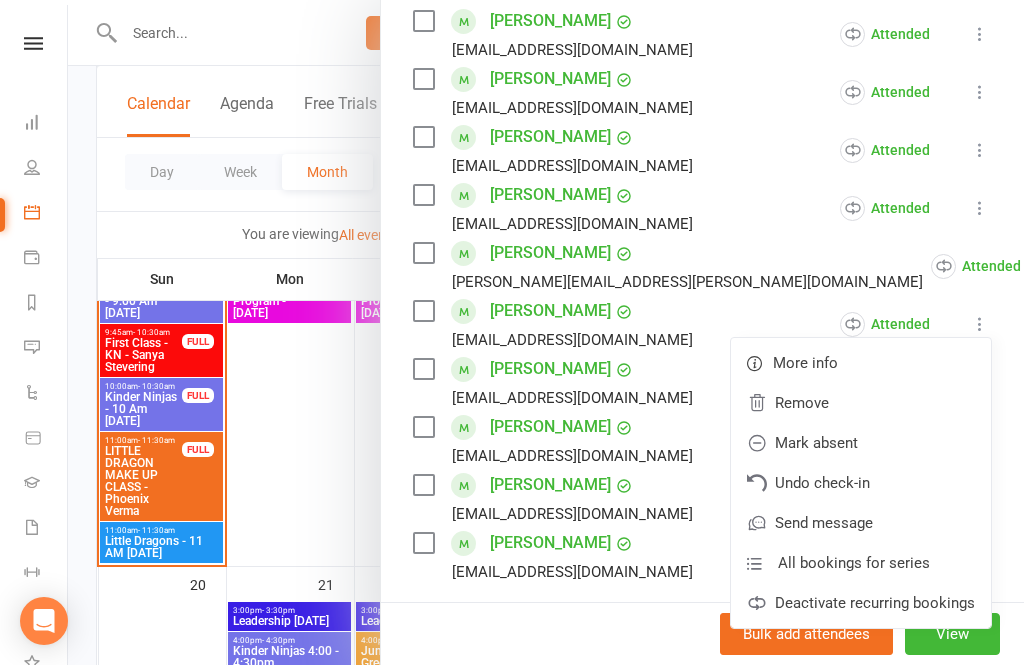 click on "Undo check-in" at bounding box center (861, 483) 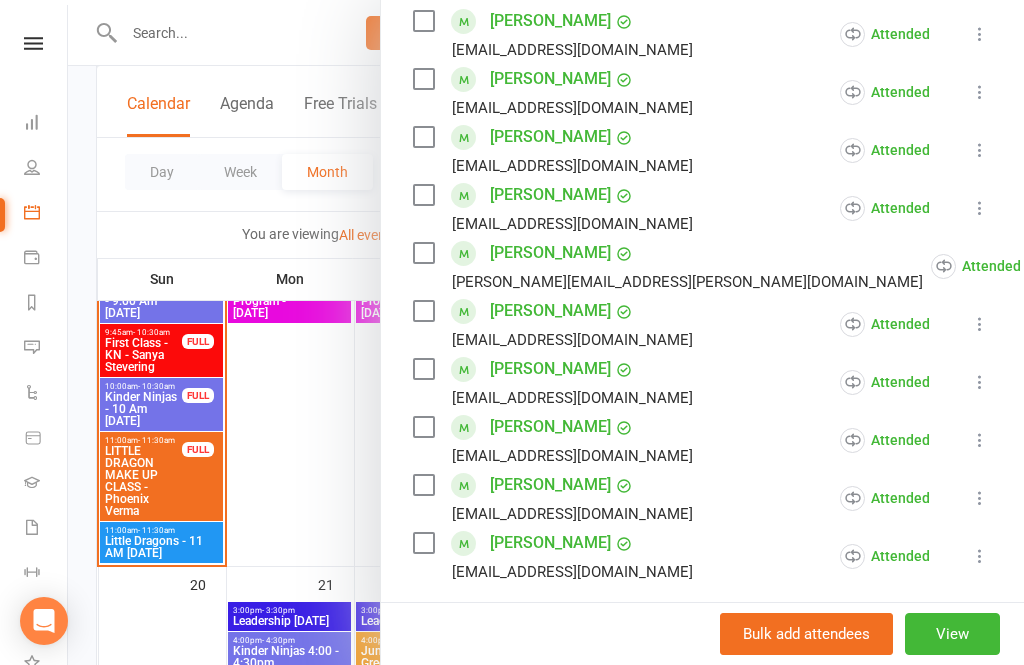 click on "Class kiosk mode  Roll call  9:00 AM - 9:30 AM, Sunday, July, 13, 2025 with Kando Martial Arts Highett  at  Little Mats  Attendees  15  places booked 0  places available Sort by  Last name  First name  Booking created    Stella Bistafa Carneiro  bistafa@hotmail.com Booked More info  Remove  Check in  Mark absent  Send message  All bookings for series  Deactivate recurring bookings    Alia Elton  Yveyrob@gmail.com Attended More info  Remove  Mark absent  Undo check-in  Send message  All bookings for series  Deactivate recurring bookings    Hudson Fitzpatrick  simonfitzpat@hotmail.com Attended More info  Remove  Mark absent  Undo check-in  Send message  All bookings for series  Deactivate recurring bookings    Leo Fitzpatrick  simonfitzpat@hotmail.com Attended More info  Remove  Mark absent  Undo check-in  Send message  All bookings for series  Deactivate recurring bookings    Sebastian Hartnoll  Charlotte.godfrey1@gmail.com Attended More info  Remove  Mark absent  Undo check-in  Send message    Ruby Hennessy" at bounding box center [702, 154] 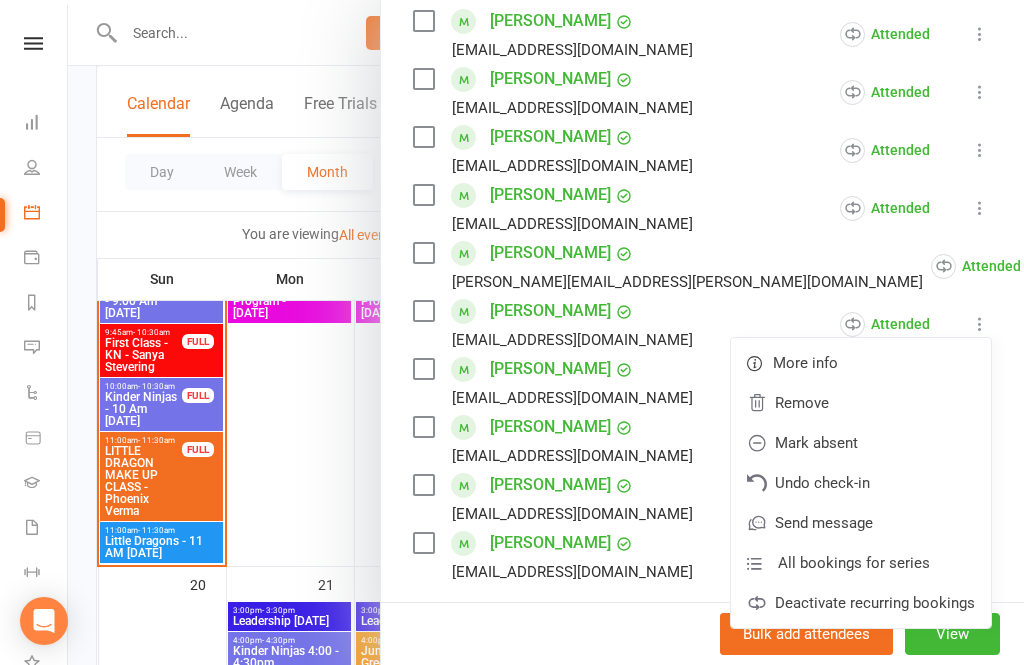 click on "Mark absent" at bounding box center (861, 443) 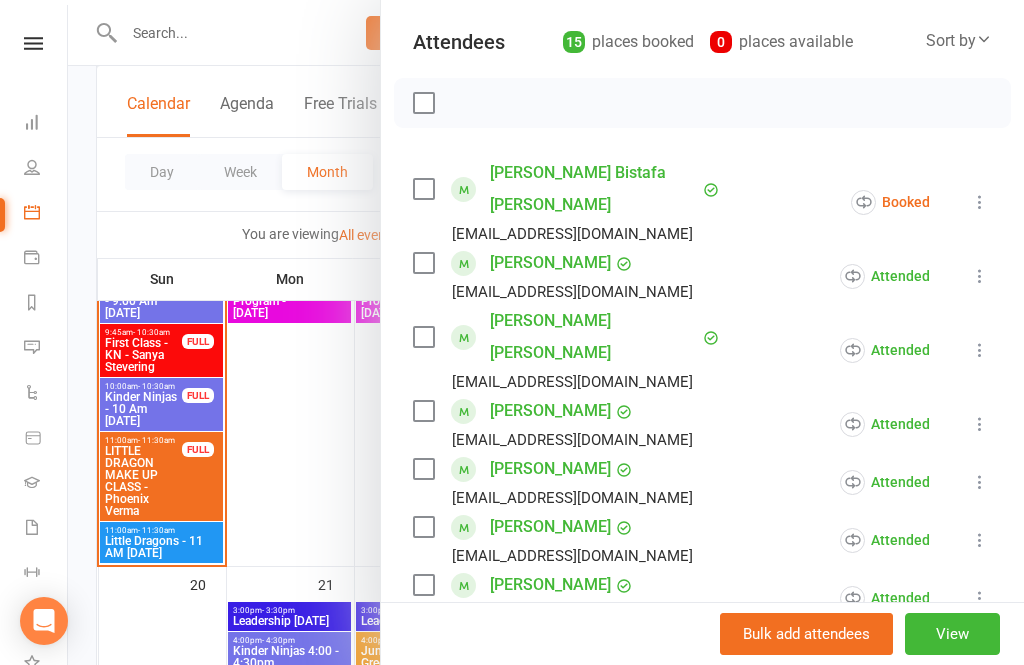 scroll, scrollTop: 174, scrollLeft: 0, axis: vertical 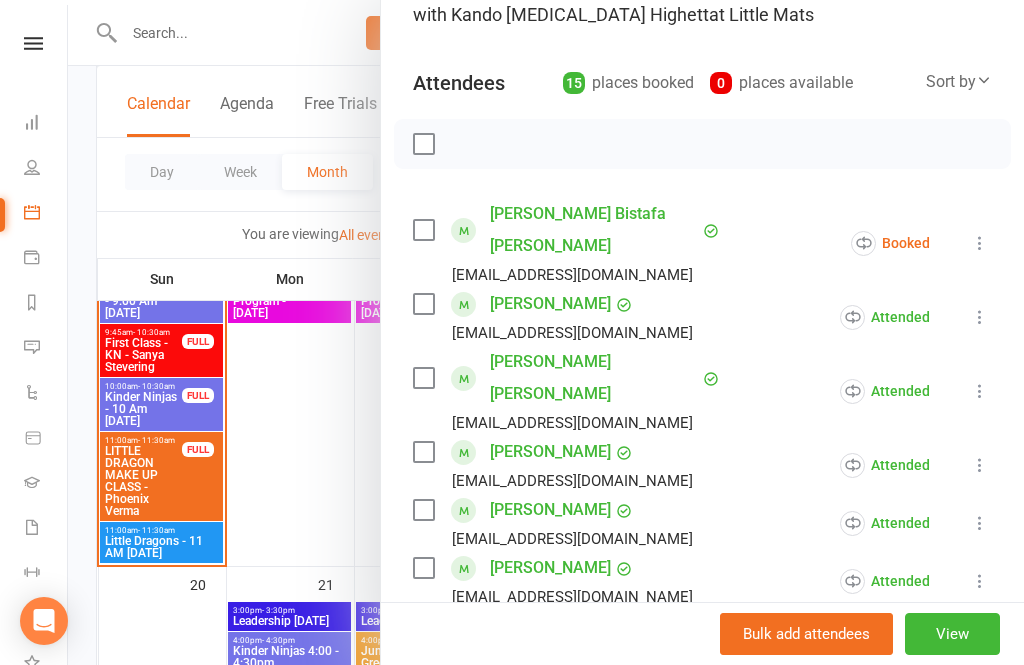 click at bounding box center (546, 332) 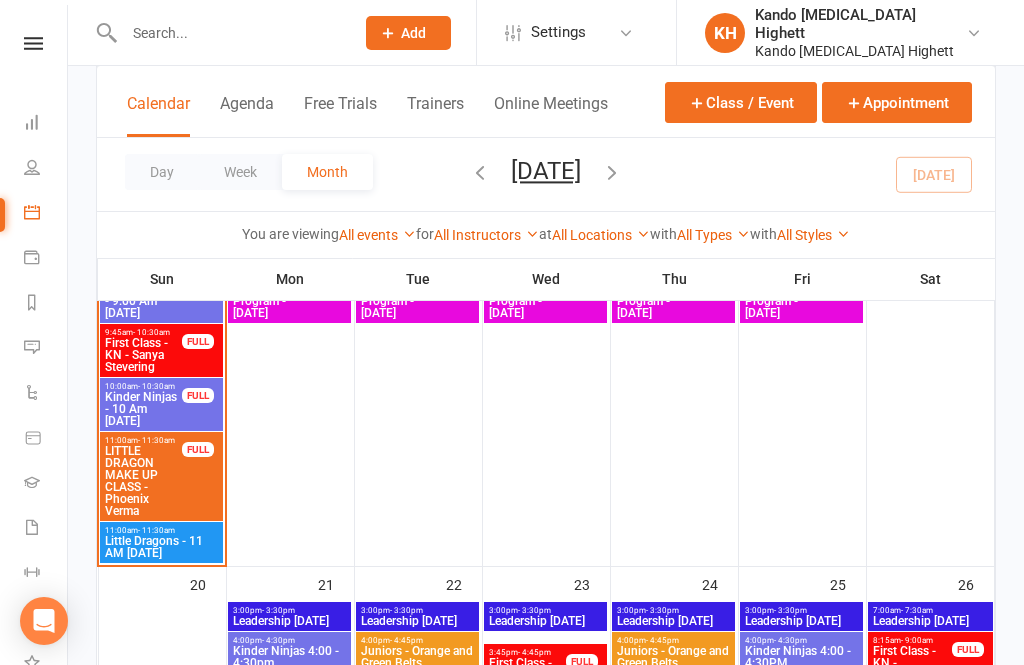 click on "10:00am  - 10:30am Kinder Ninjas - 10 Am Sunday FULL" at bounding box center (161, 404) 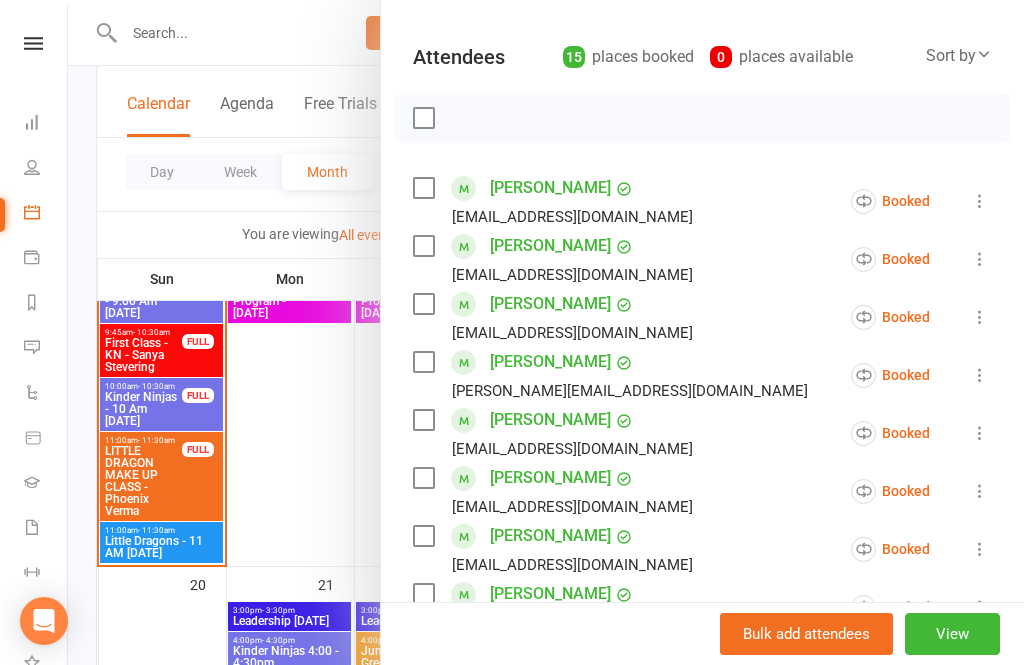 scroll, scrollTop: 203, scrollLeft: 0, axis: vertical 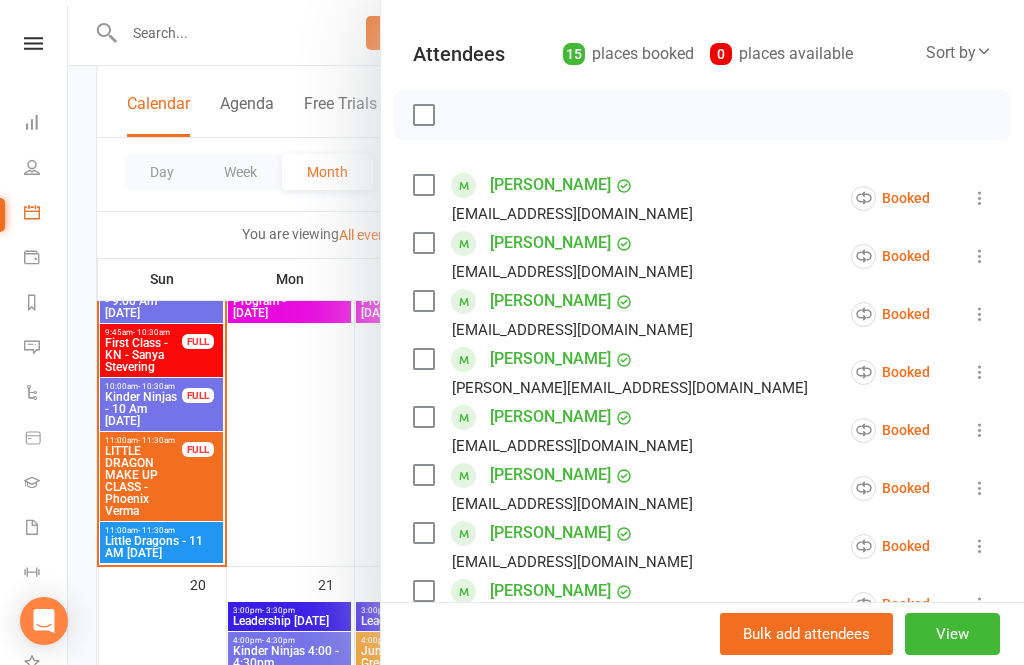click at bounding box center [546, 332] 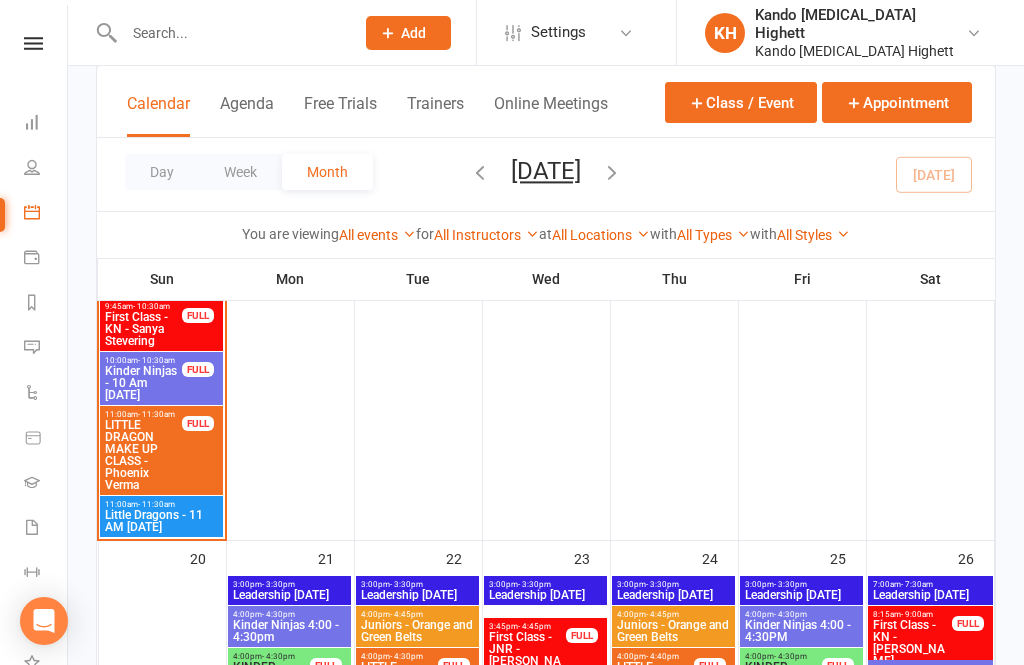 scroll, scrollTop: 1904, scrollLeft: 0, axis: vertical 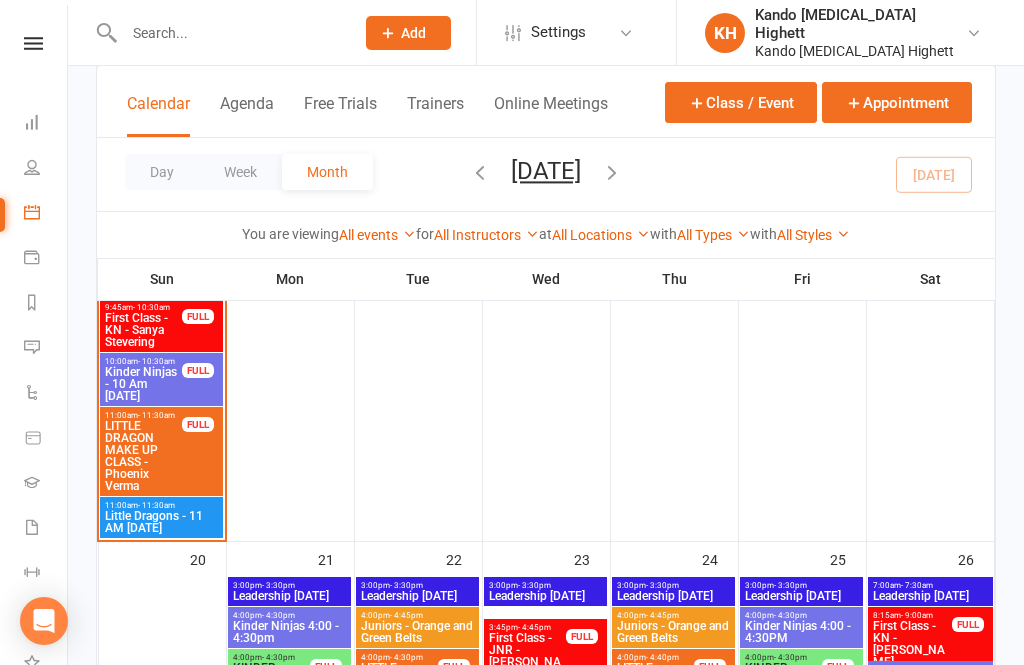click on "Kinder Ninjas - 10 Am [DATE]" at bounding box center (143, 384) 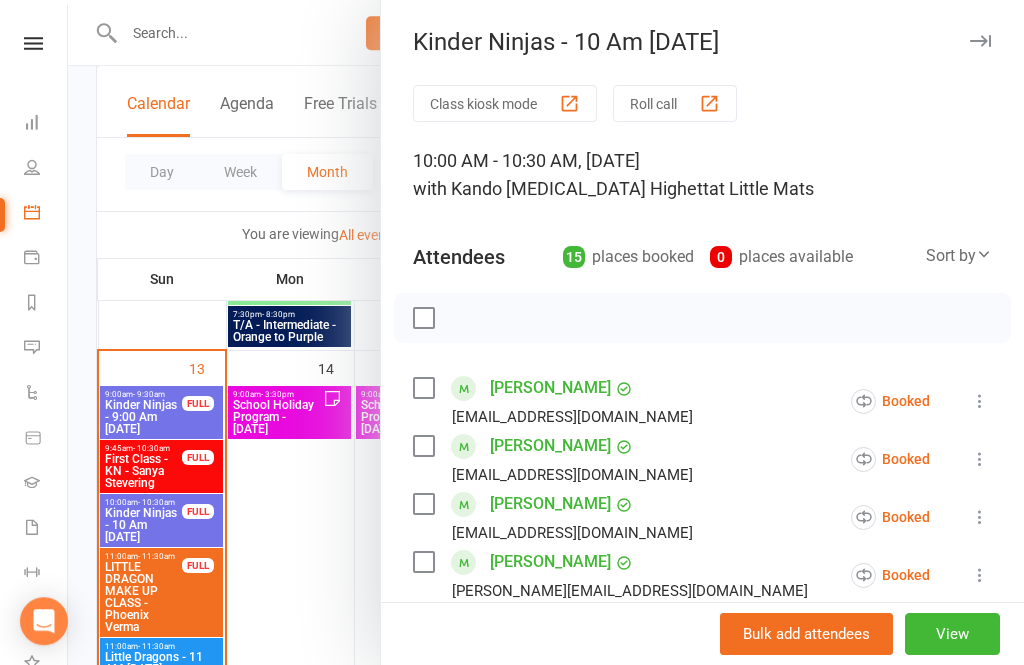 scroll, scrollTop: 1739, scrollLeft: 0, axis: vertical 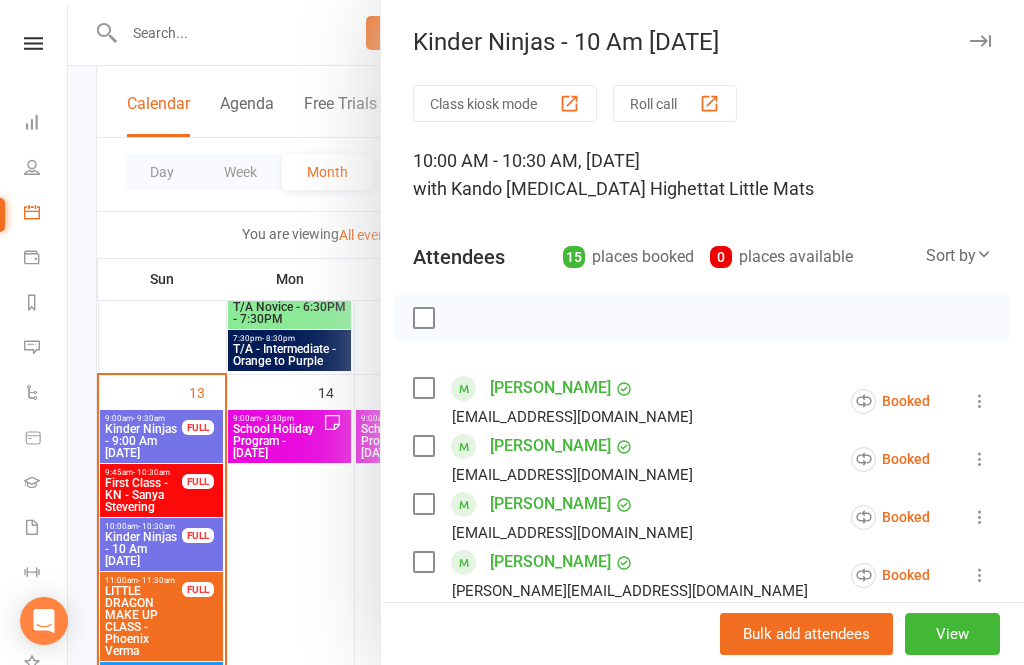 click on "Roll call" at bounding box center [675, 103] 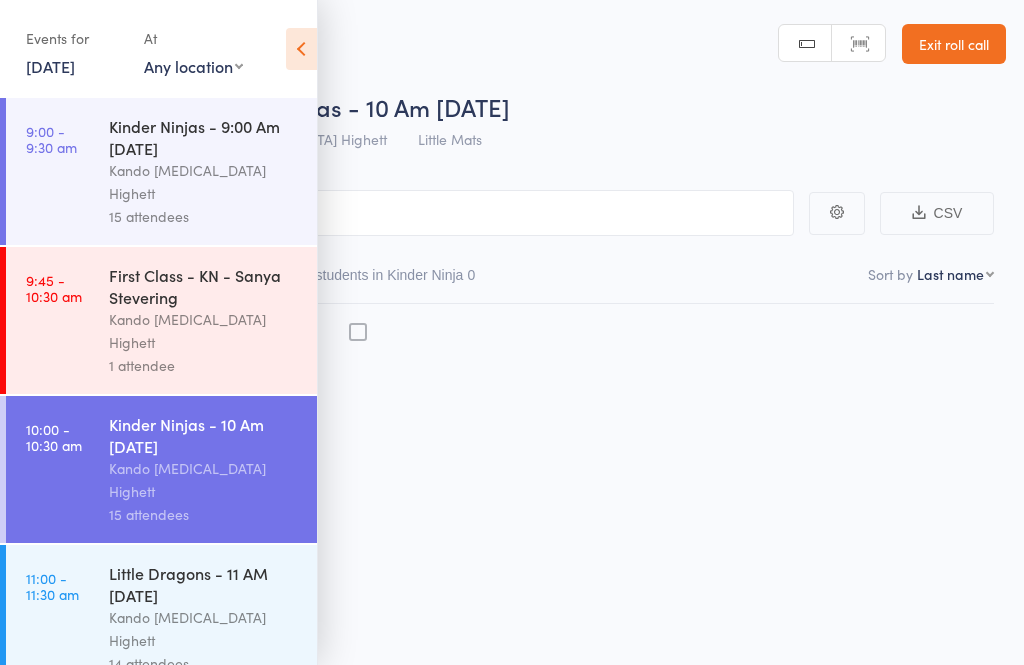 scroll, scrollTop: 0, scrollLeft: 0, axis: both 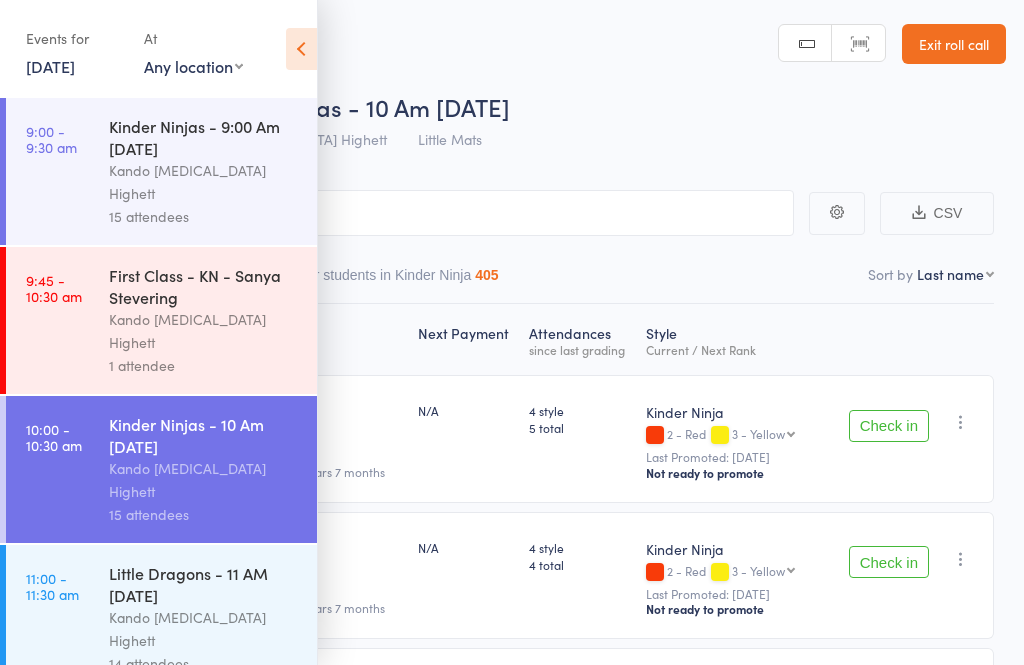 click at bounding box center [301, 49] 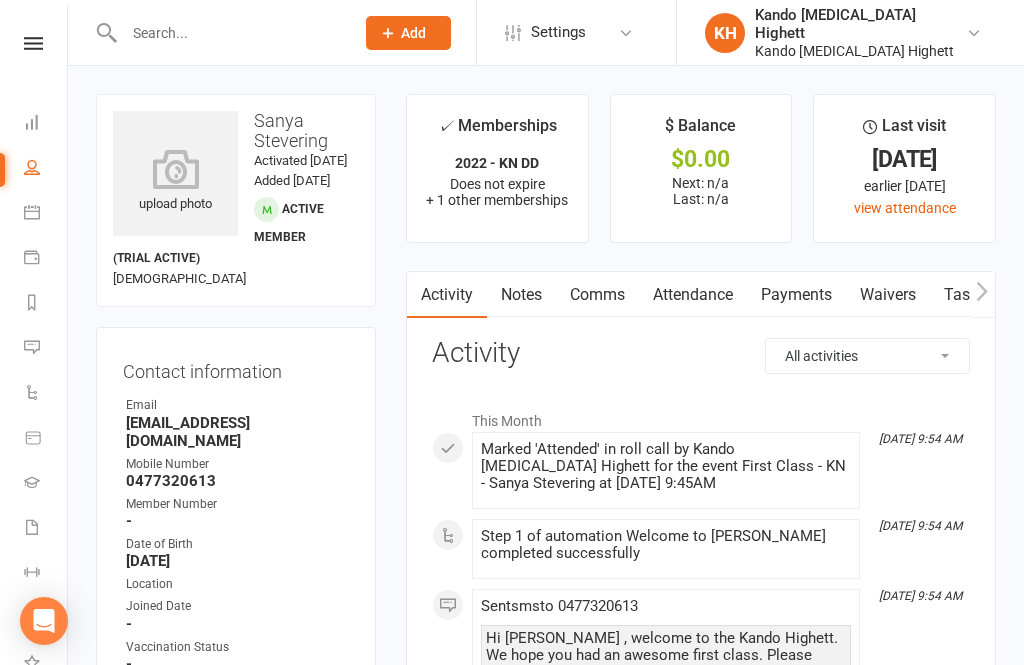scroll, scrollTop: 0, scrollLeft: 0, axis: both 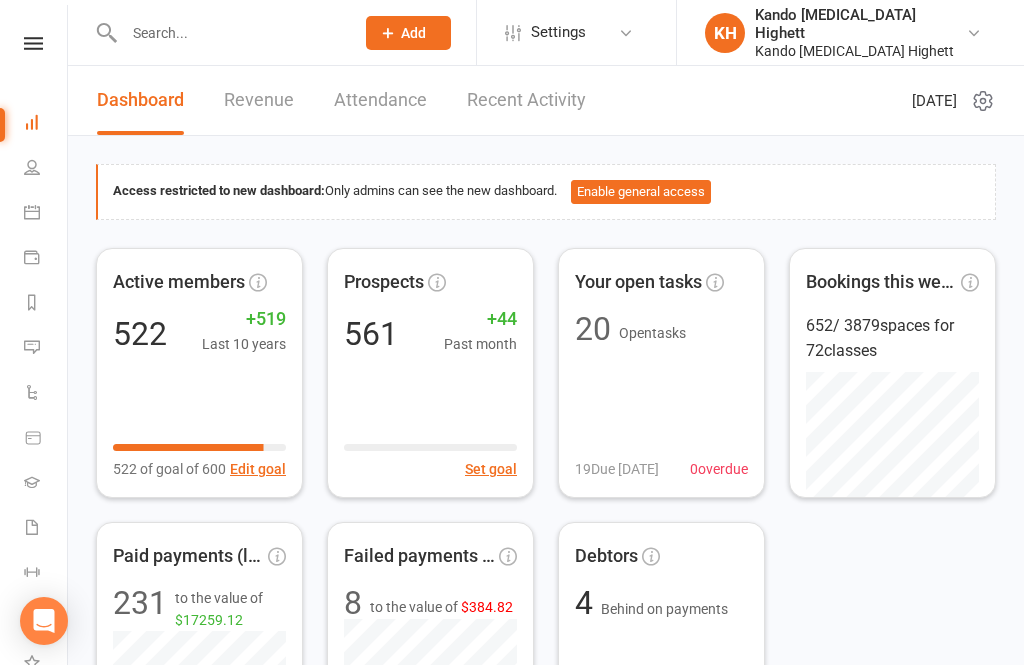 click at bounding box center (32, 212) 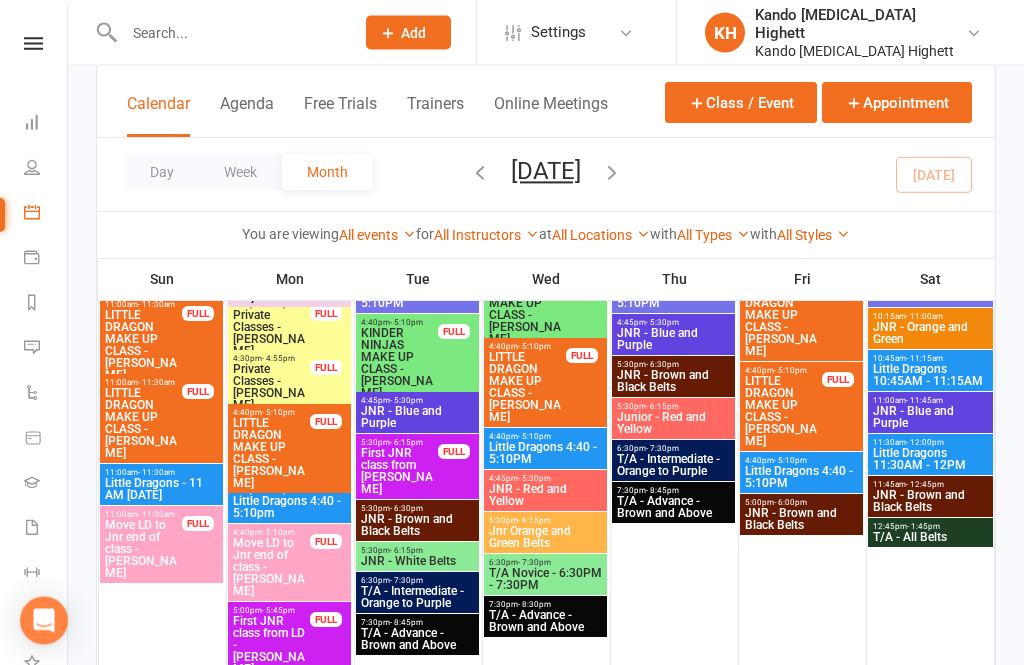 scroll, scrollTop: 1286, scrollLeft: 0, axis: vertical 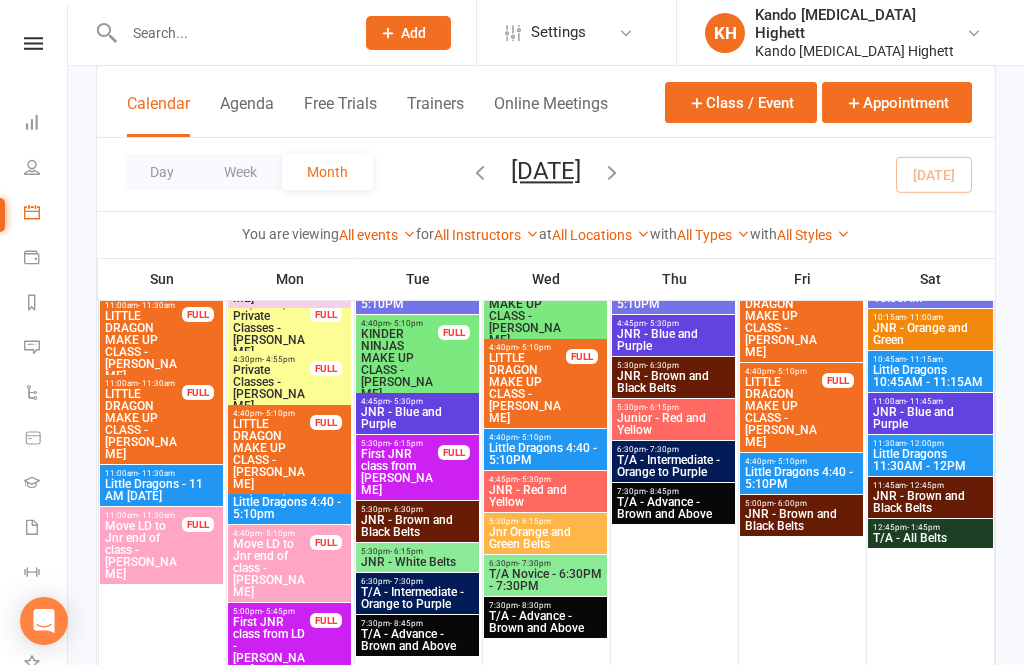 click at bounding box center (32, 617) 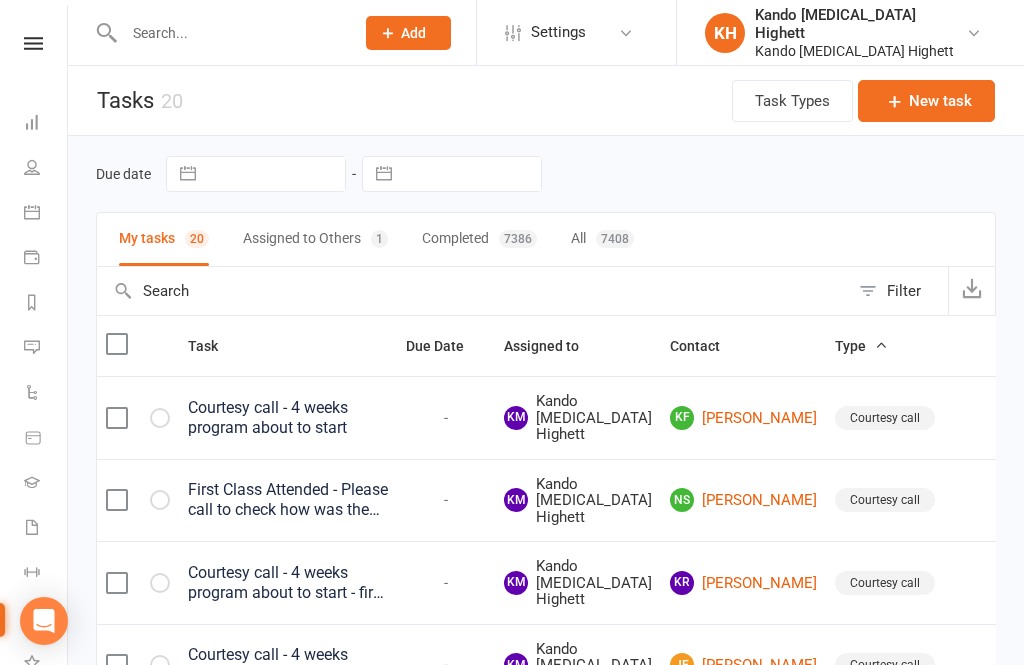click on "Filter" at bounding box center [898, 291] 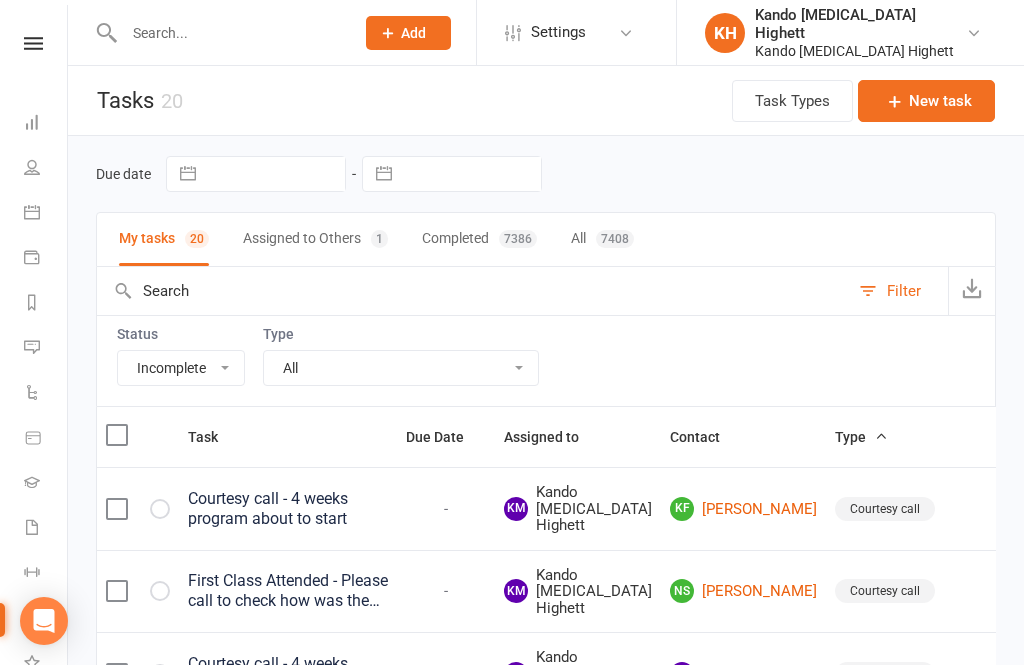 click on "Type All Admin Cancellation Class transfer Courtesy call Create welcome card E-mail Enquiry External In-class related Joining pack Ld/kn certificate and belt Leadership Membership related Phone call Staff communication Stock Suspension Waiting list - [DATE] kn Waiting list - [DATE] ld Waiting list - [DATE] kn Waiting list - [DATE] ld Waiting list - [DATE] 10:45 ld Waiting list - [DATE] 10am kn Waiting list - [DATE] 11:30am ld Waiting list - [DATE] 8:30 kn Waiting list - [DATE] 9:15 am ld Waiting list - [DATE] kn 10am Waiting list - [DATE] kn Waiting list - [DATE] ld Waiting list - [DATE] kn Waiting list - [DATE] ld Waiting list - [DATE] kn Waiting list - [DATE] ld Waitlist - [DATE] kn Waitlist - [DATE] ld Waiver approved - not contacted Waiver approved - waiting response" at bounding box center [401, 356] 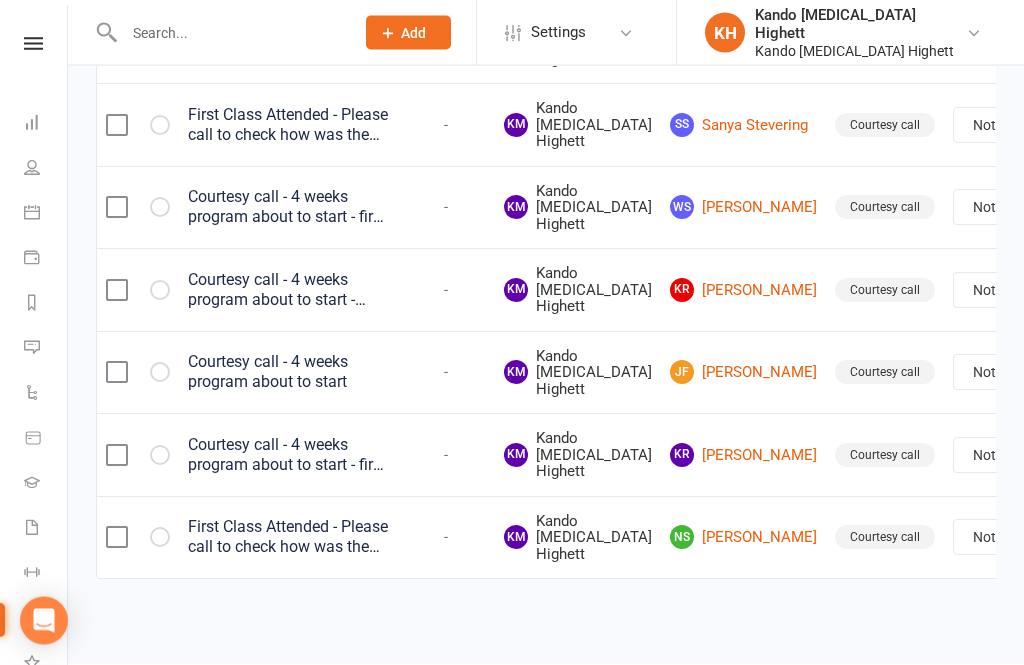 scroll, scrollTop: 580, scrollLeft: 0, axis: vertical 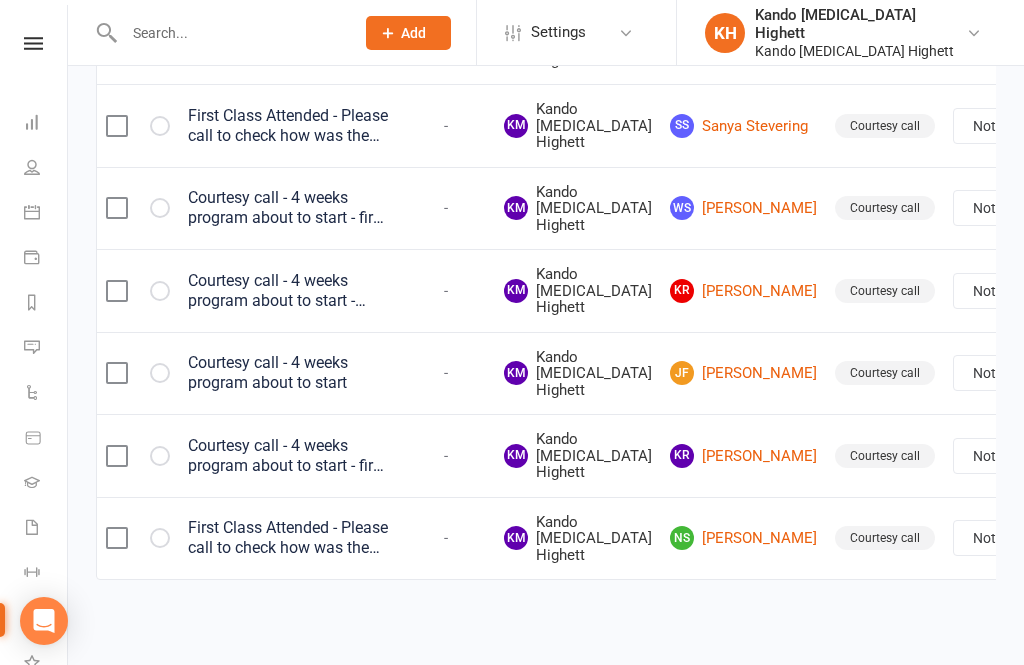 click on "Calendar" at bounding box center [46, 214] 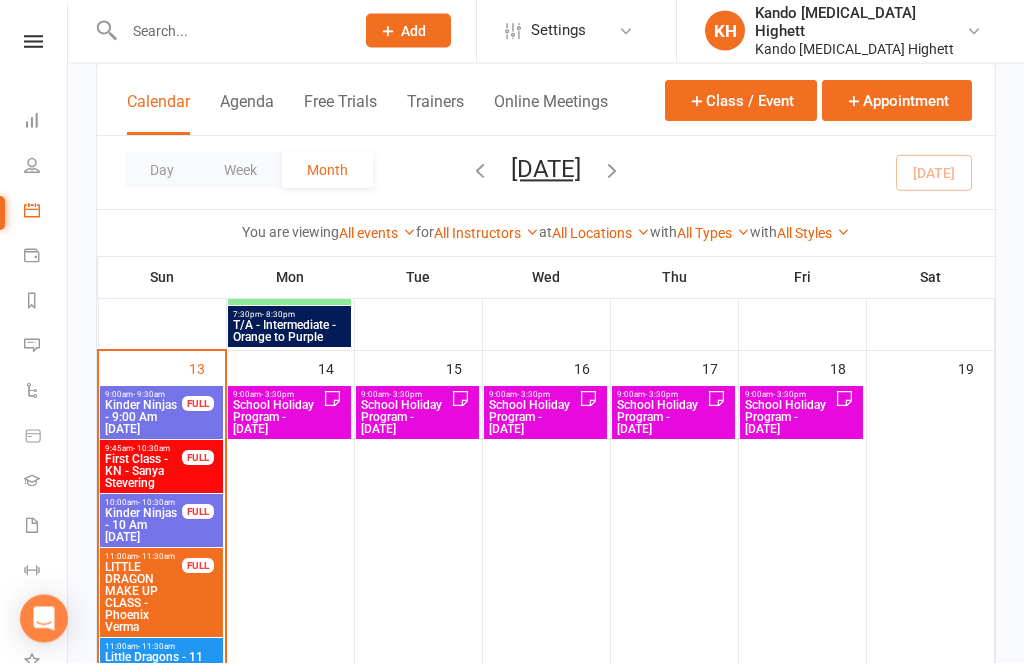 scroll, scrollTop: 1764, scrollLeft: 0, axis: vertical 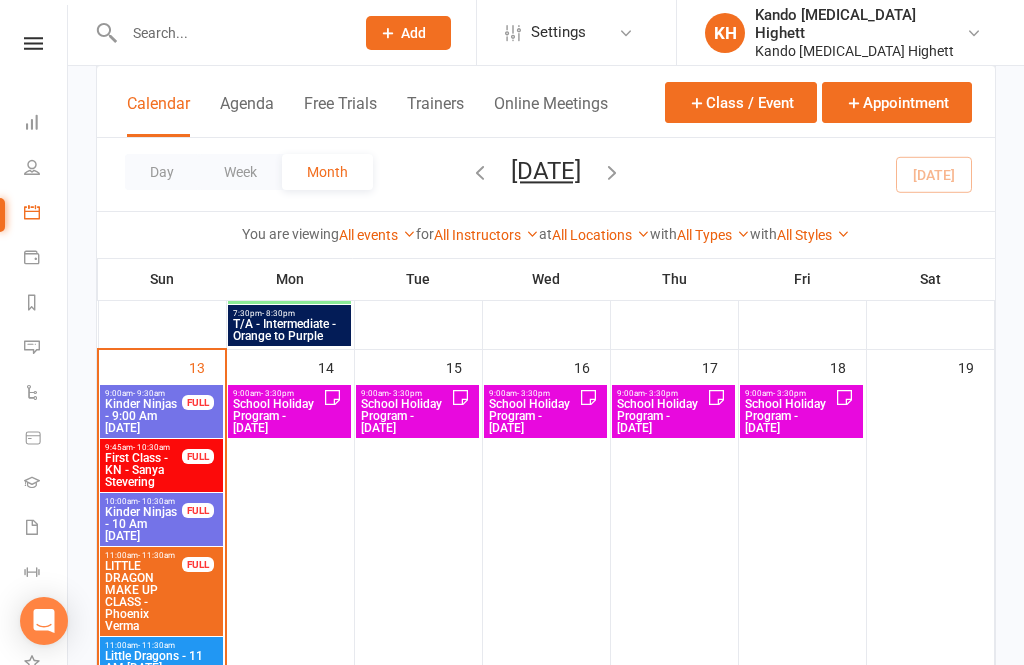 click on "First Class - KN - Sanya Stevering" at bounding box center [143, 470] 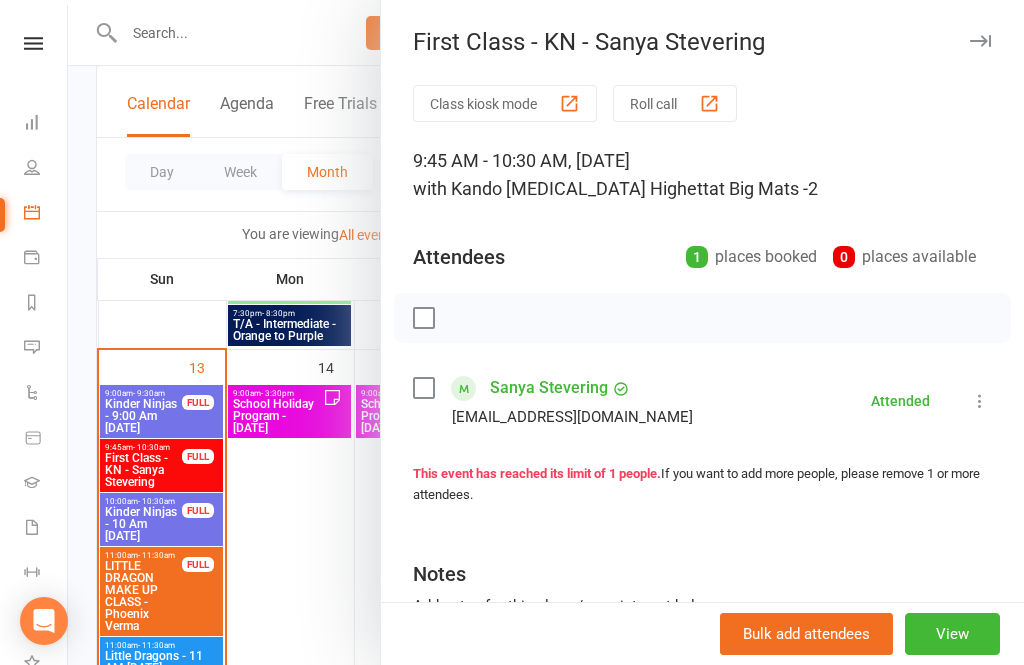 click on "Sanya Stevering" at bounding box center (549, 388) 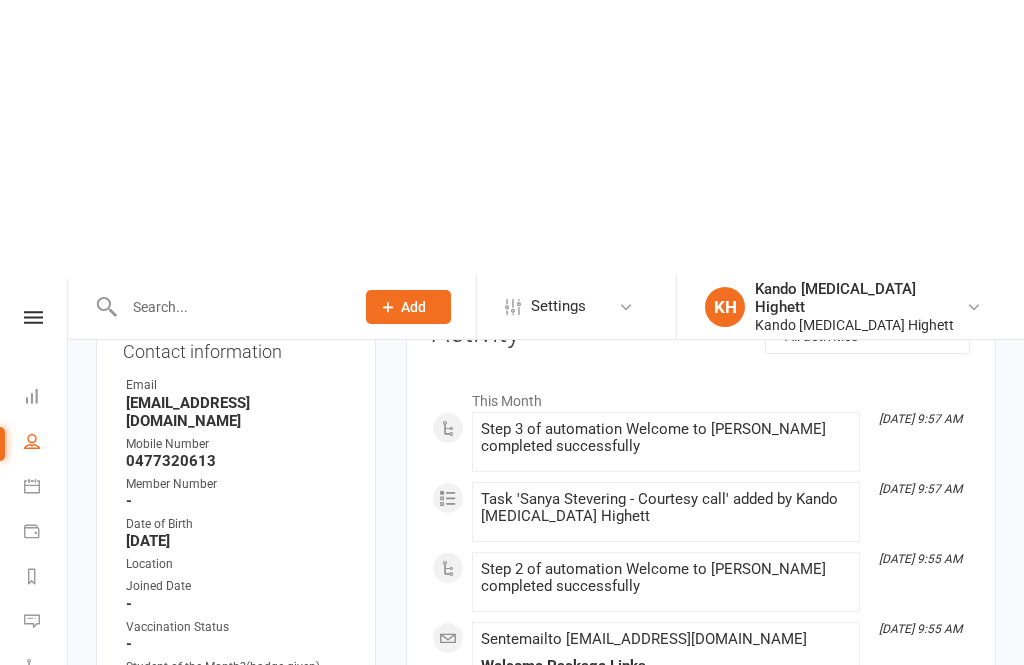 scroll, scrollTop: 0, scrollLeft: 0, axis: both 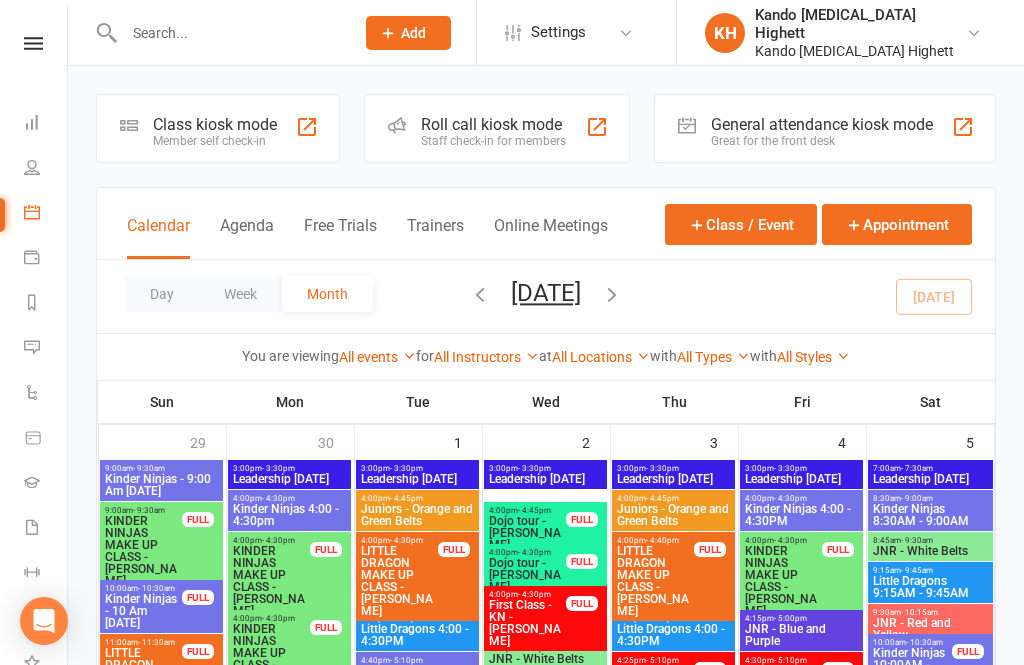 click at bounding box center (32, 212) 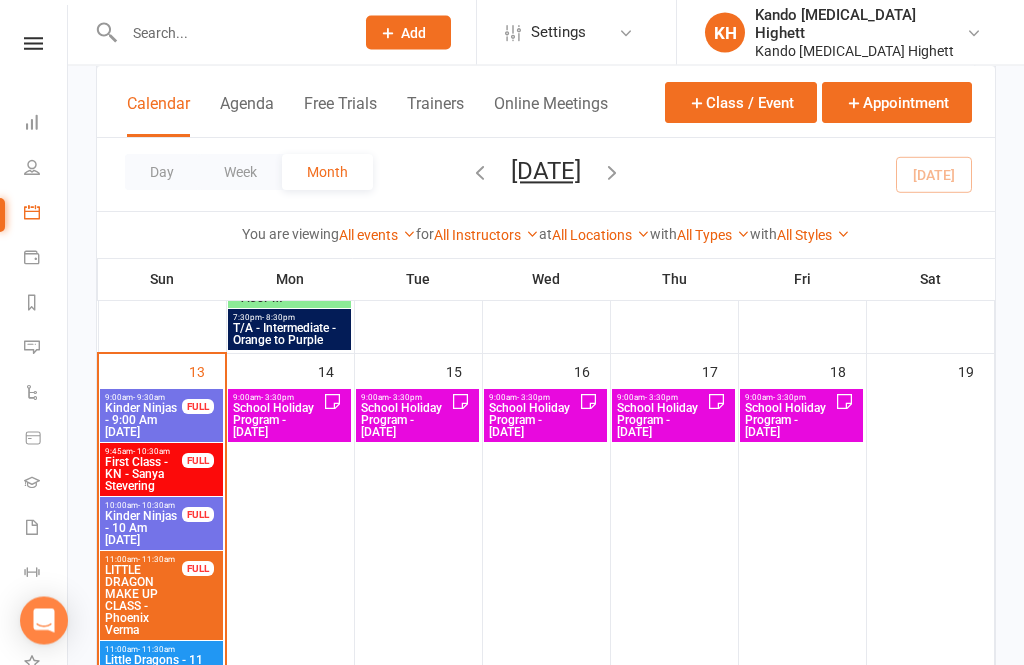 scroll, scrollTop: 1763, scrollLeft: 0, axis: vertical 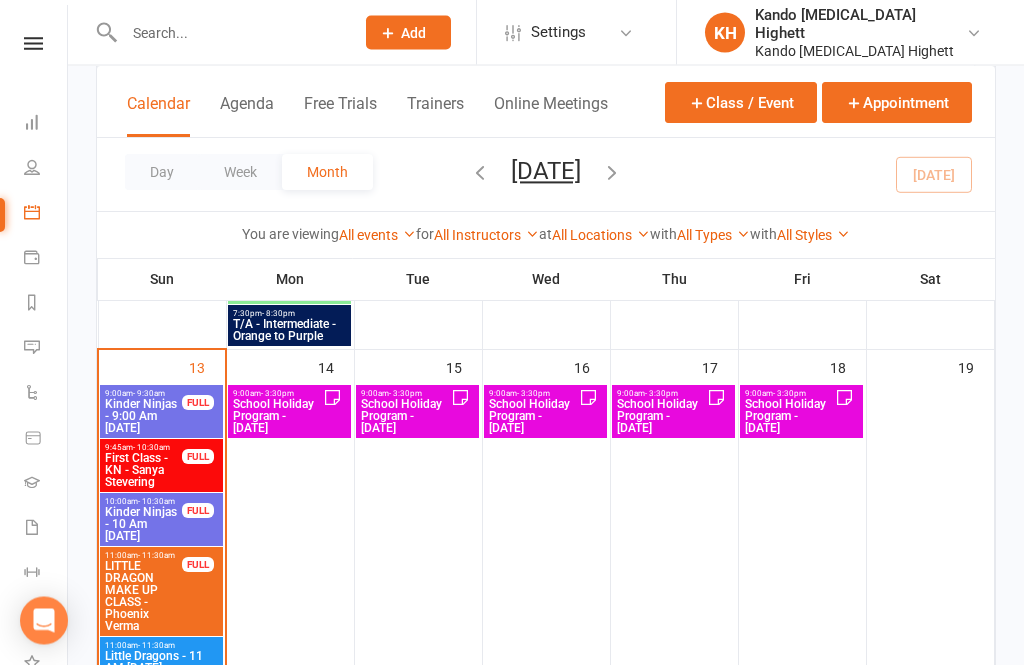 click on "LITTLE DRAGON MAKE UP CLASS - Phoenix Verma" at bounding box center [143, 597] 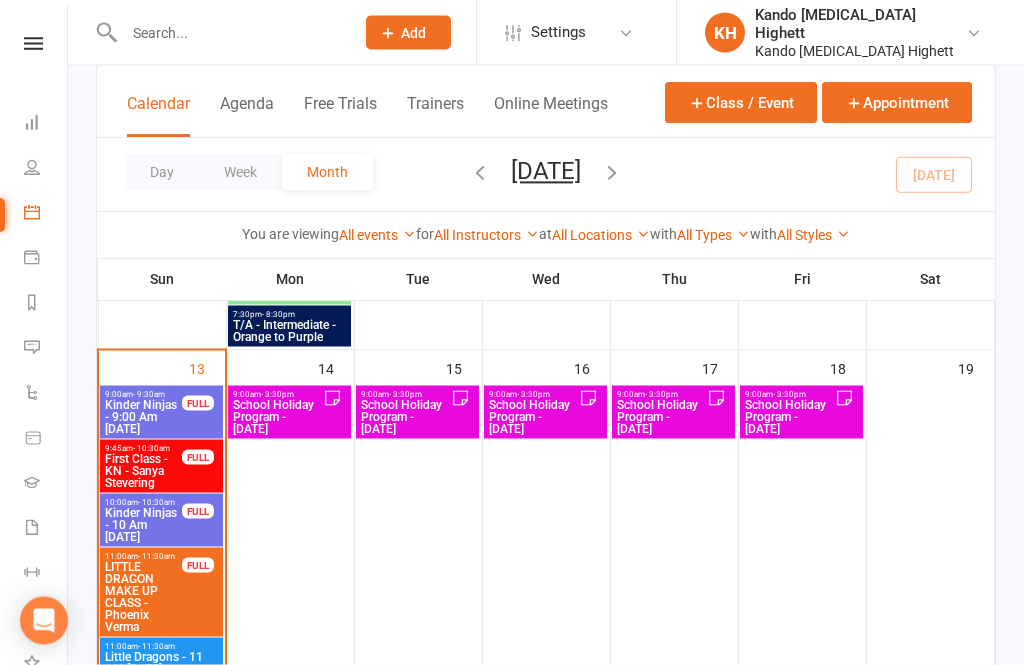 scroll, scrollTop: 1764, scrollLeft: 0, axis: vertical 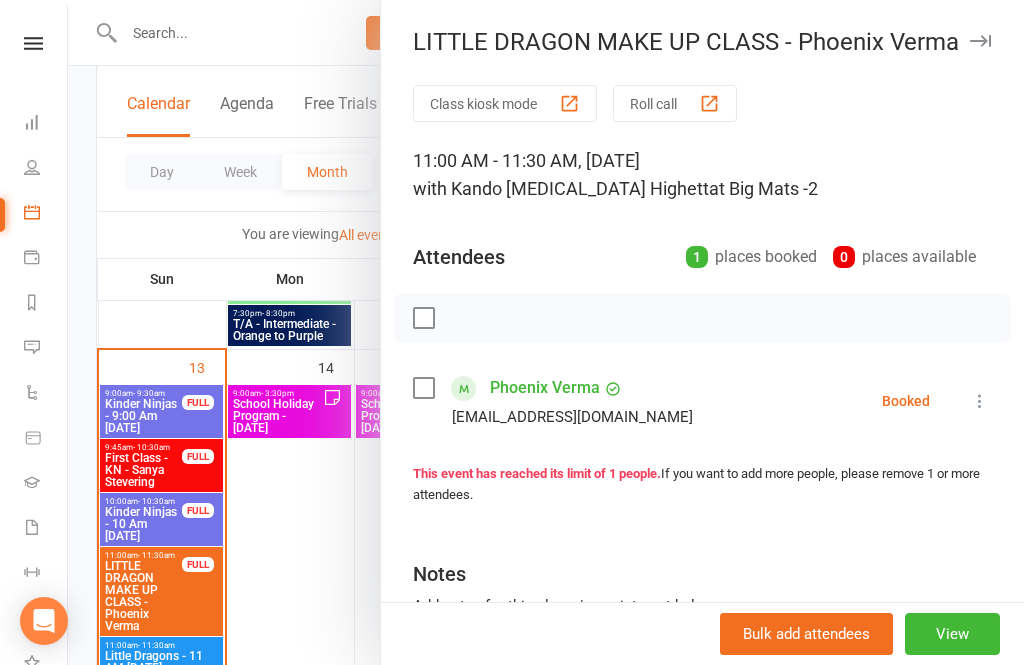 click on "Class kiosk mode  Roll call  11:00 AM - 11:30 AM, [DATE] with Kando [MEDICAL_DATA] Highett  at  Big Mats -2  Attendees  1  places booked 0  places available   [GEOGRAPHIC_DATA] Verma  [EMAIL_ADDRESS][DOMAIN_NAME] Booked More info  Remove  Check in  Mark absent  Send message  This event has reached its limit of 1 people.  If you want to add more people, please remove 1 or more attendees. Notes  Add notes for this class / appointment below" at bounding box center (702, 437) 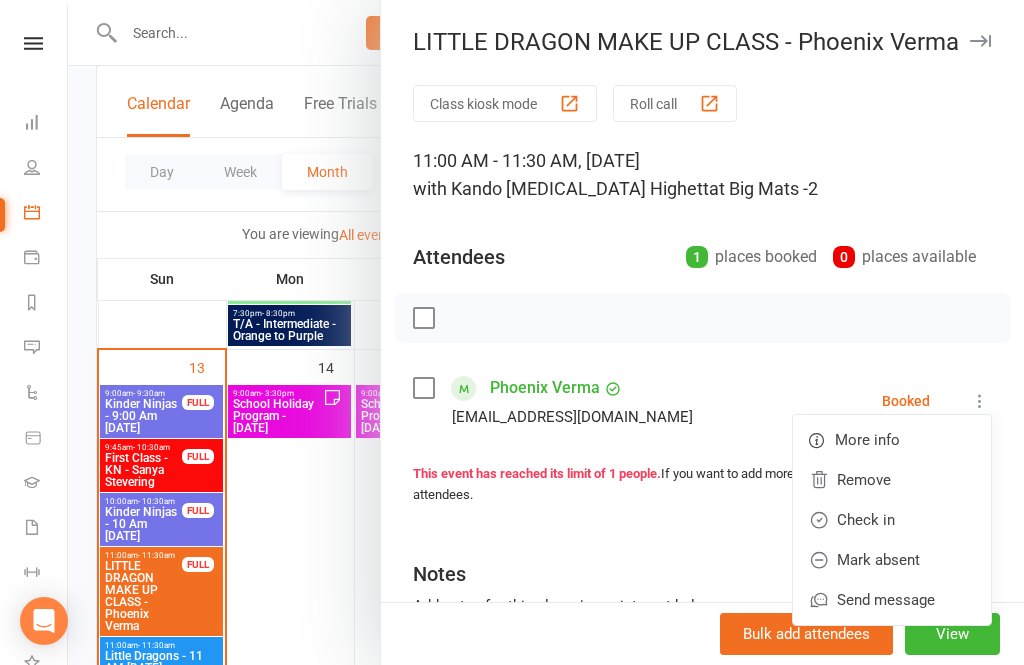 click on "Check in" at bounding box center (892, 520) 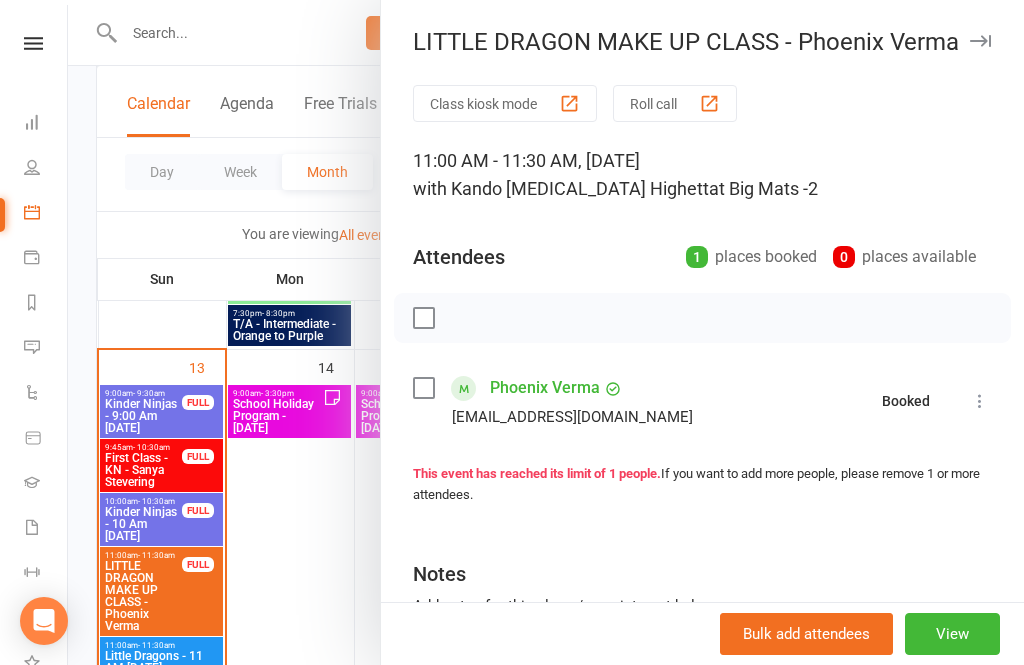 click at bounding box center [546, 332] 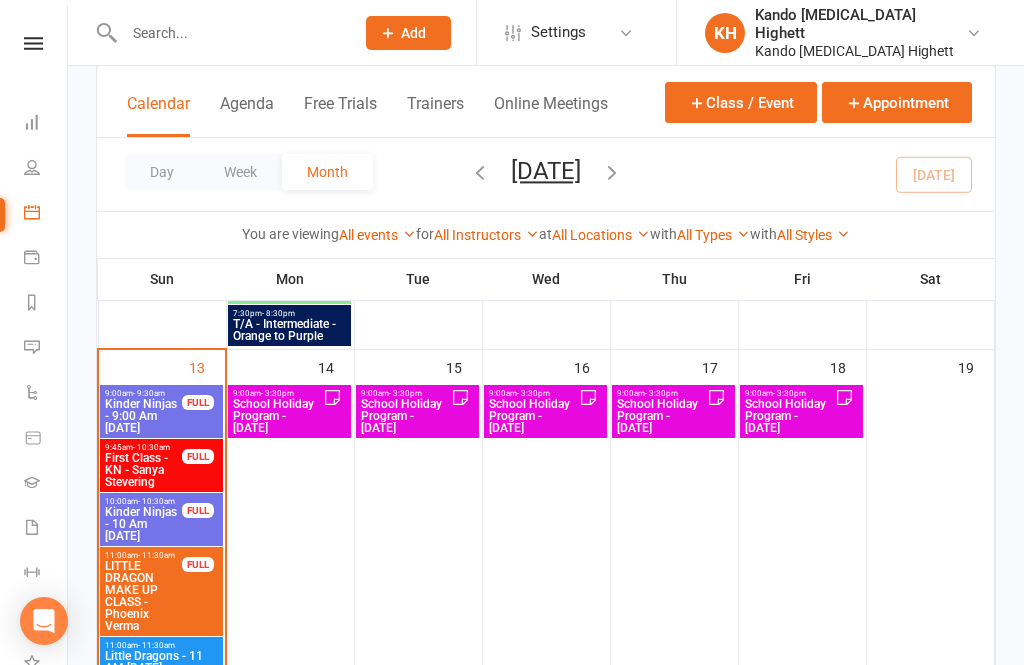 click on "Little Dragons - 11 AM [DATE]" at bounding box center (161, 662) 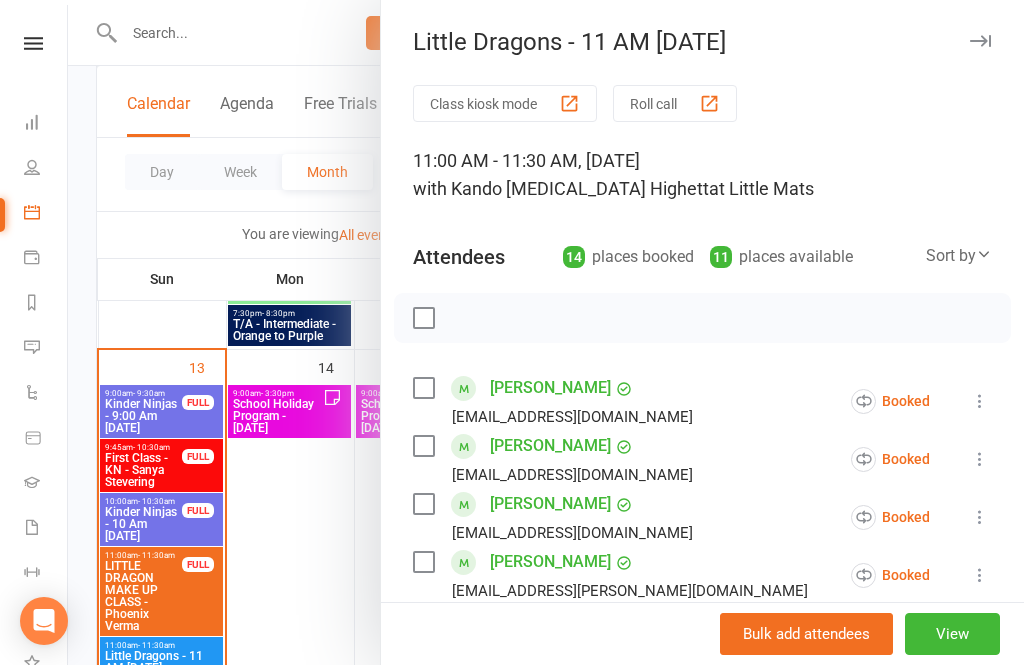 click on "Little Dragons - 11 AM [DATE] Class kiosk mode  Roll call  11:00 AM - 11:30 AM, [DATE] with Kando [MEDICAL_DATA] Highett  at  Little Mats  Attendees  14  places booked 11  places available Sort by  Last name  First name  Booking created    [PERSON_NAME]  [PERSON_NAME][EMAIL_ADDRESS][DOMAIN_NAME] Booked More info  Remove  Check in  Mark absent  Send message  All bookings for series  Deactivate recurring bookings    [PERSON_NAME]  [EMAIL_ADDRESS][DOMAIN_NAME] Booked More info  Remove  Check in  Mark absent  Send message  All bookings for series  Deactivate recurring bookings    [PERSON_NAME]  [EMAIL_ADDRESS][DOMAIN_NAME] Booked More info  Remove  Check in  Mark absent  Send message  All bookings for series  Deactivate recurring bookings    [PERSON_NAME]  [PERSON_NAME][EMAIL_ADDRESS][DOMAIN_NAME] Booked More info  Remove  Check in  Mark absent  Send message  All bookings for series  Deactivate recurring bookings    [PERSON_NAME]  [EMAIL_ADDRESS][DOMAIN_NAME] Booked More info  Remove  Check in  Mark absent  Send message  All bookings for series" at bounding box center (702, 332) 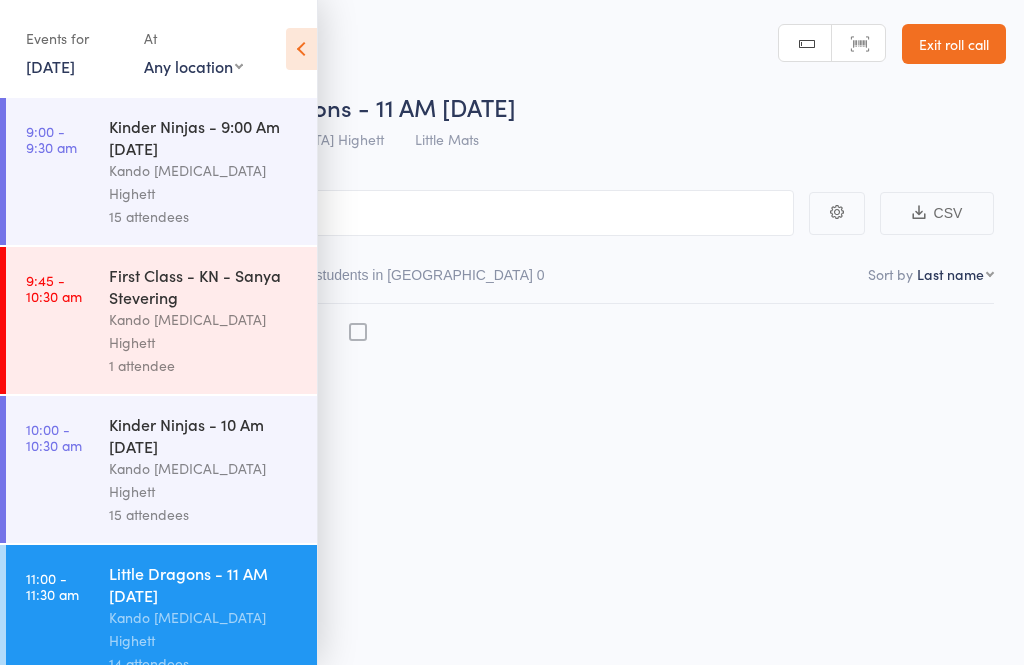 scroll, scrollTop: 0, scrollLeft: 0, axis: both 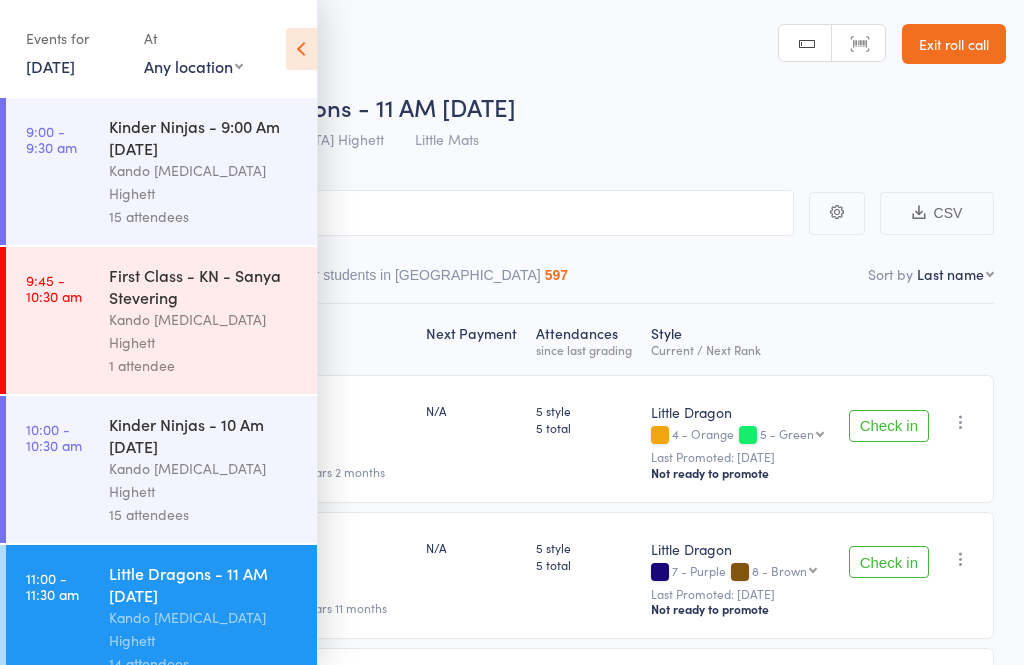 click at bounding box center (301, 49) 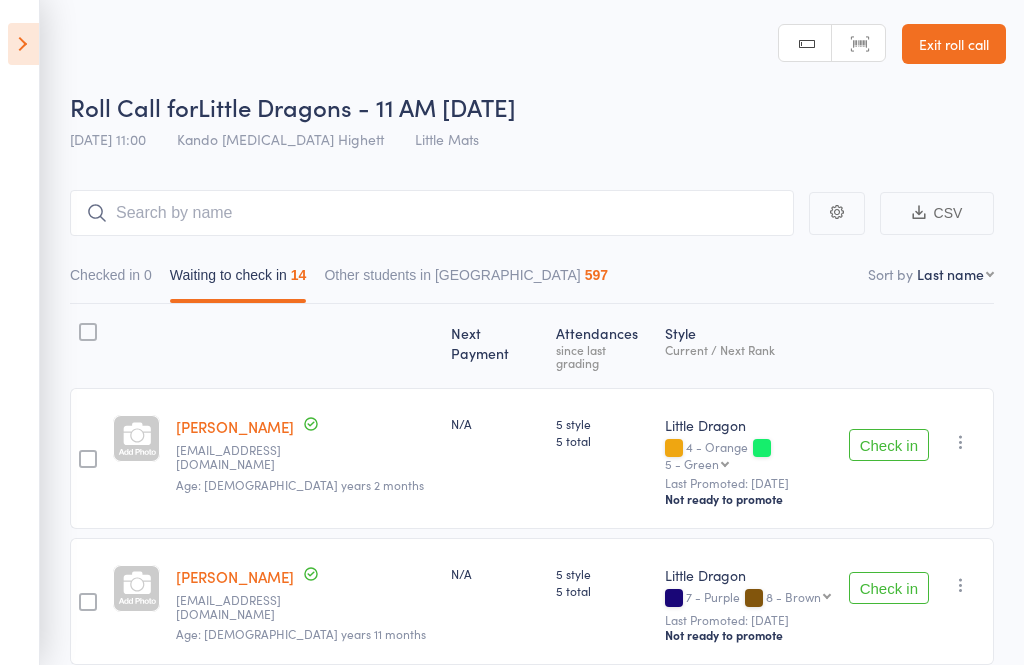 click on "Check in" at bounding box center [889, 445] 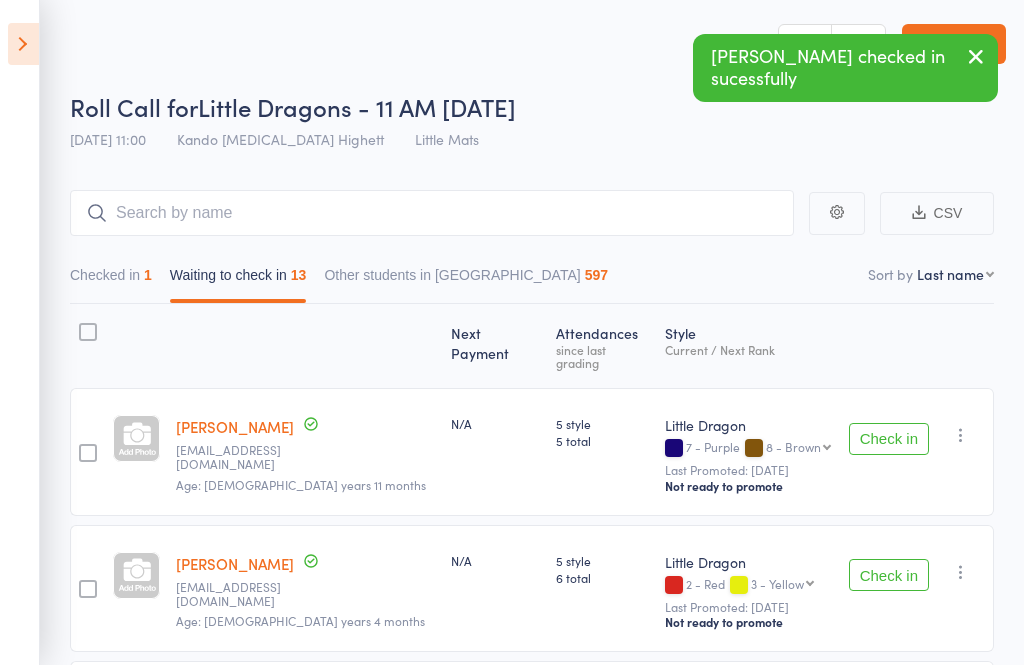 click on "Check in" at bounding box center [889, 439] 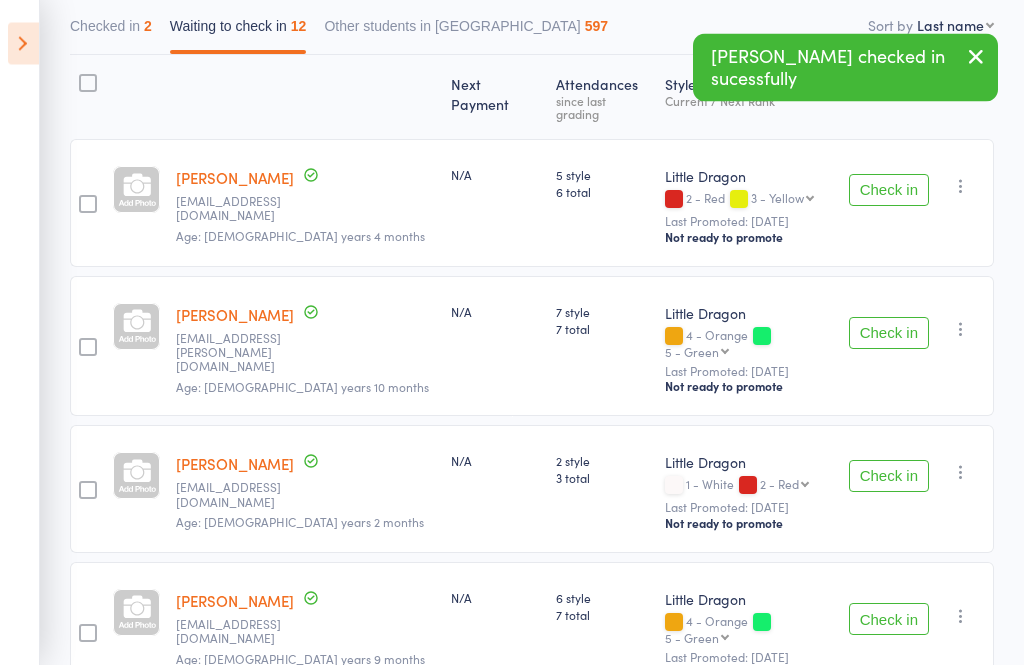 click on "Check in" at bounding box center (889, 477) 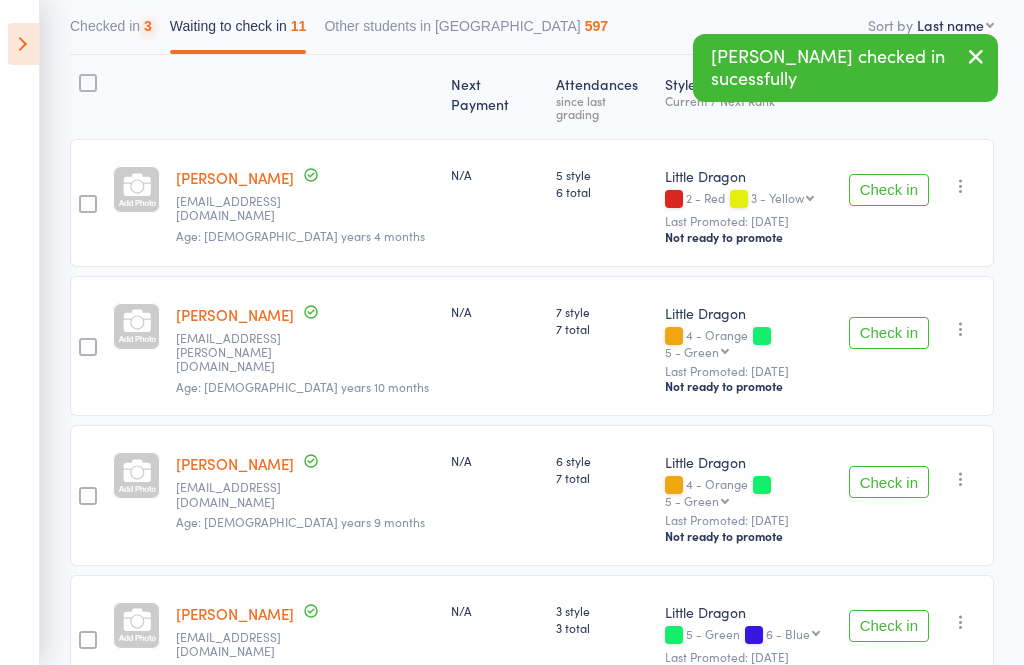 click on "Check in" at bounding box center (889, 482) 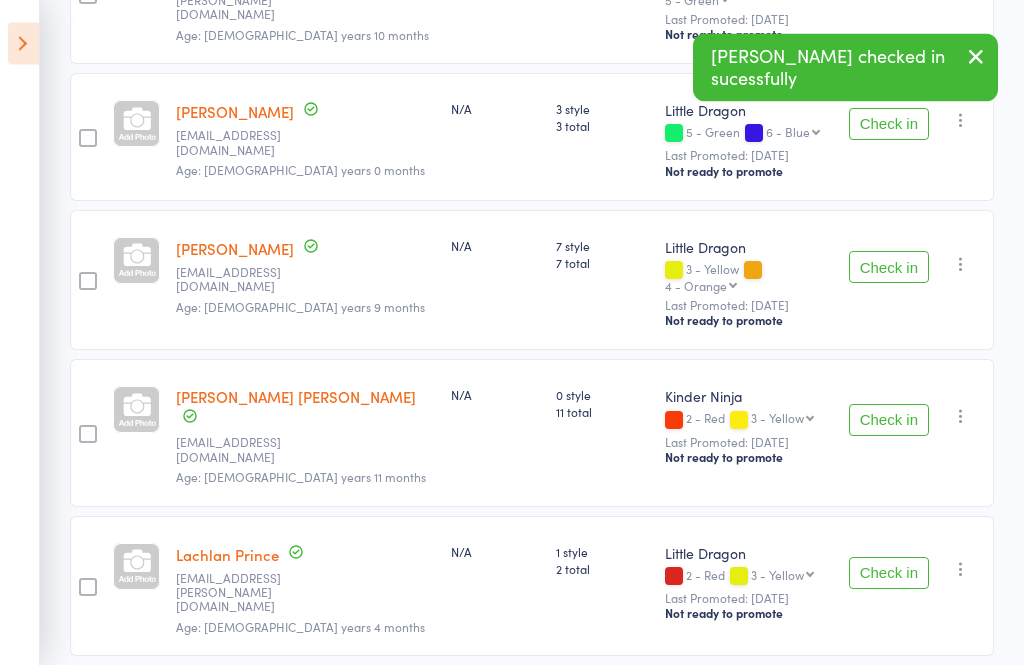 click on "Check in" at bounding box center [889, 421] 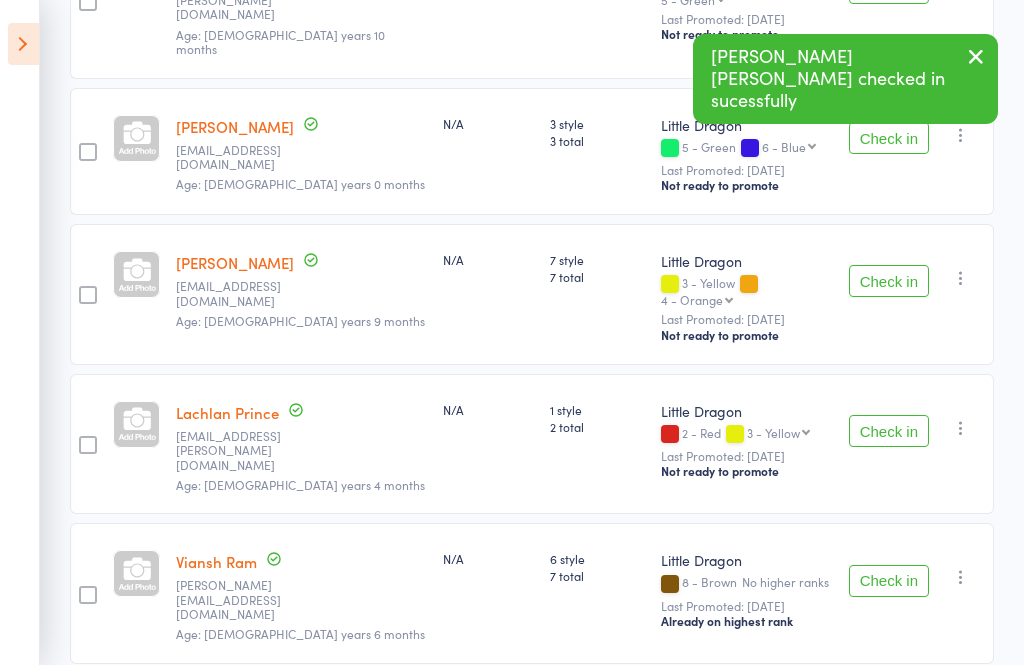 click on "Check in" at bounding box center [889, 431] 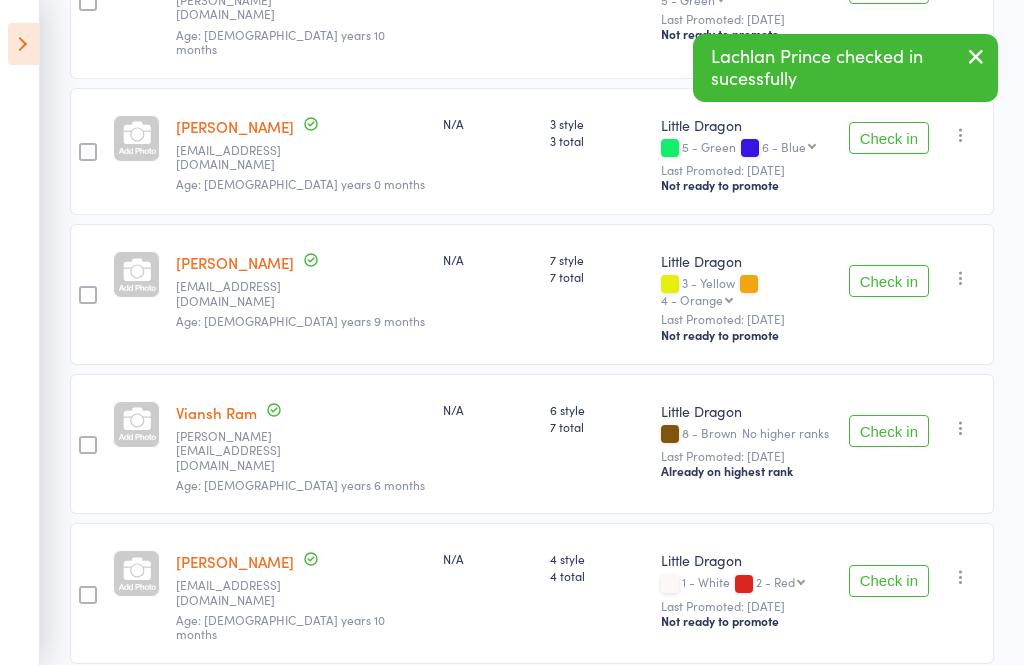 click on "Check in" at bounding box center [889, 431] 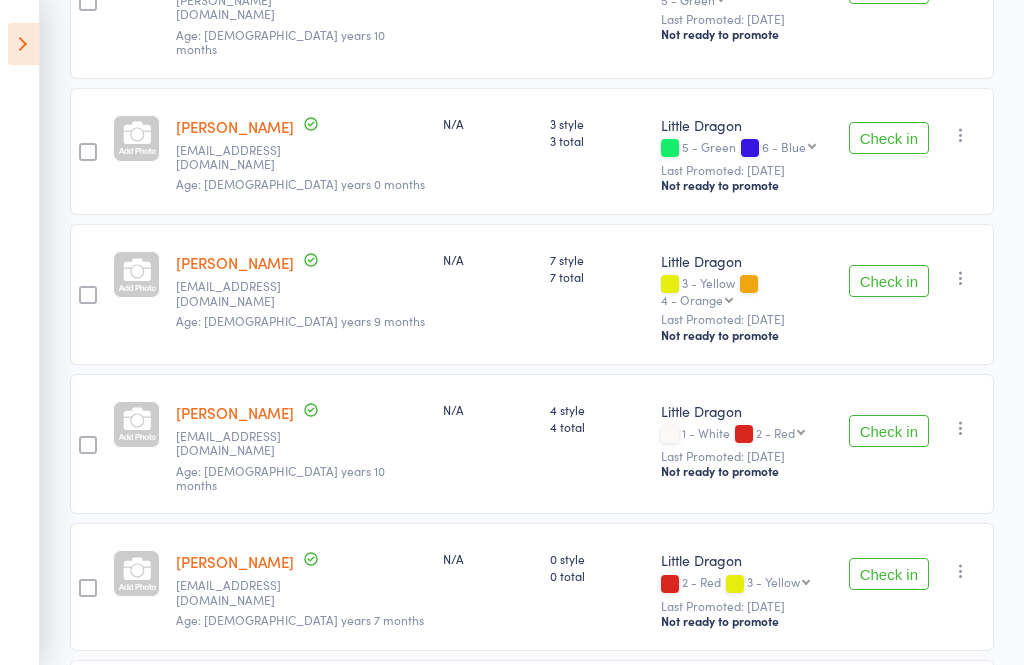 click on "Check in" at bounding box center (889, 574) 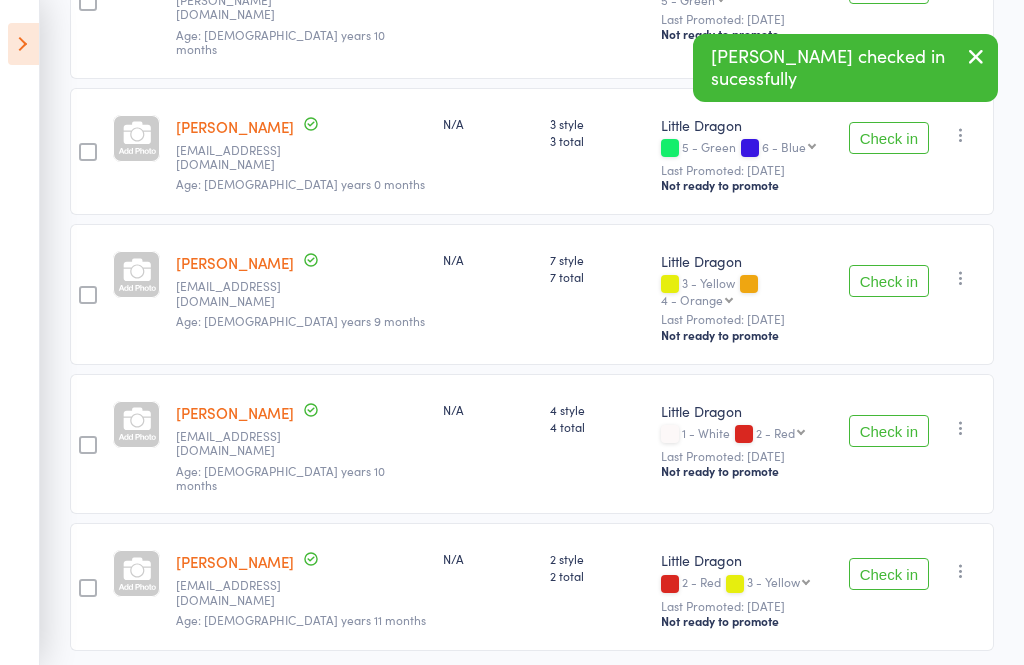 scroll, scrollTop: 552, scrollLeft: 0, axis: vertical 